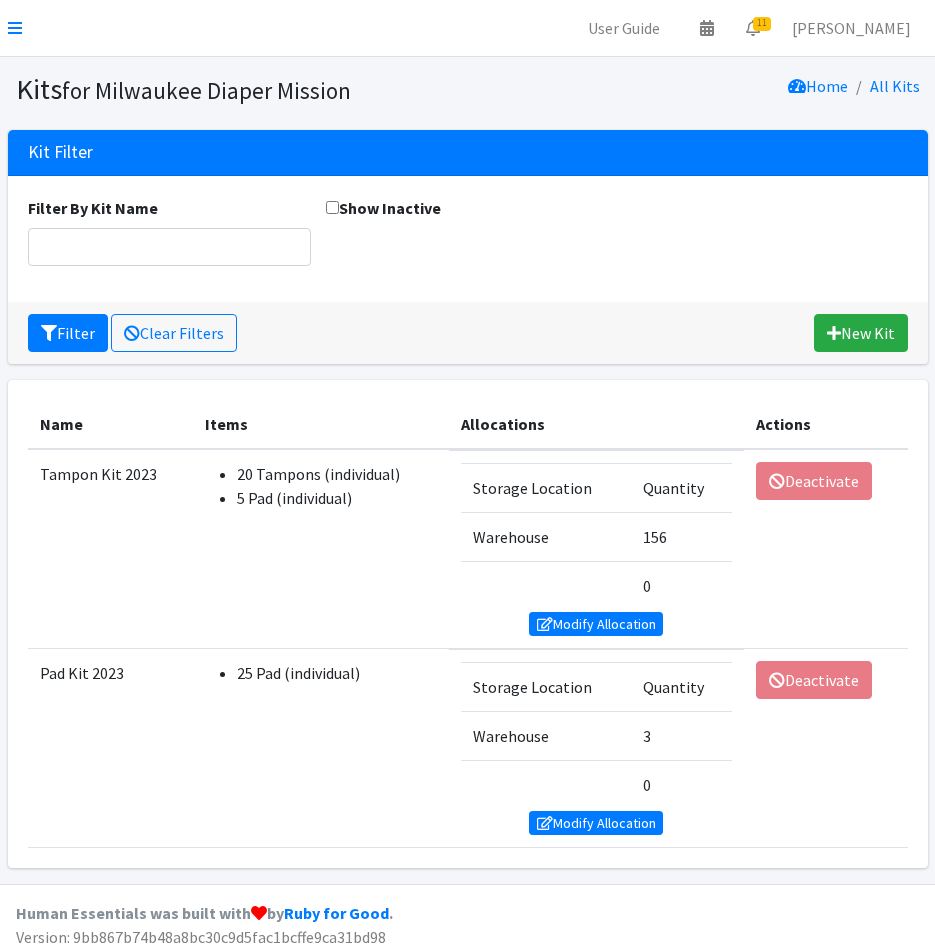 scroll, scrollTop: 0, scrollLeft: 0, axis: both 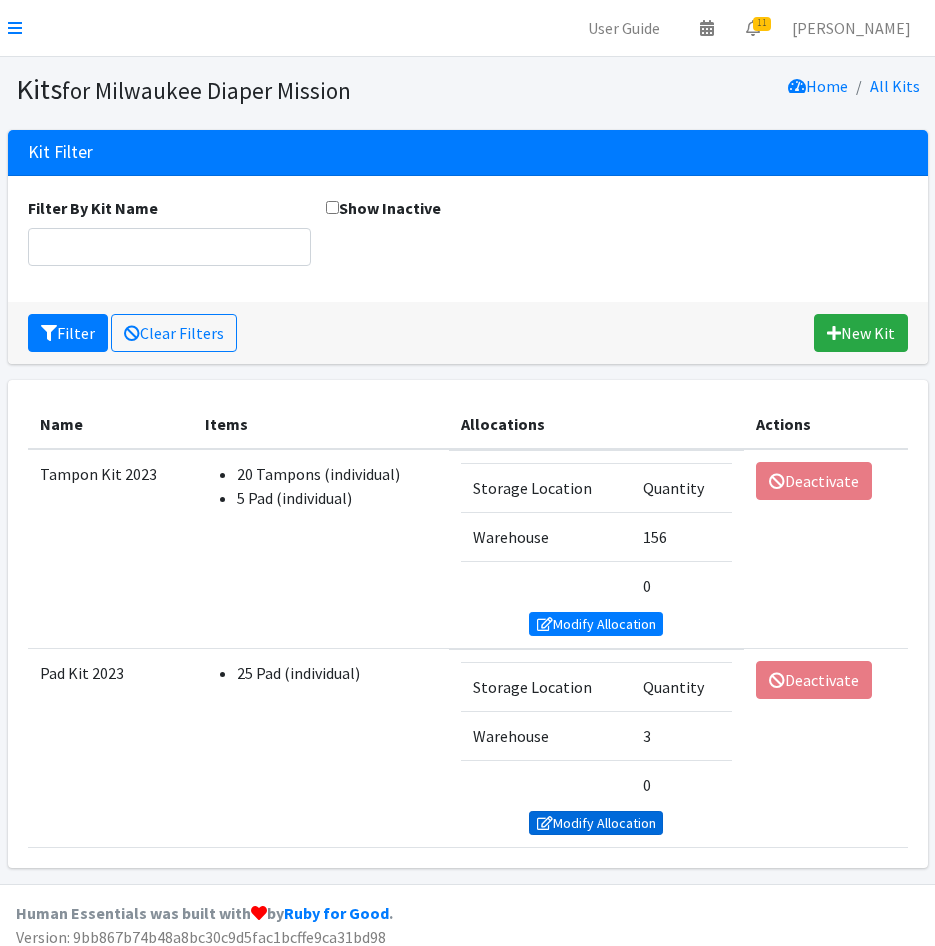 click on "Modify Allocation" at bounding box center (596, 823) 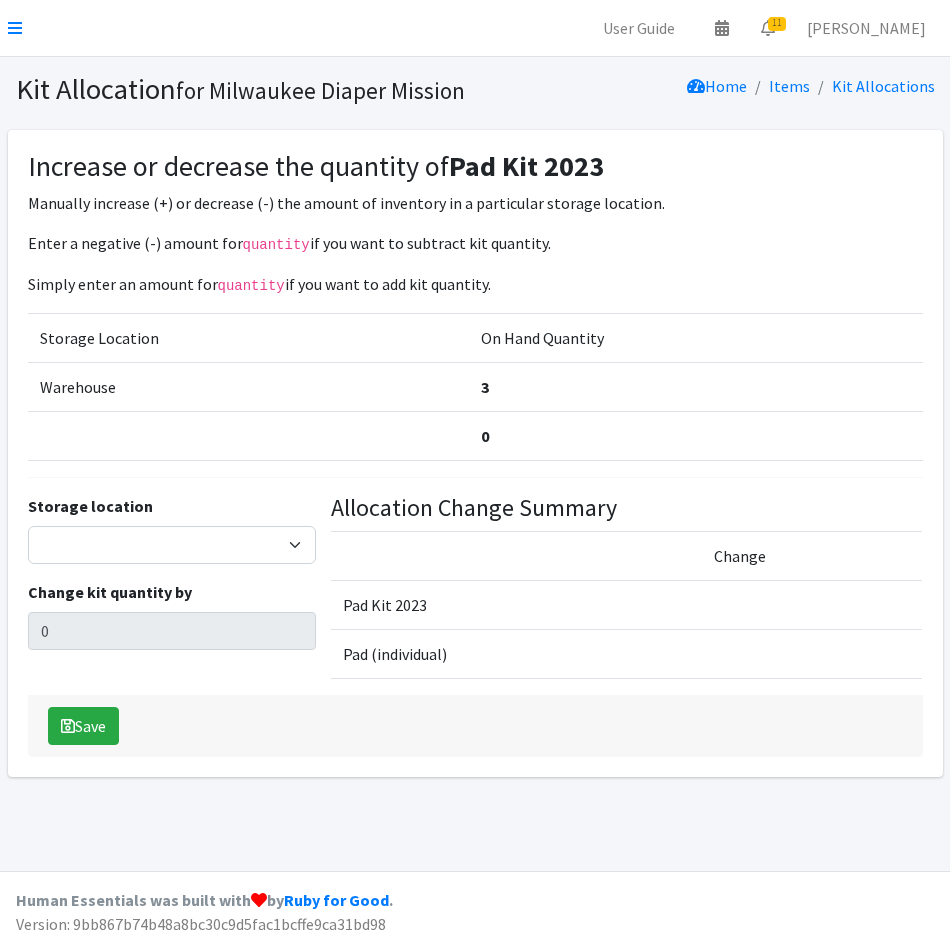 scroll, scrollTop: 0, scrollLeft: 0, axis: both 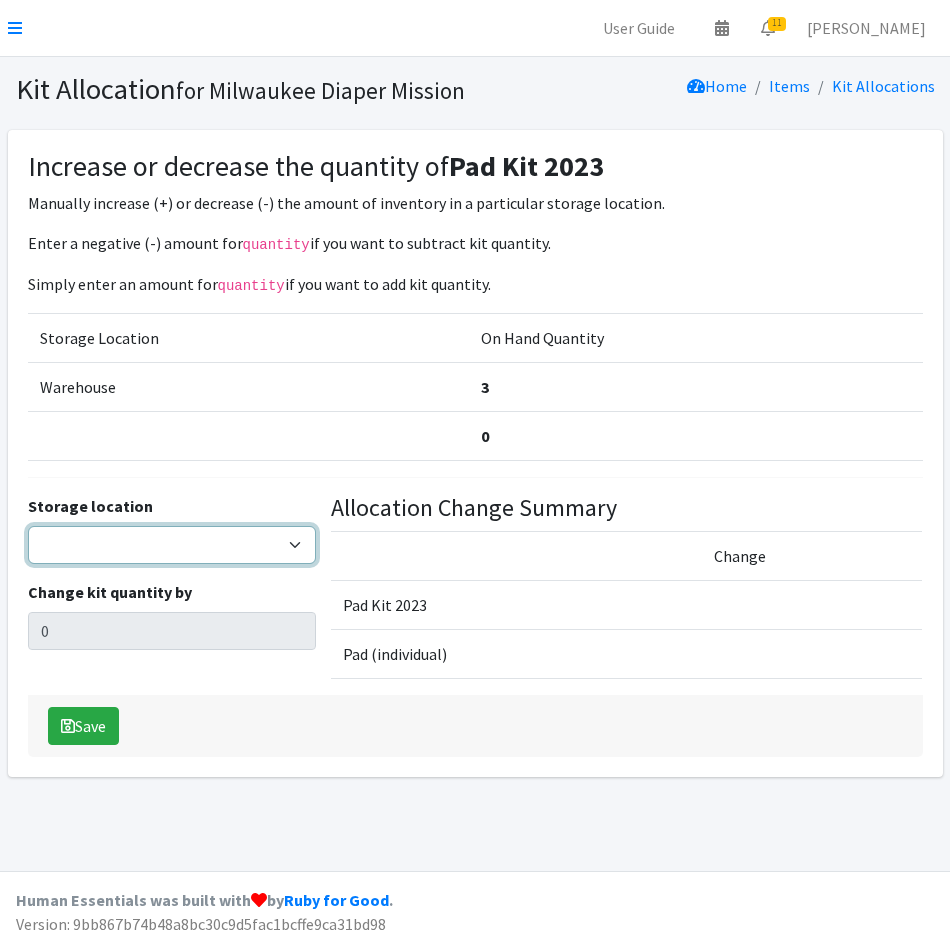 click on "Warehouse" at bounding box center (172, 545) 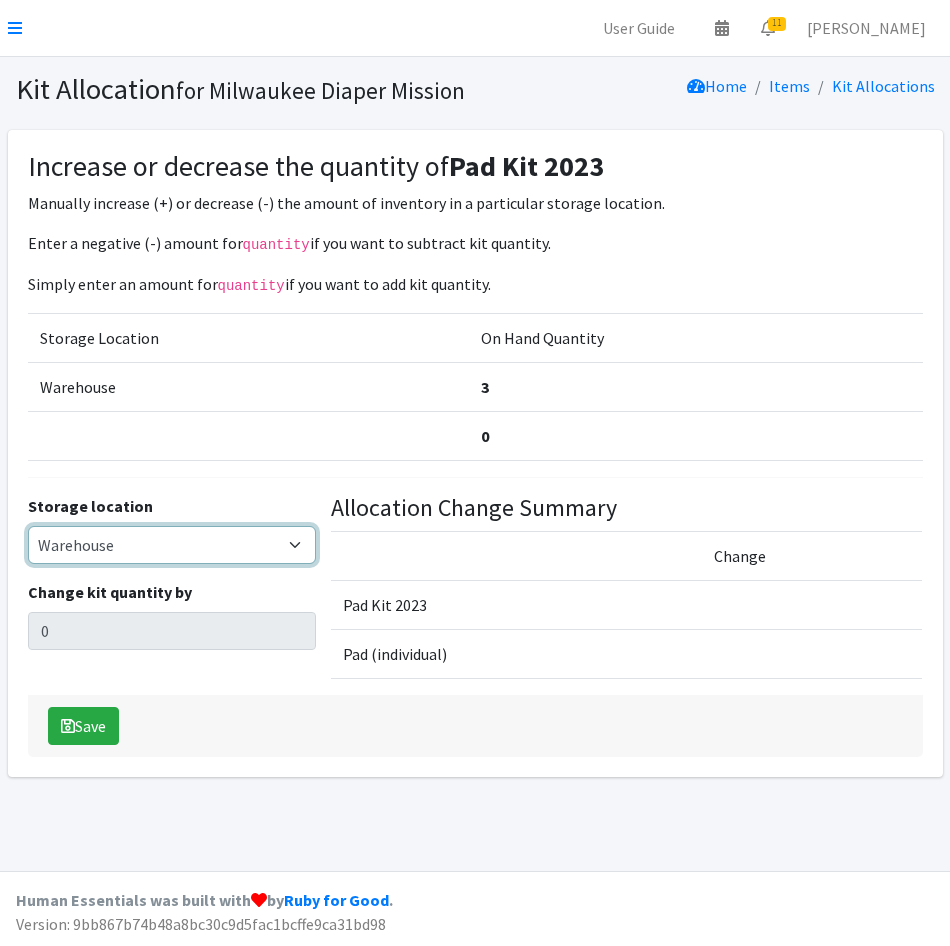 click on "Warehouse" at bounding box center (172, 545) 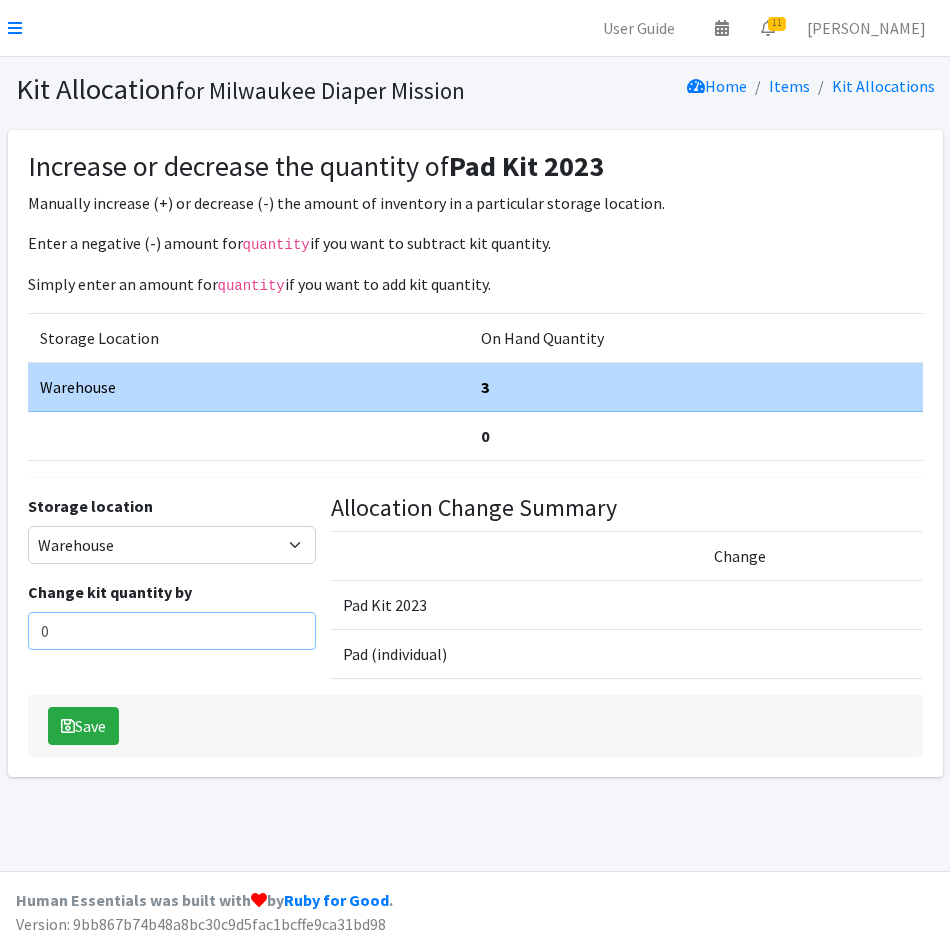 drag, startPoint x: 74, startPoint y: 623, endPoint x: -11, endPoint y: 620, distance: 85.052925 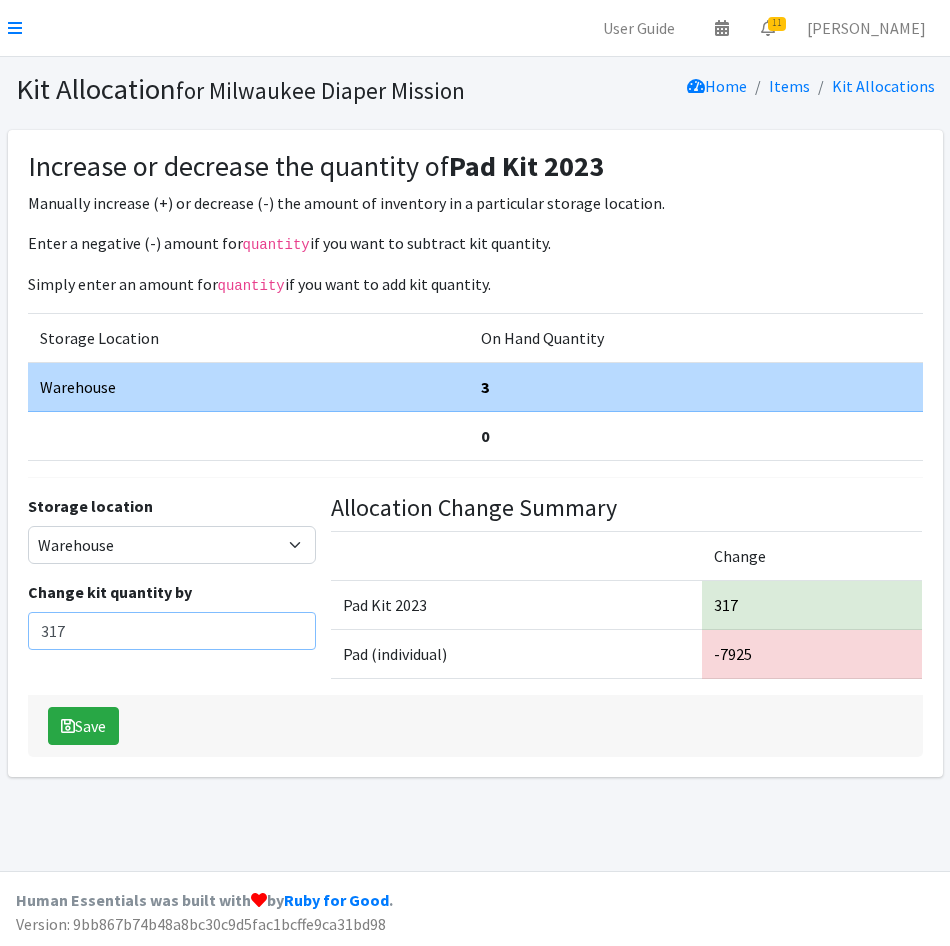 type on "317" 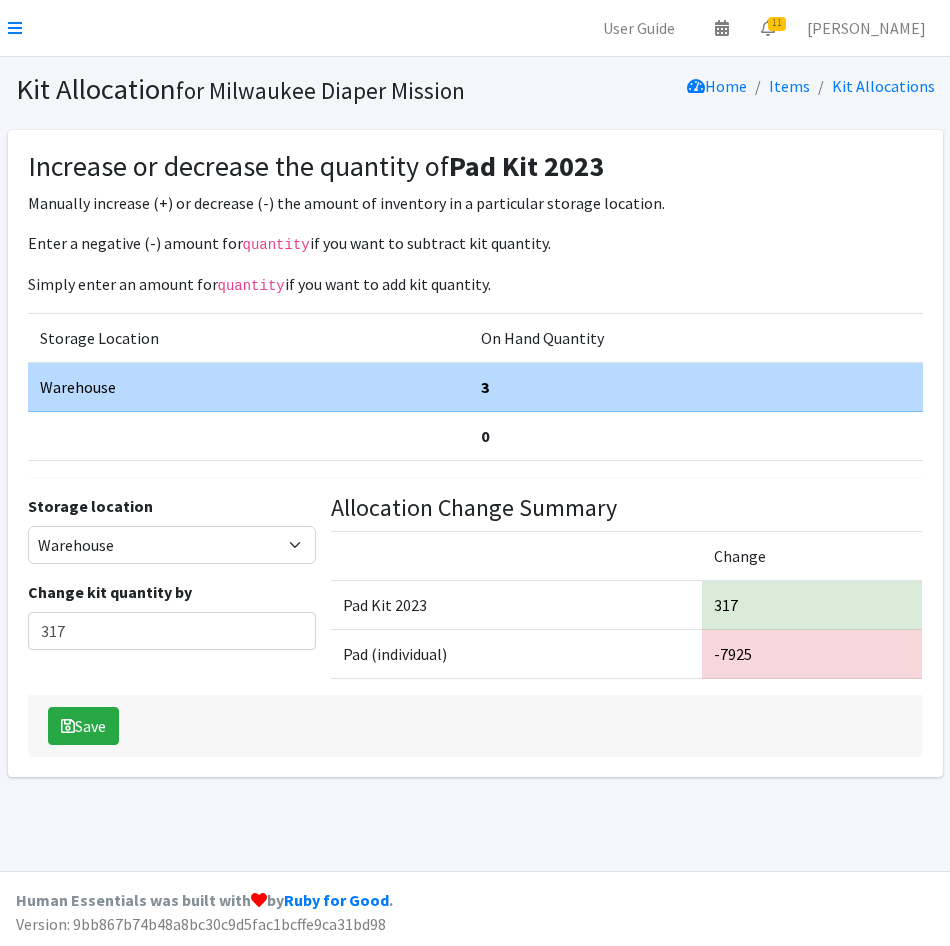 click on "Save" at bounding box center [475, 726] 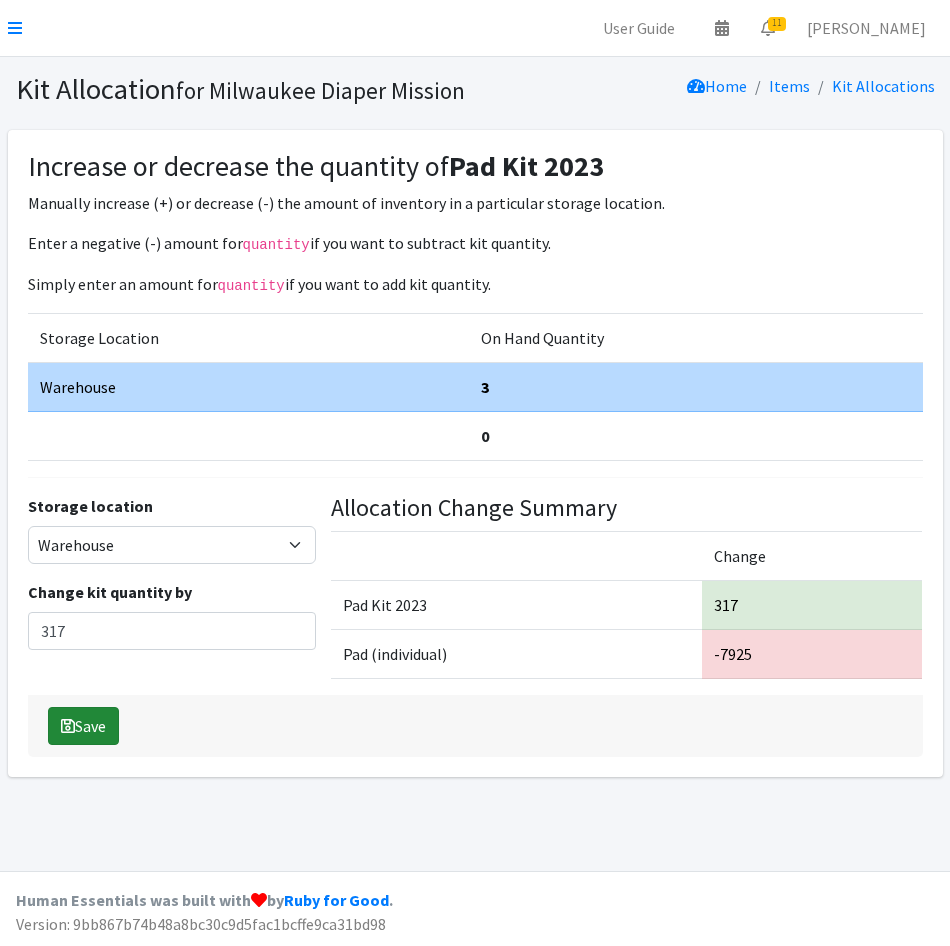 click on "Save" at bounding box center (83, 726) 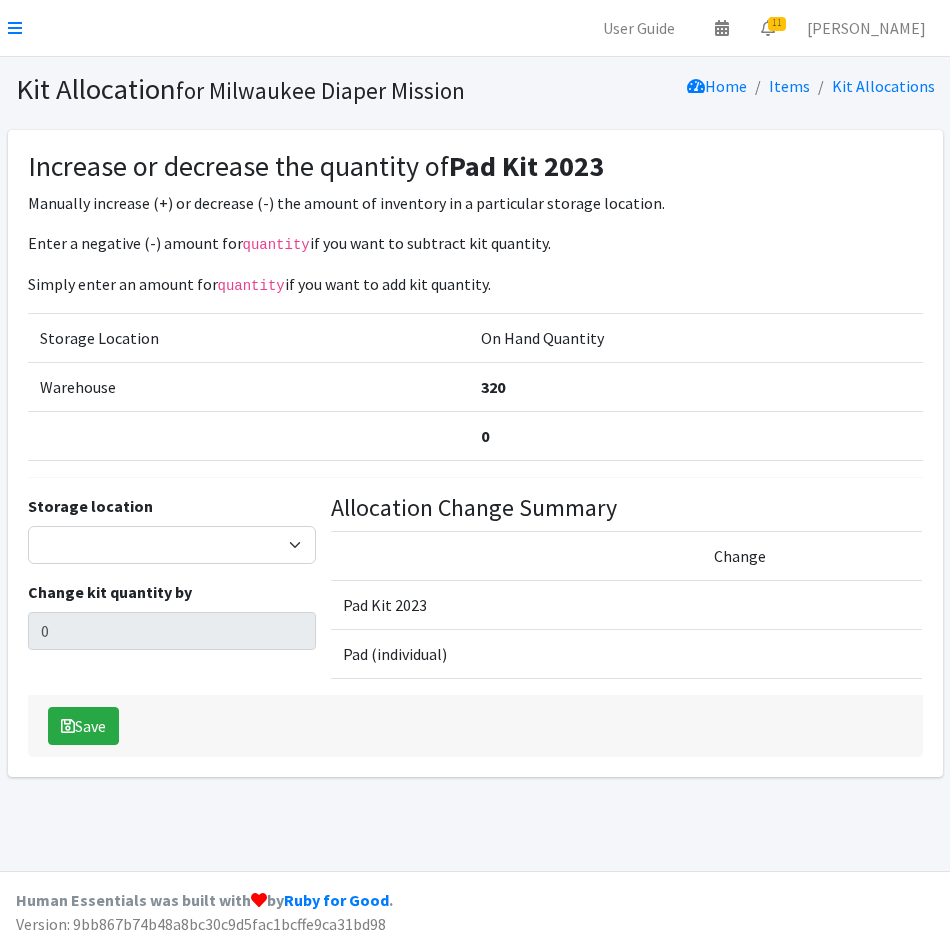 scroll, scrollTop: 0, scrollLeft: 0, axis: both 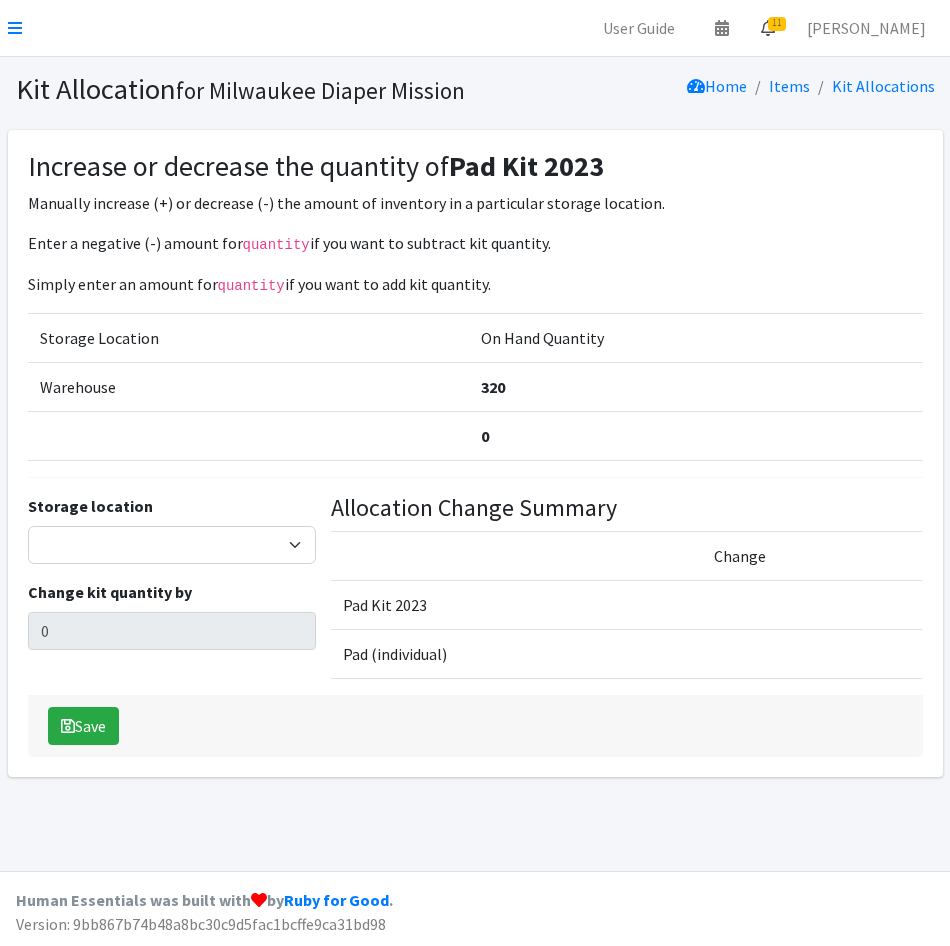 click on "11" at bounding box center [777, 24] 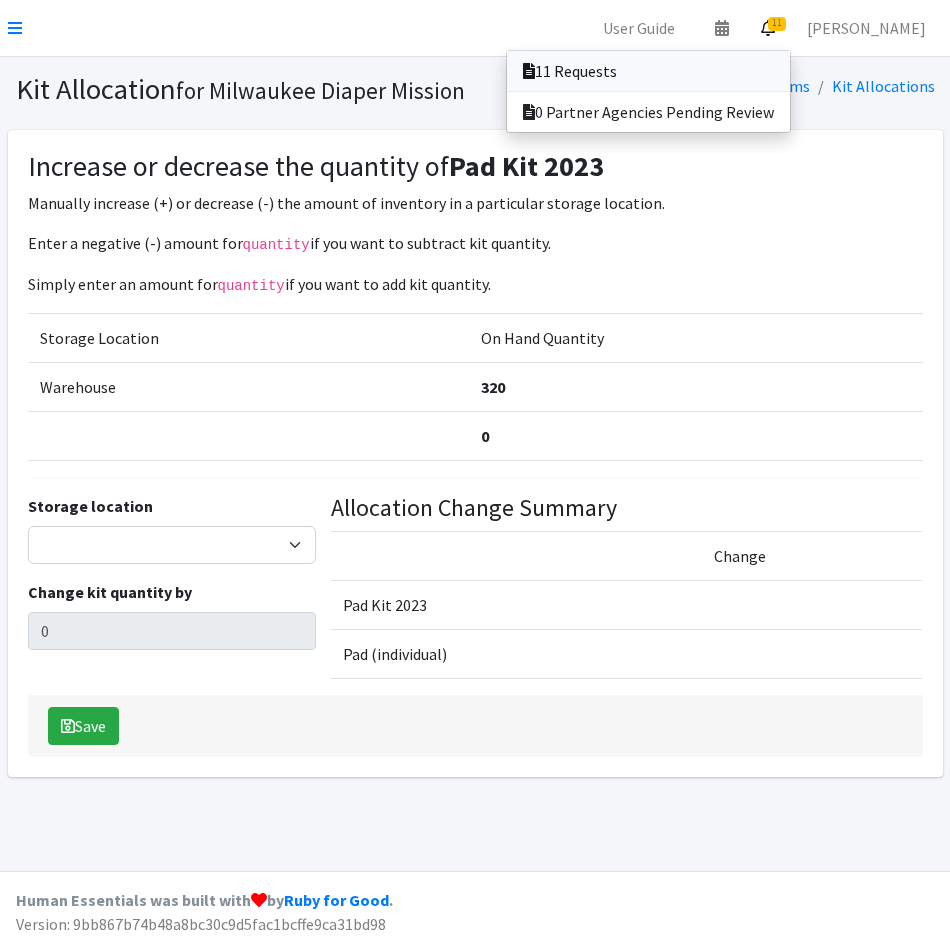click on "11
Requests" at bounding box center (648, 71) 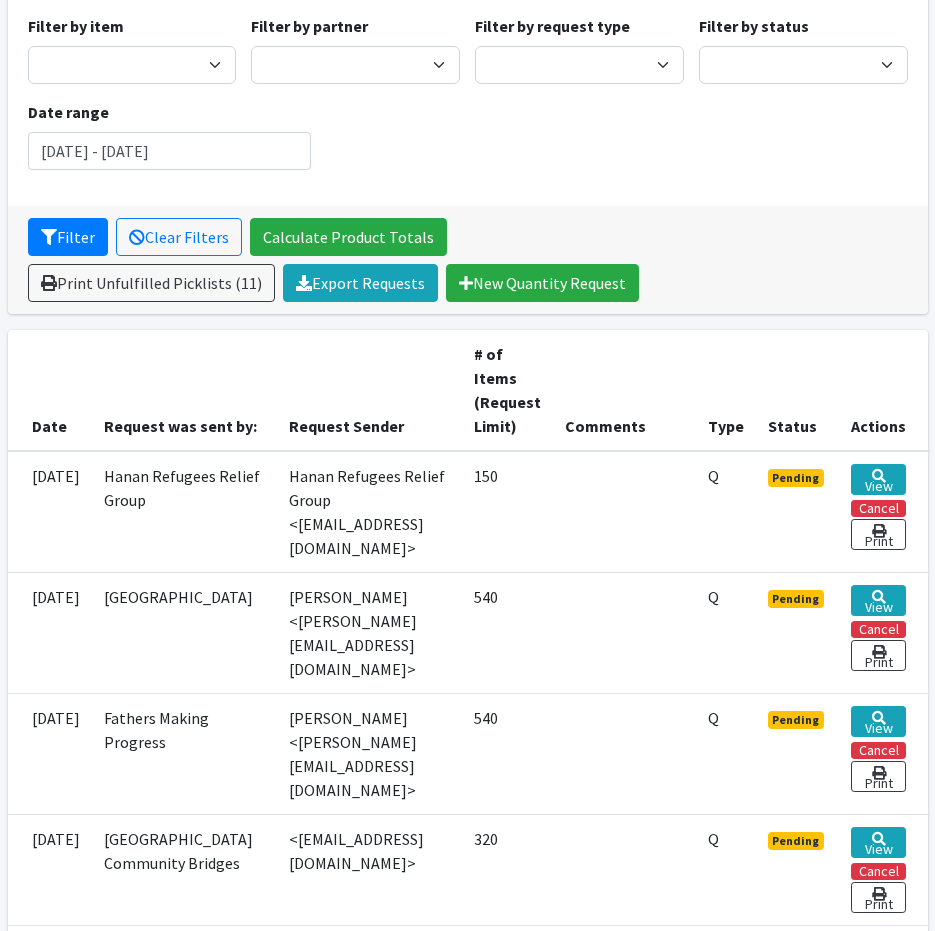 scroll, scrollTop: 200, scrollLeft: 0, axis: vertical 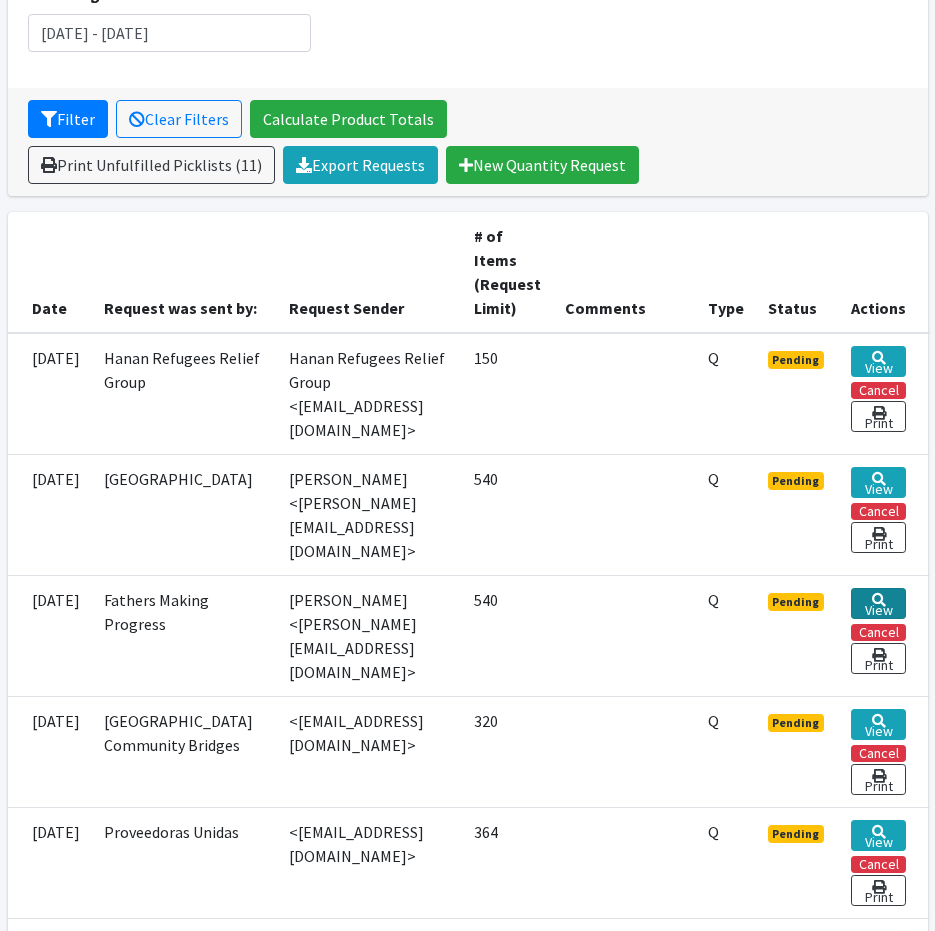 click on "View" at bounding box center (878, 603) 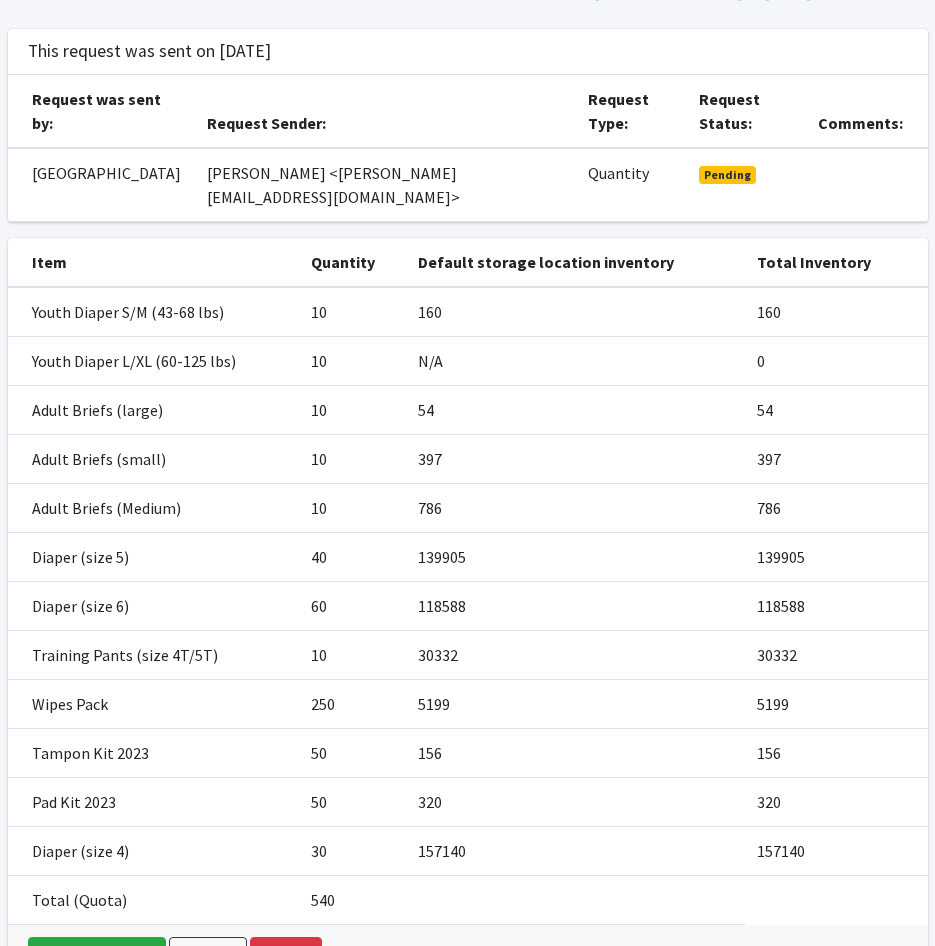 scroll, scrollTop: 256, scrollLeft: 0, axis: vertical 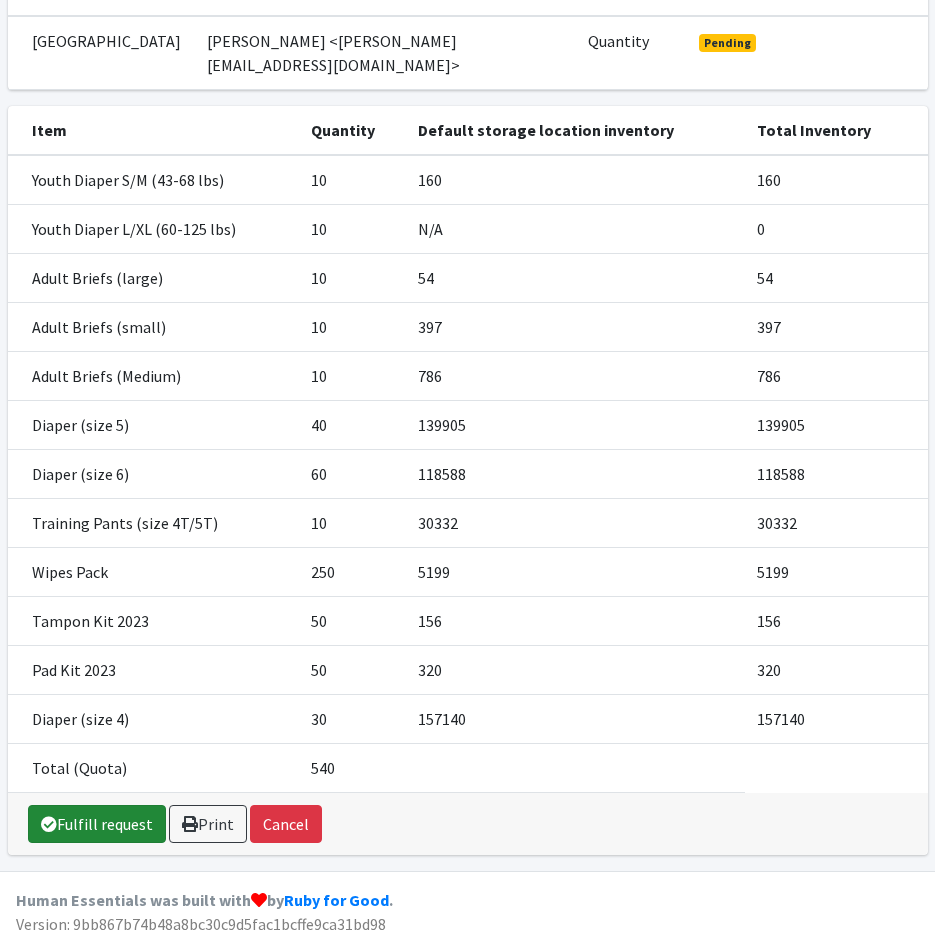 click on "Fulfill request" at bounding box center [97, 824] 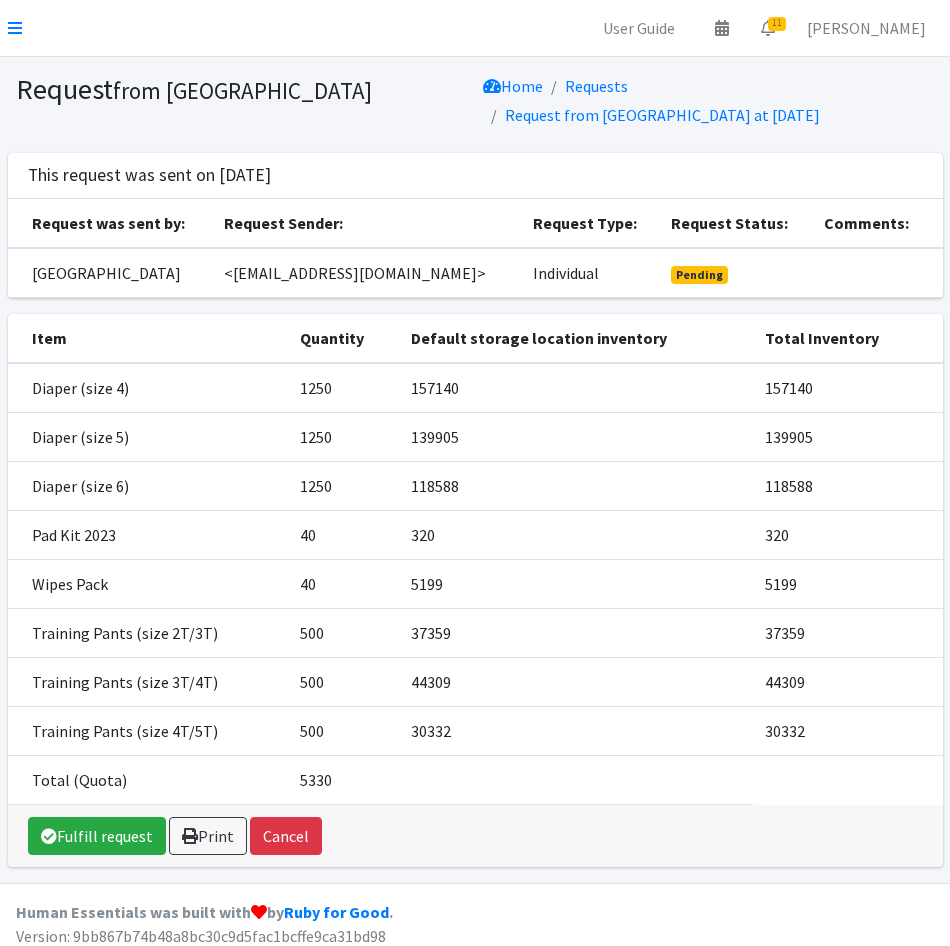 scroll, scrollTop: 0, scrollLeft: 0, axis: both 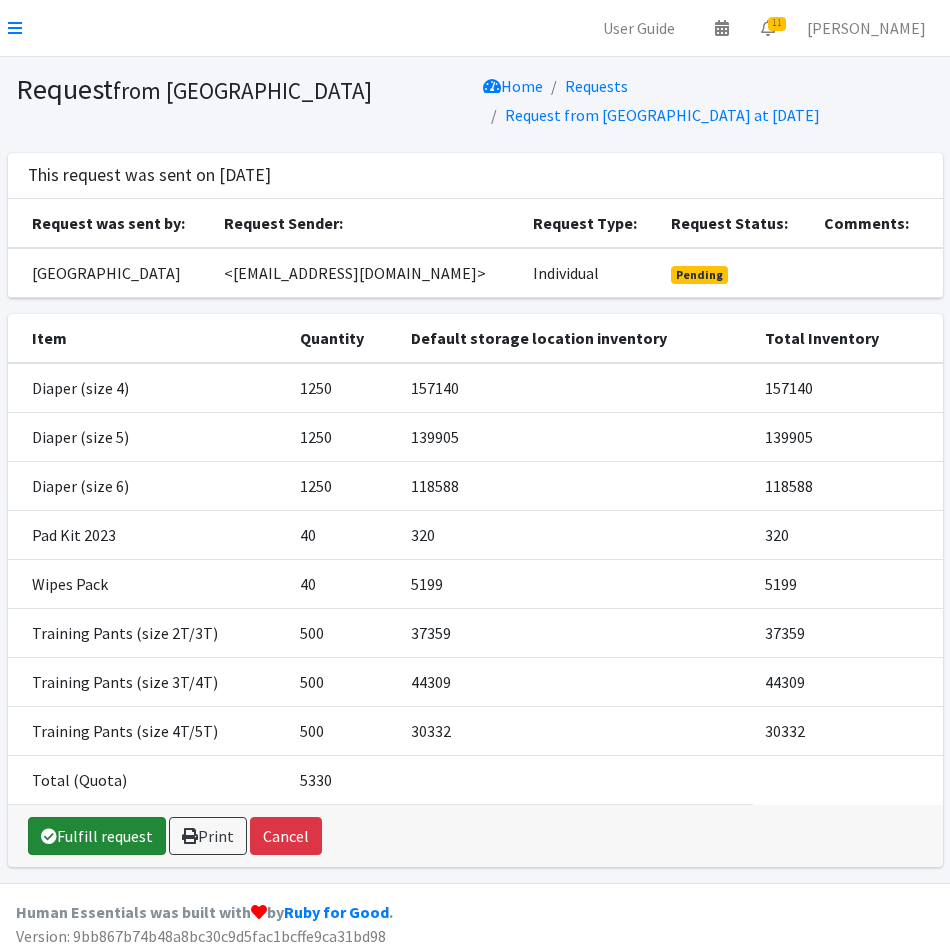 click on "Fulfill request" at bounding box center (97, 836) 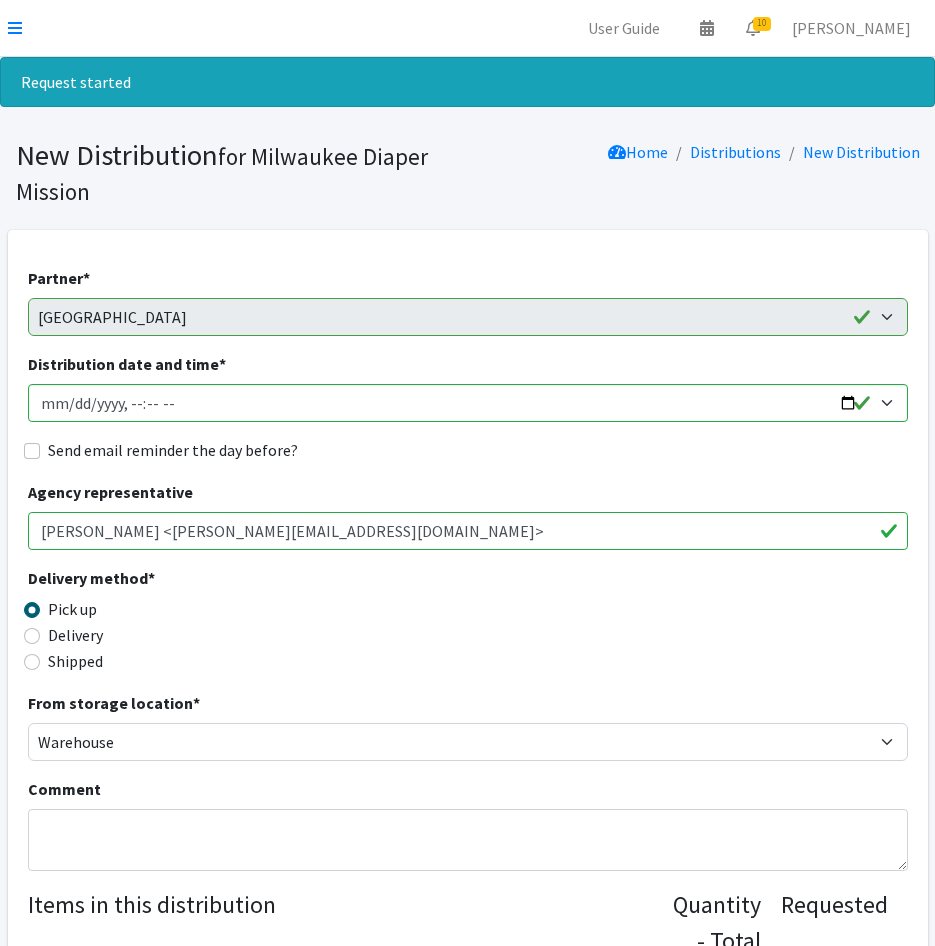 scroll, scrollTop: 0, scrollLeft: 0, axis: both 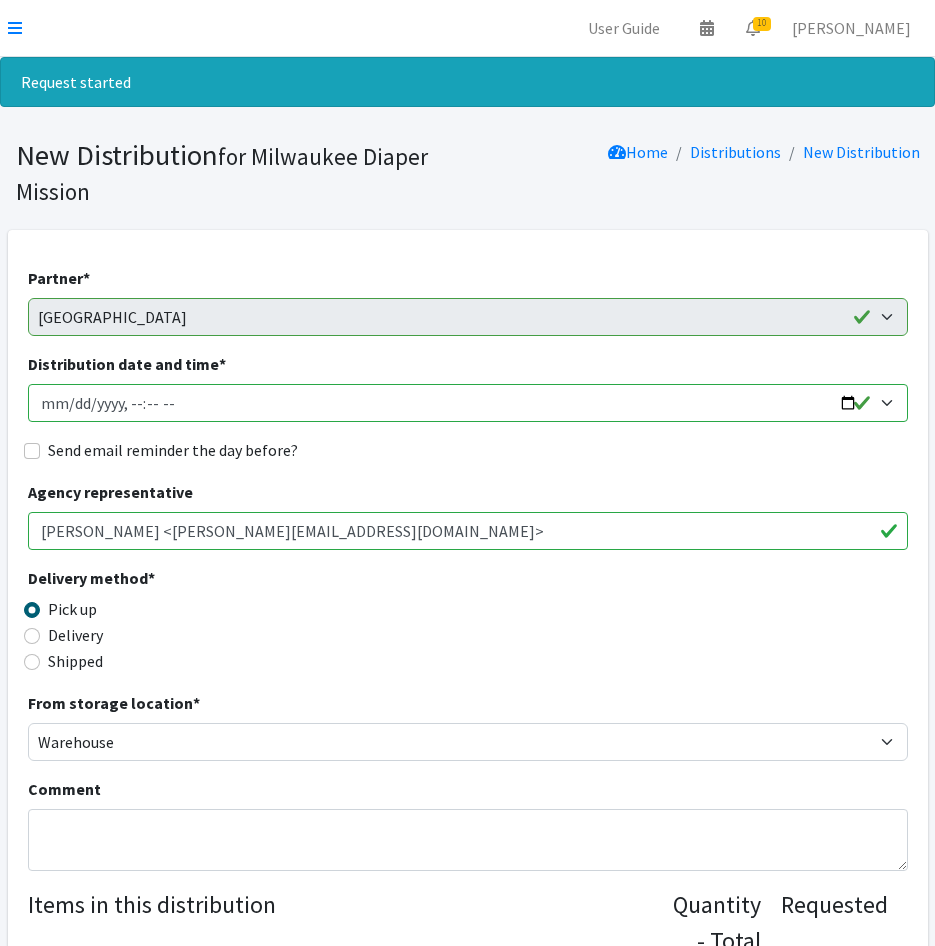 click on "Distribution date and time  *" at bounding box center (468, 403) 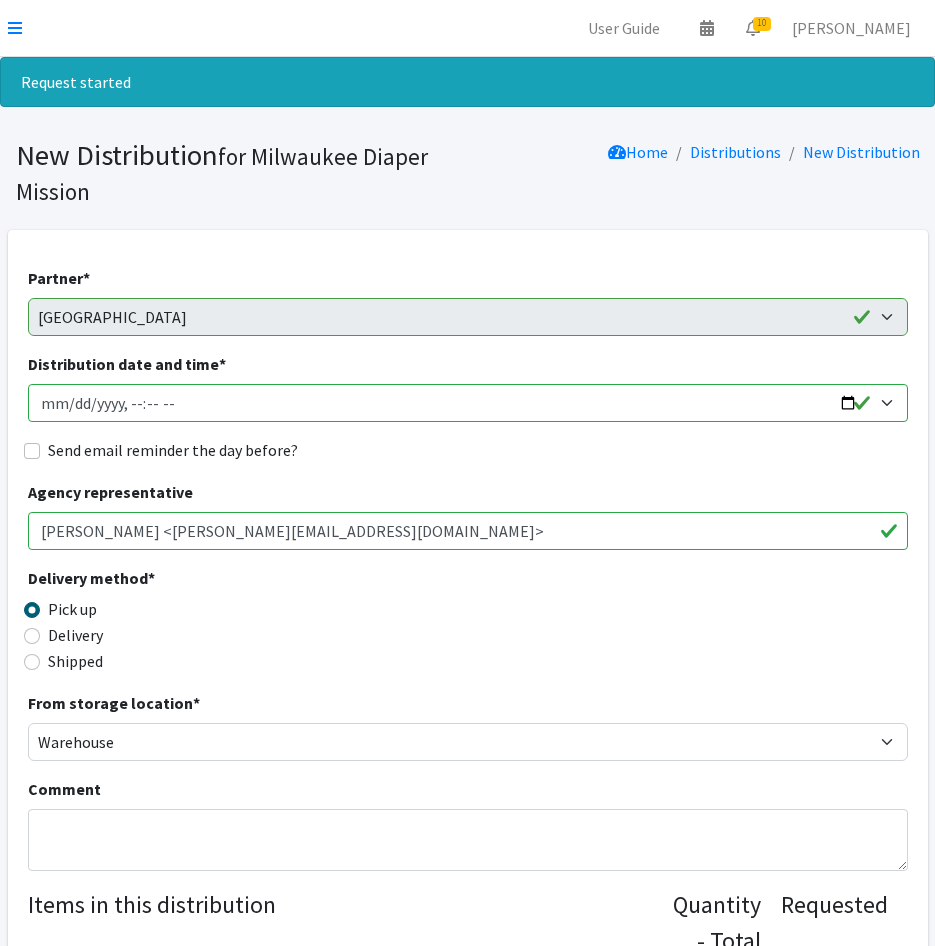 type on "2025-07-24T23:59" 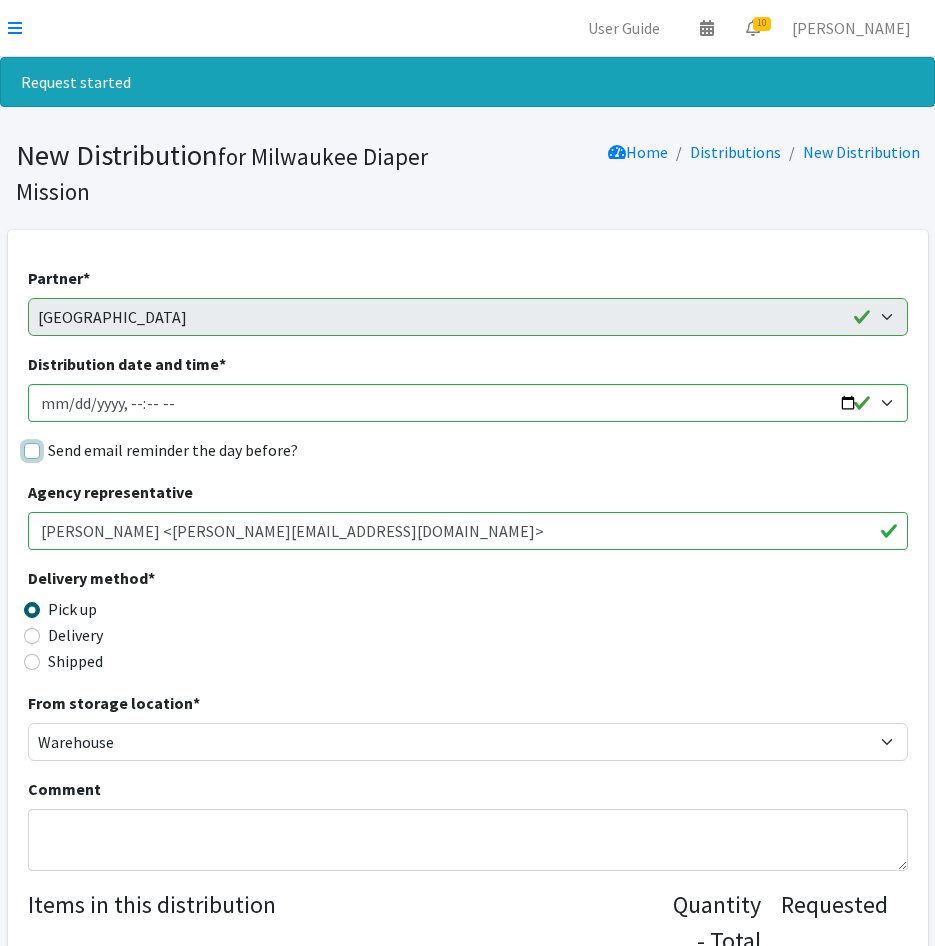 click on "Send email reminder the day before?" at bounding box center [32, 451] 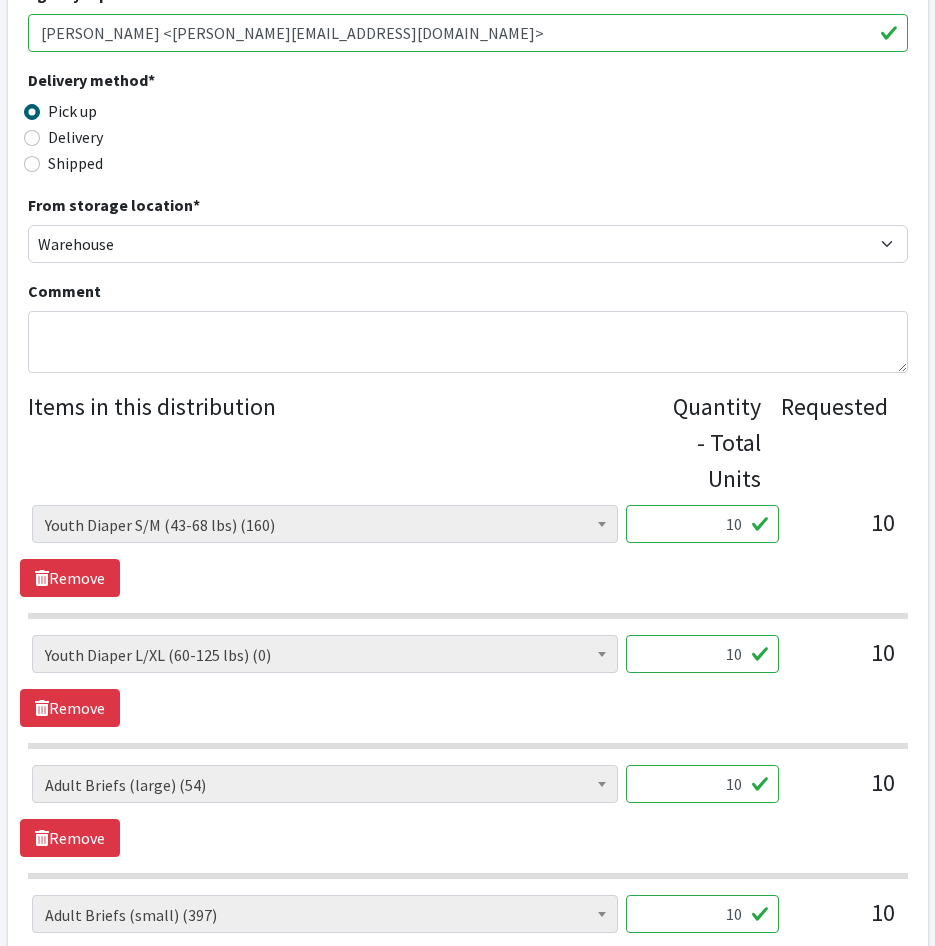scroll, scrollTop: 500, scrollLeft: 0, axis: vertical 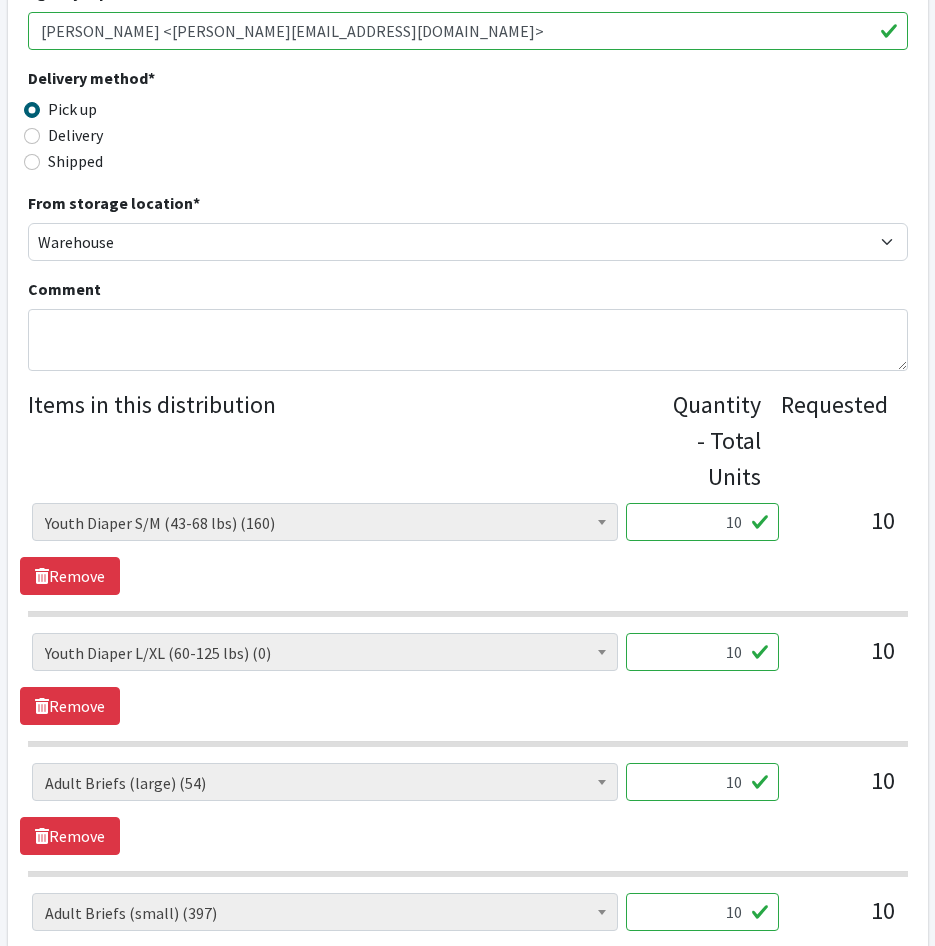 drag, startPoint x: 704, startPoint y: 537, endPoint x: 788, endPoint y: 532, distance: 84.14868 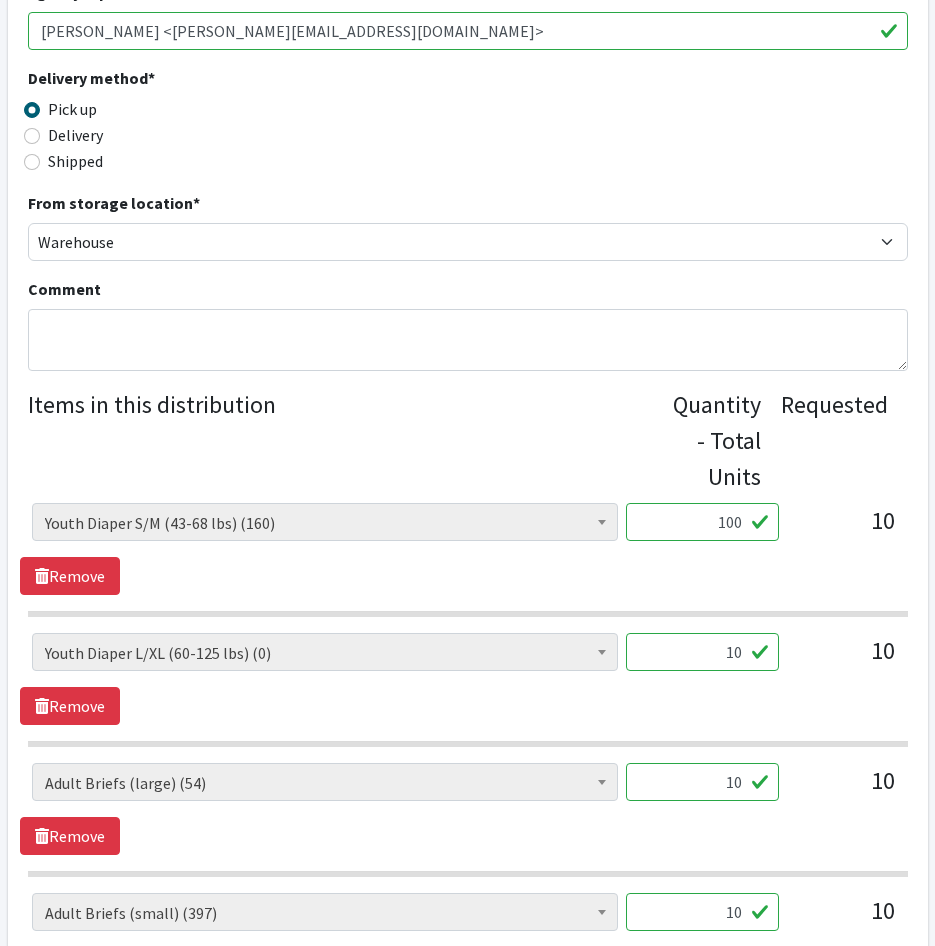 type on "100" 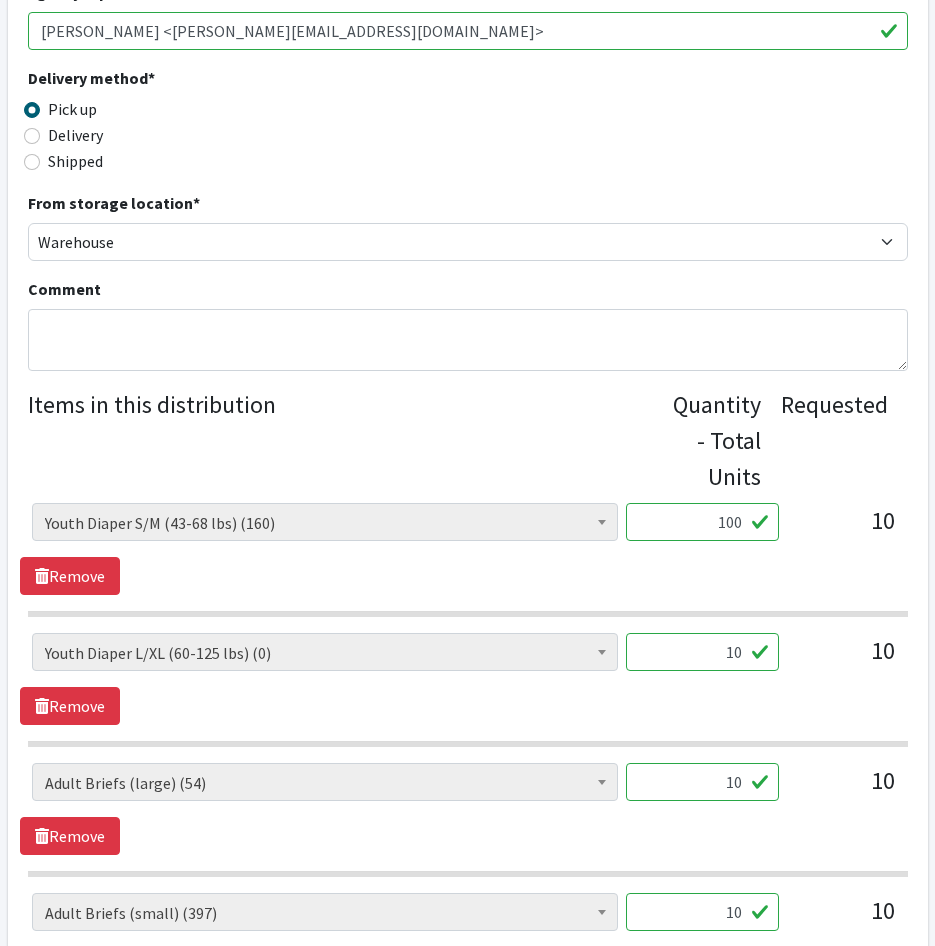 drag, startPoint x: 85, startPoint y: 685, endPoint x: 119, endPoint y: 685, distance: 34 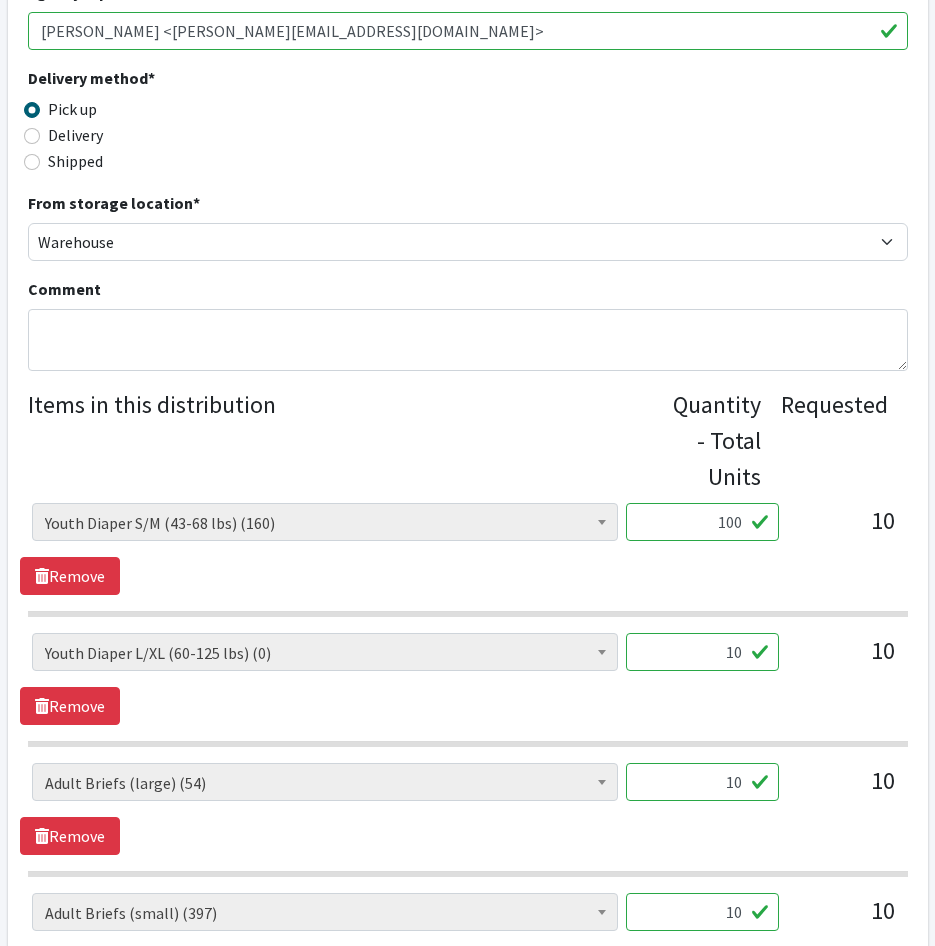 click on "AIO's (Newborn) (26)
AIO's (Sized) (70)
Adult Briefs (Medium) (786)
Adult Briefs (XL) (43)
Adult Briefs (XS) (316)
Adult Briefs (XXL) (56)
Adult Briefs (large) (54)
Adult Briefs (small) (397)
Adult Incontinence Underwear Liners (460)
Bed Pads (disposable) (23)
Cloth Pad (1440)
Cloth Swim Diapers (25)
Cloth Training Pants (44)
Cloth Wipes (46)
Covers (Newborn) (289)
Covers (Sized) (326)
Diaper (size 1) (102864)
Diaper (size 2) (24362)
Diaper (size 3) (61314)
Diaper (size 4) (157140)
Diaper (size 5) (139905)
Diaper (size 6) (118588)
Diaper (size 7/kids XL) (18370)
Diaper (size newborn) (26449)
Diaper (size preemie) (464)
Diaper Balm (Cloth Safe) (0)" at bounding box center [325, 660] 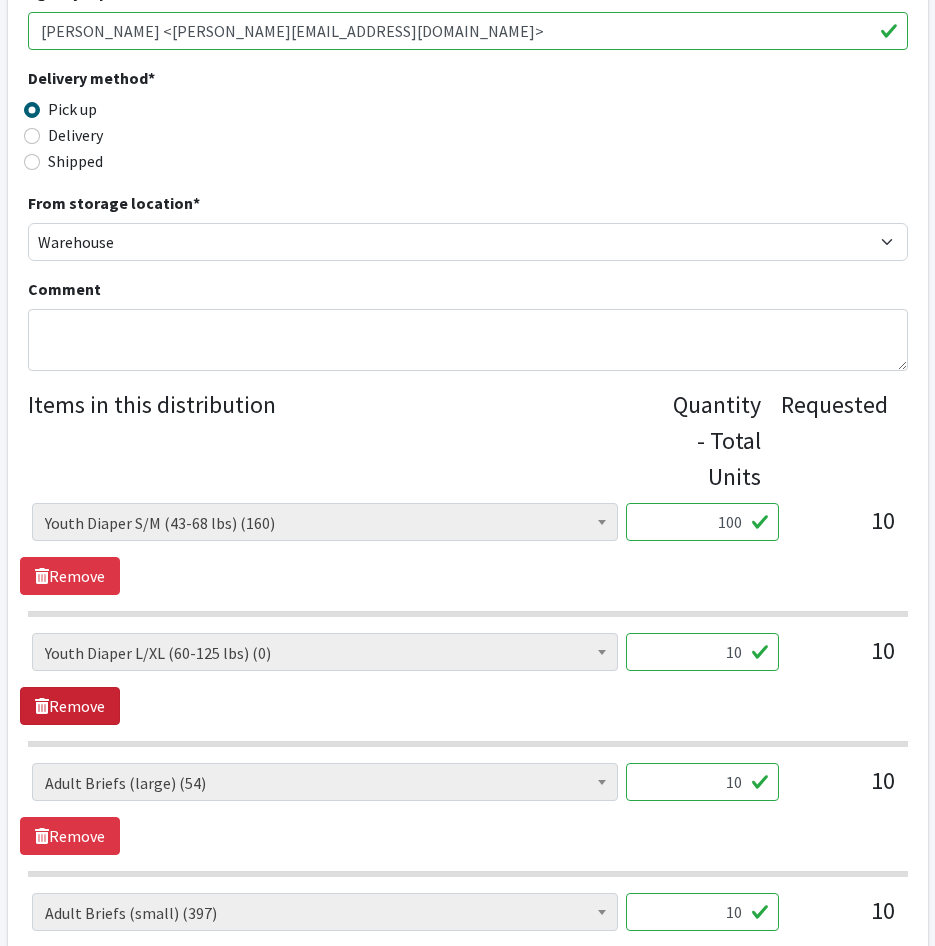 click on "Remove" at bounding box center [70, 706] 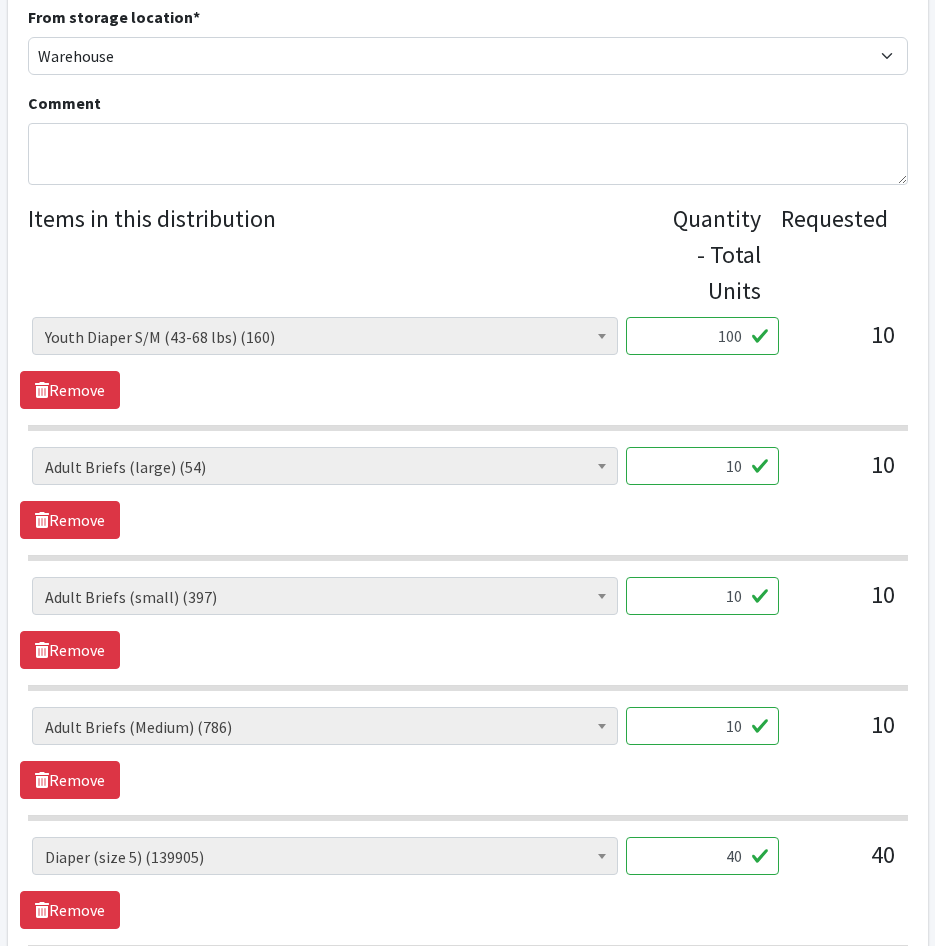 scroll, scrollTop: 700, scrollLeft: 0, axis: vertical 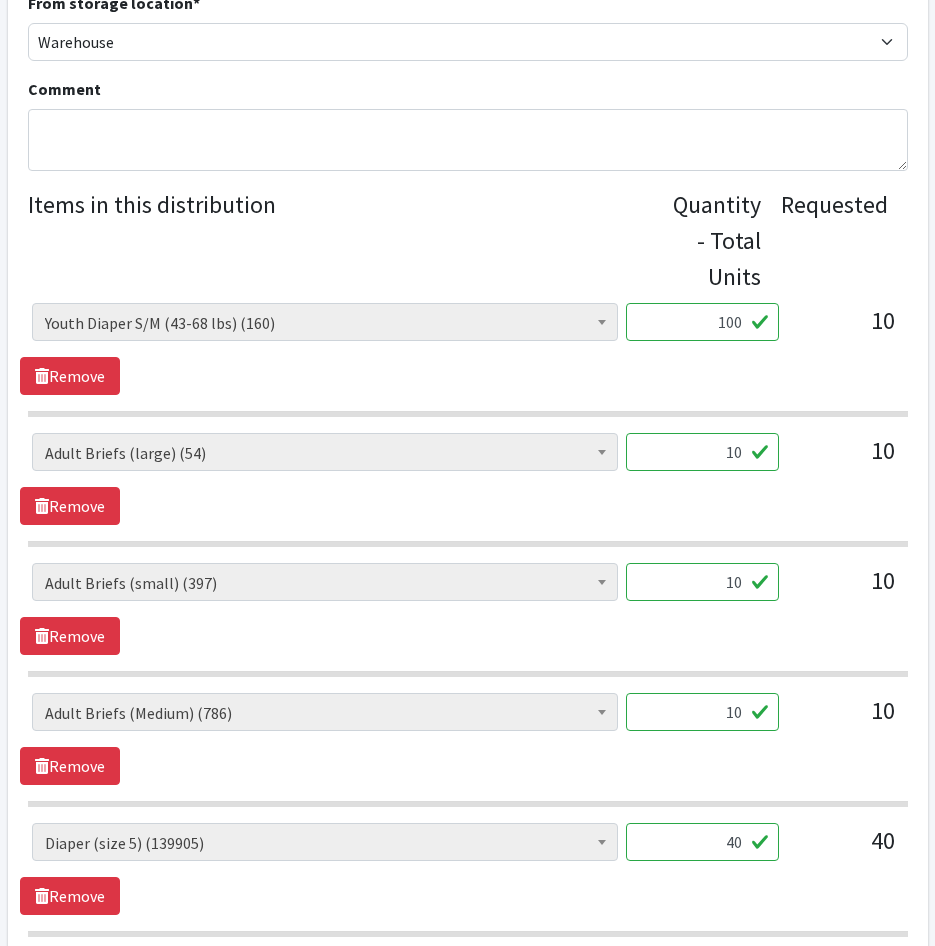 drag, startPoint x: 718, startPoint y: 579, endPoint x: 837, endPoint y: 600, distance: 120.83874 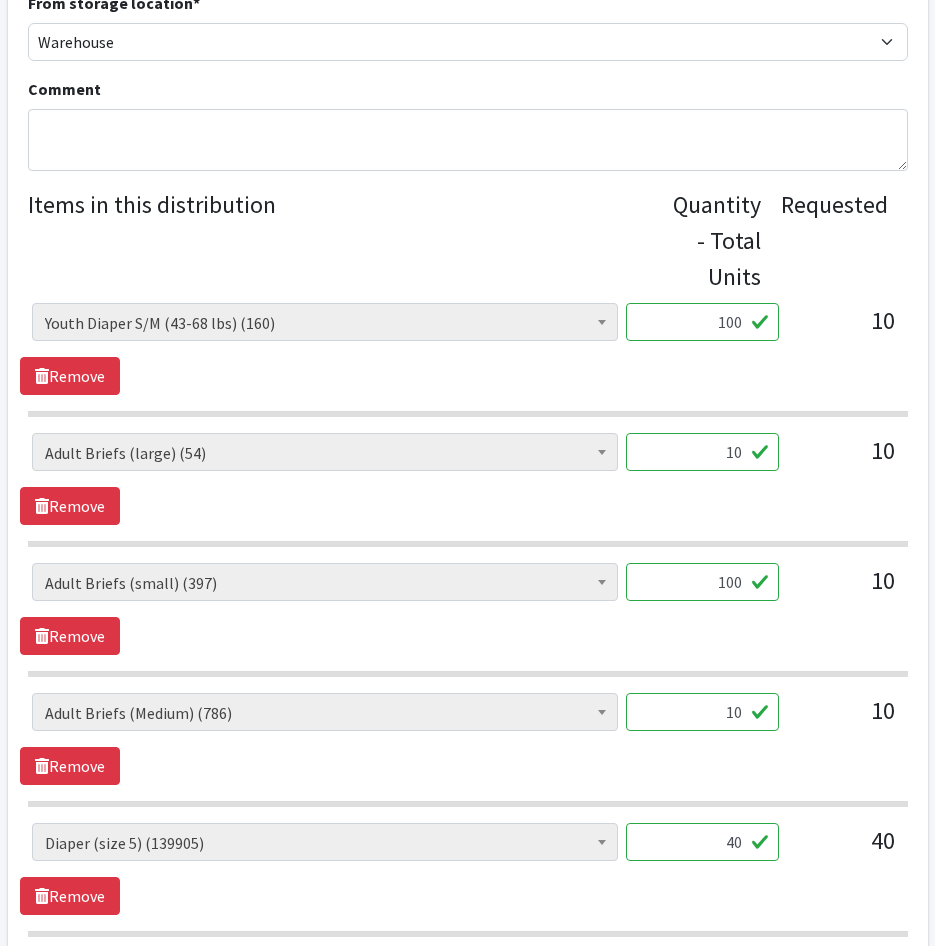 type on "100" 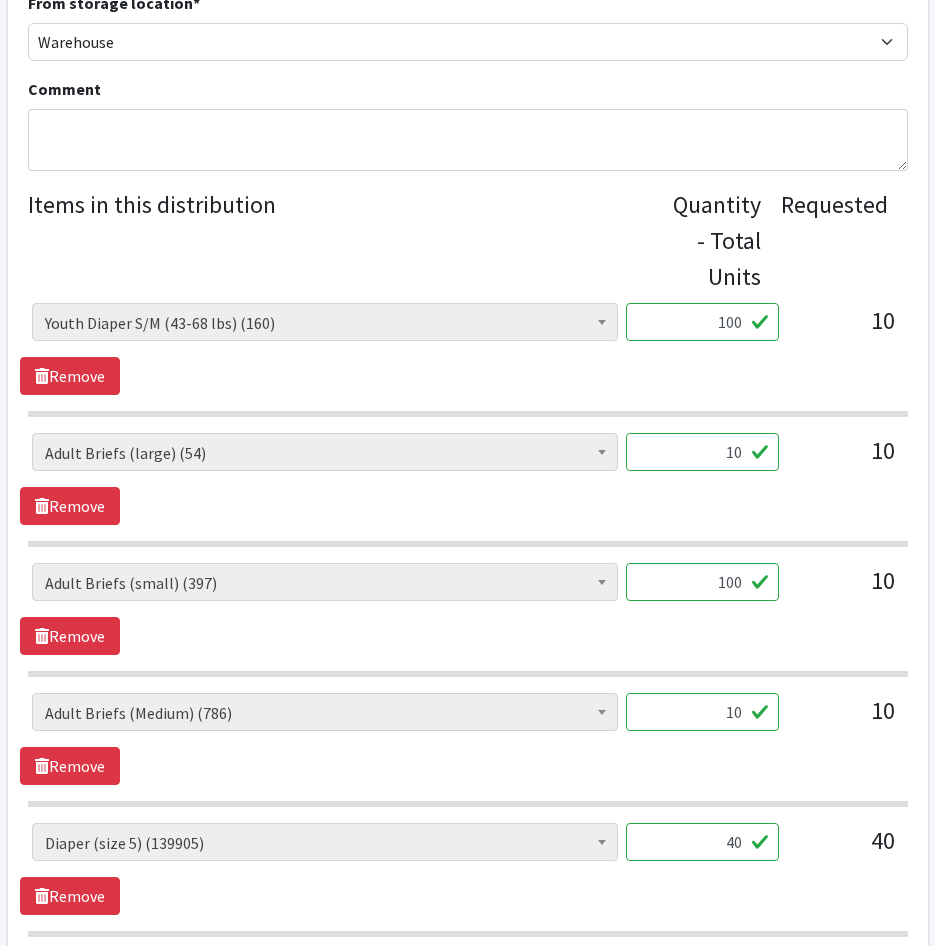drag, startPoint x: 707, startPoint y: 721, endPoint x: 896, endPoint y: 727, distance: 189.09521 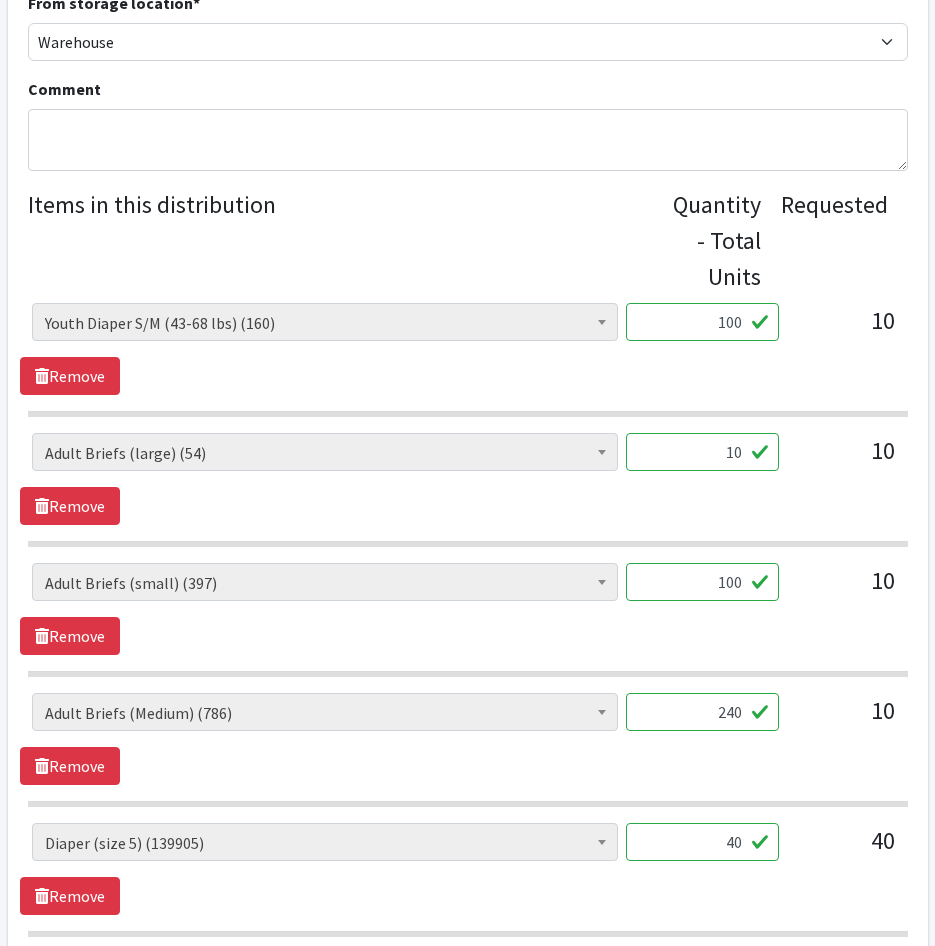type on "240" 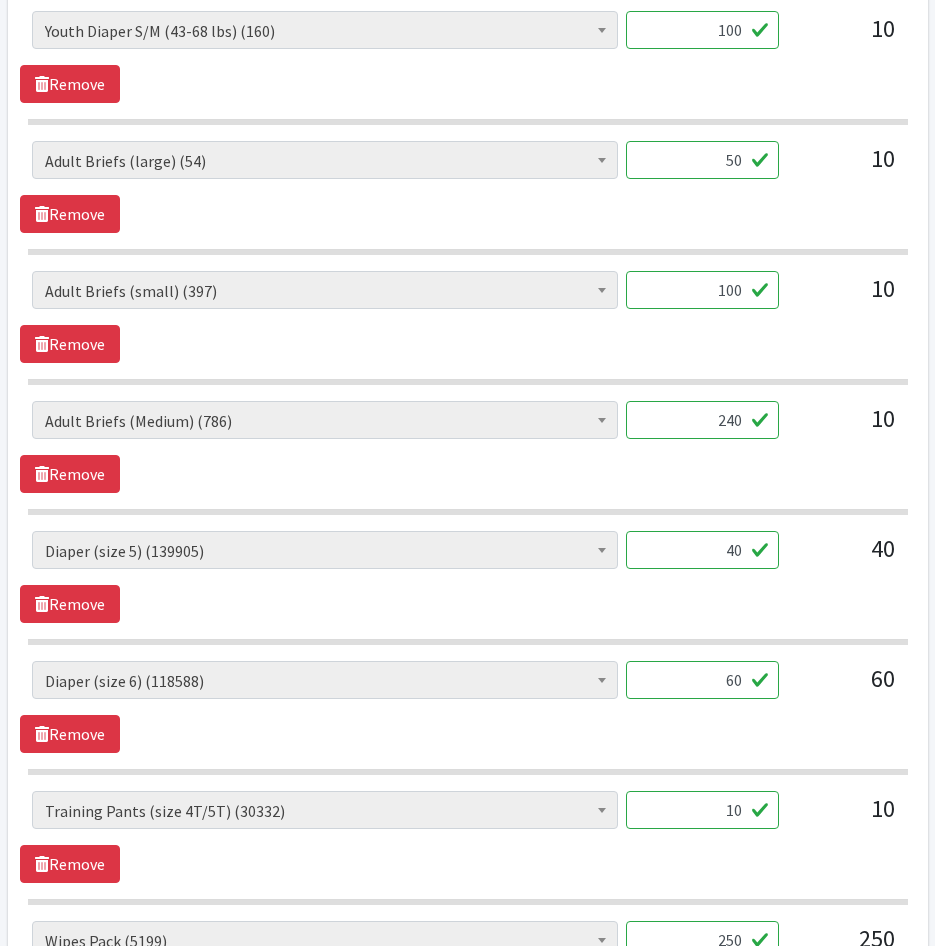 scroll, scrollTop: 1100, scrollLeft: 0, axis: vertical 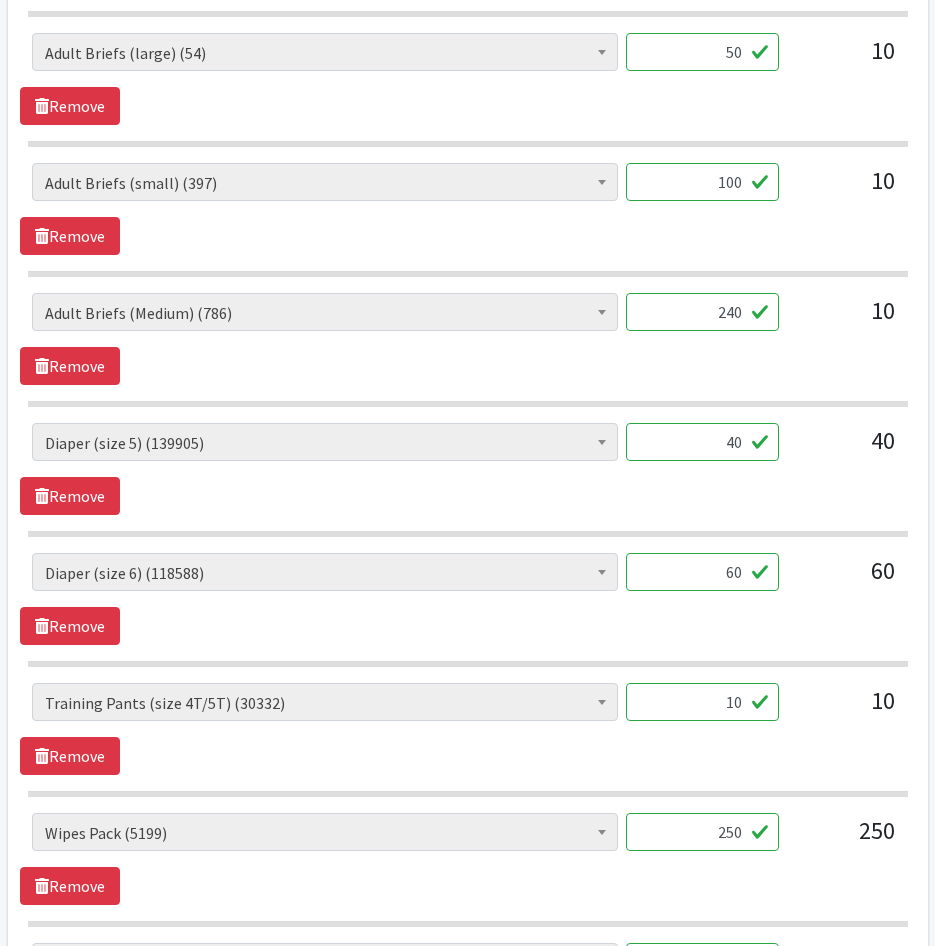 type on "50" 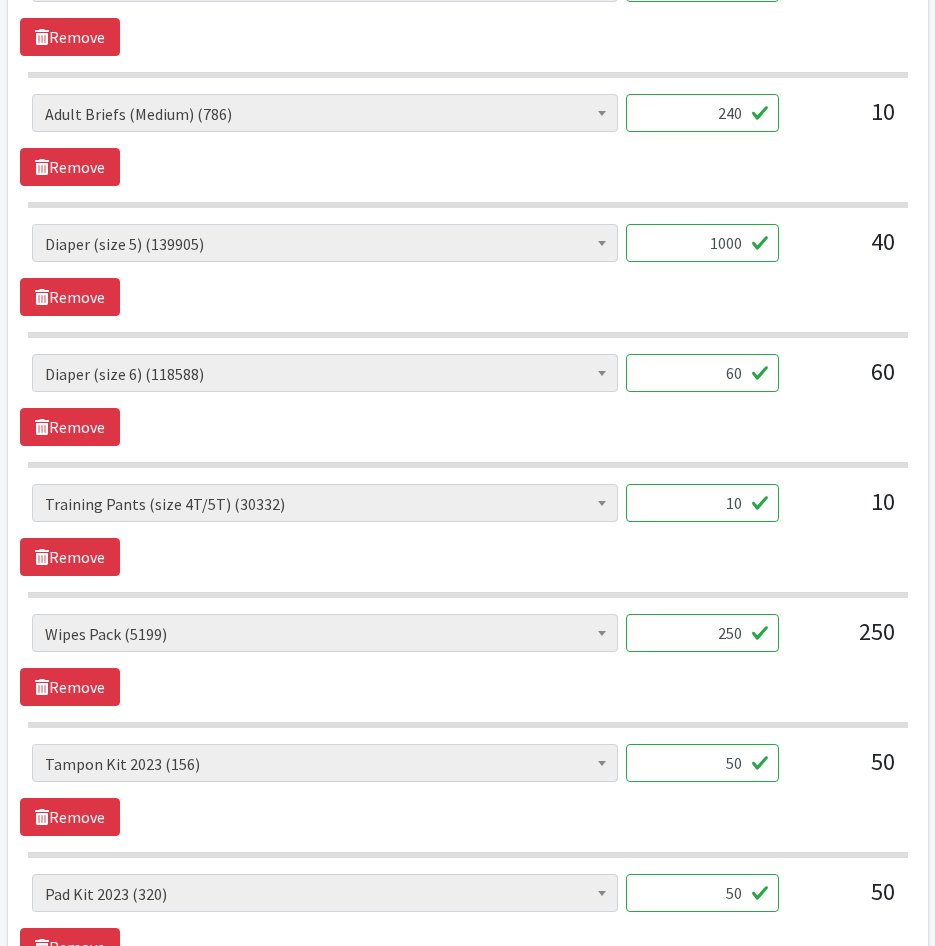 scroll, scrollTop: 1300, scrollLeft: 0, axis: vertical 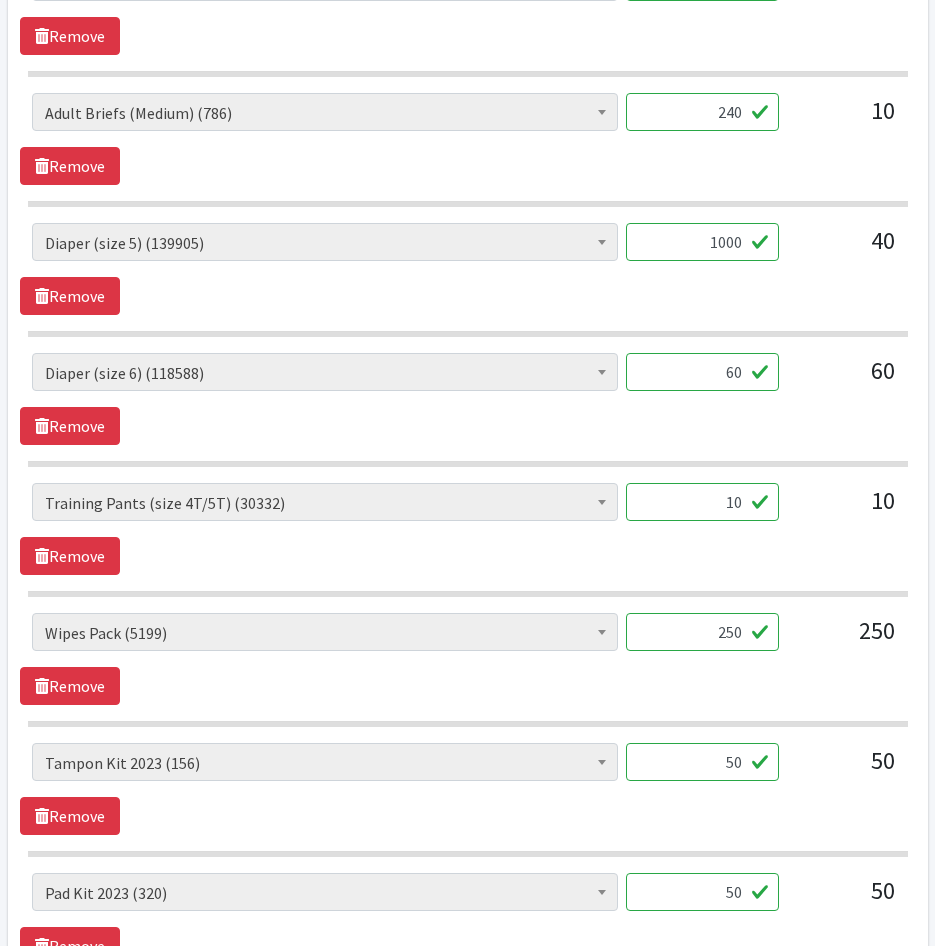 type on "1000" 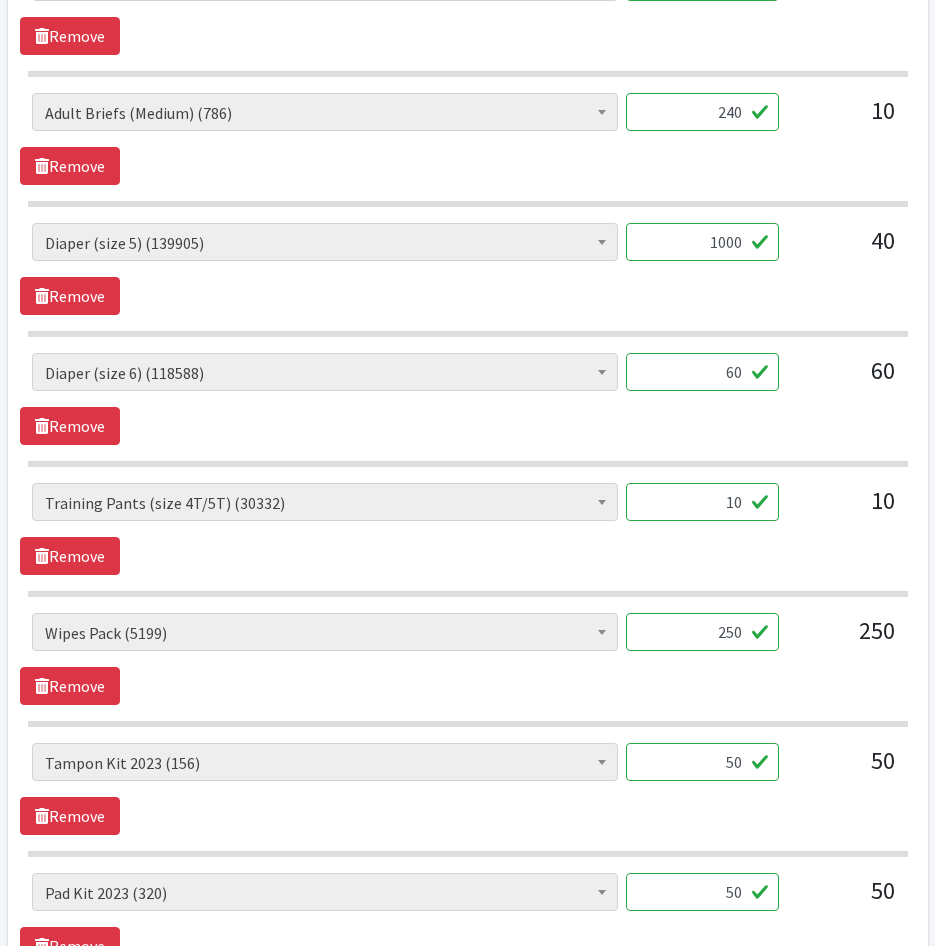 drag, startPoint x: 718, startPoint y: 377, endPoint x: 809, endPoint y: 388, distance: 91.66242 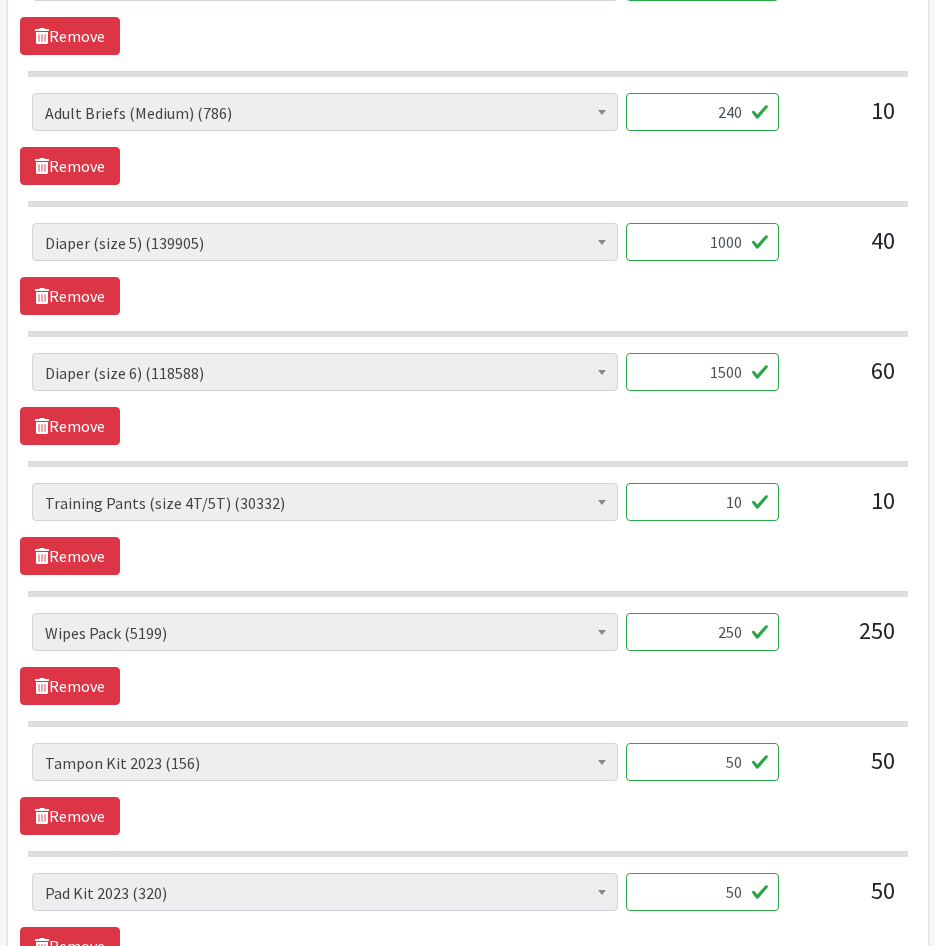type on "1500" 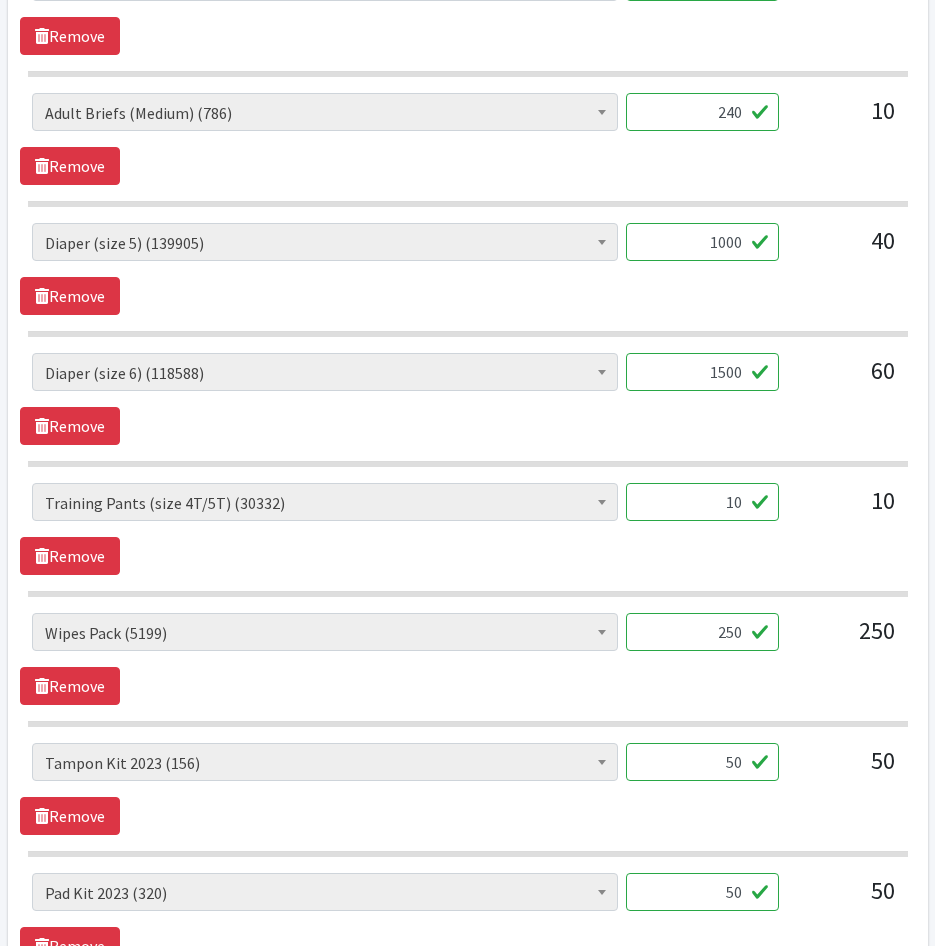 drag, startPoint x: 714, startPoint y: 494, endPoint x: 900, endPoint y: 511, distance: 186.77527 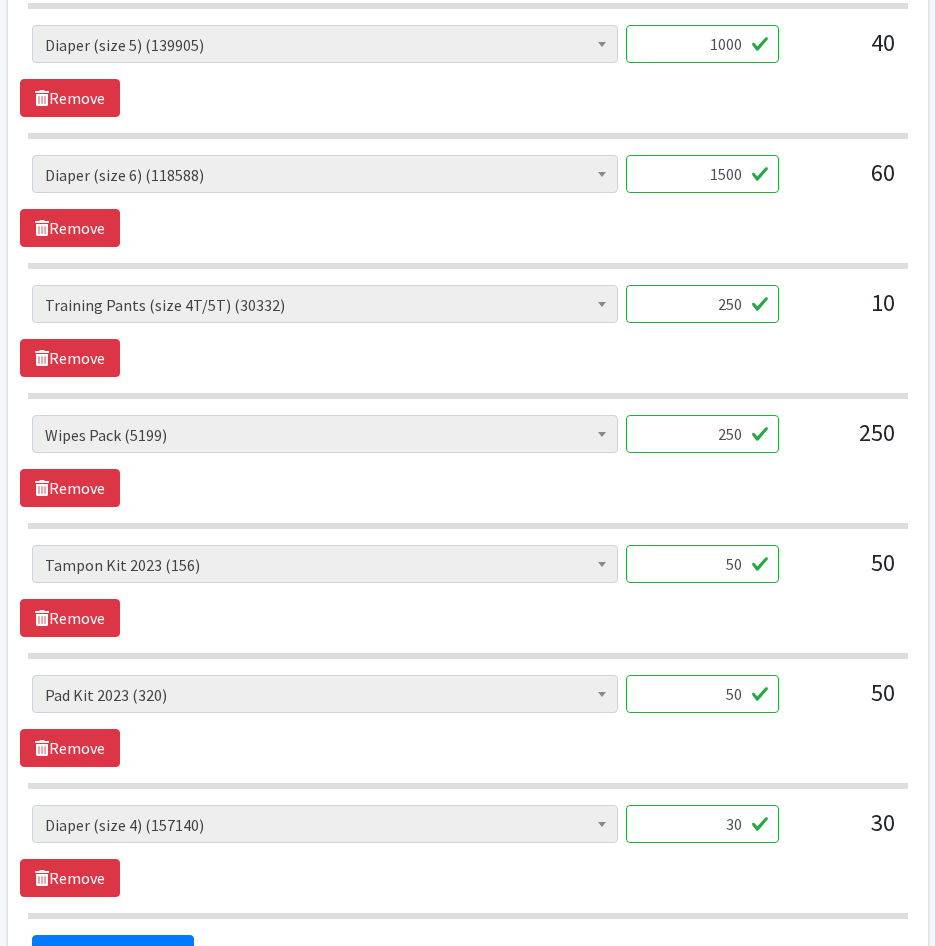 scroll, scrollTop: 1500, scrollLeft: 0, axis: vertical 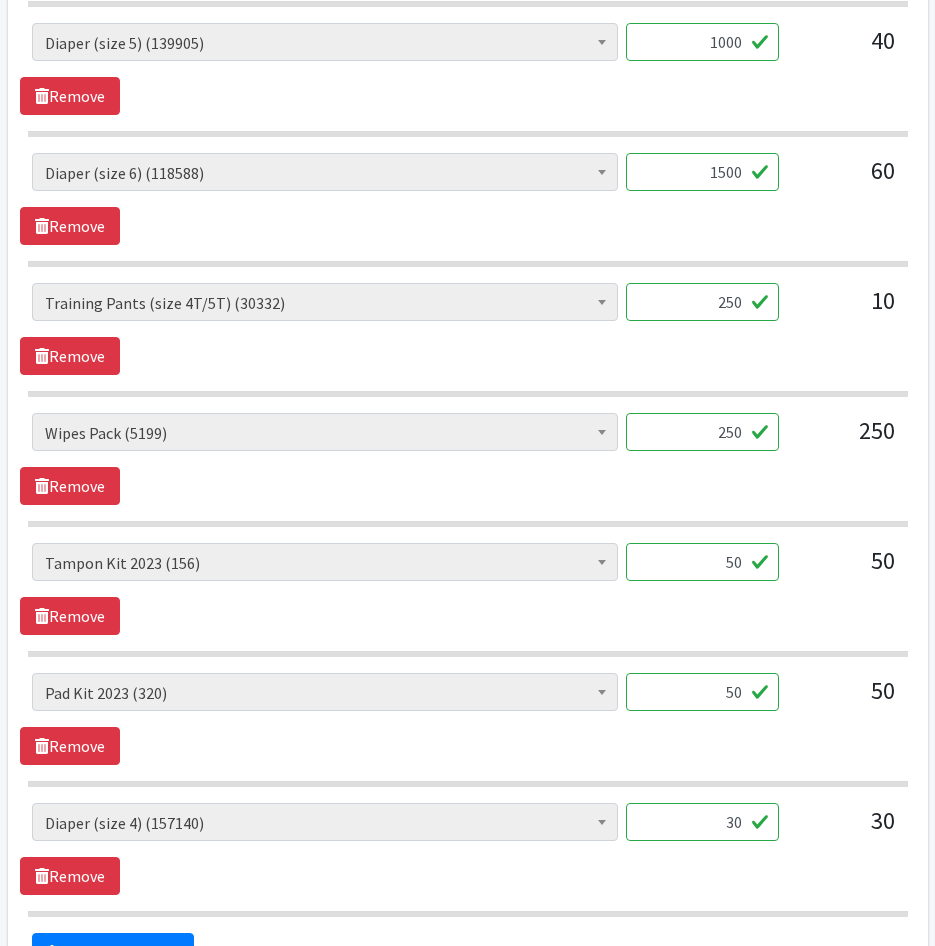 type on "250" 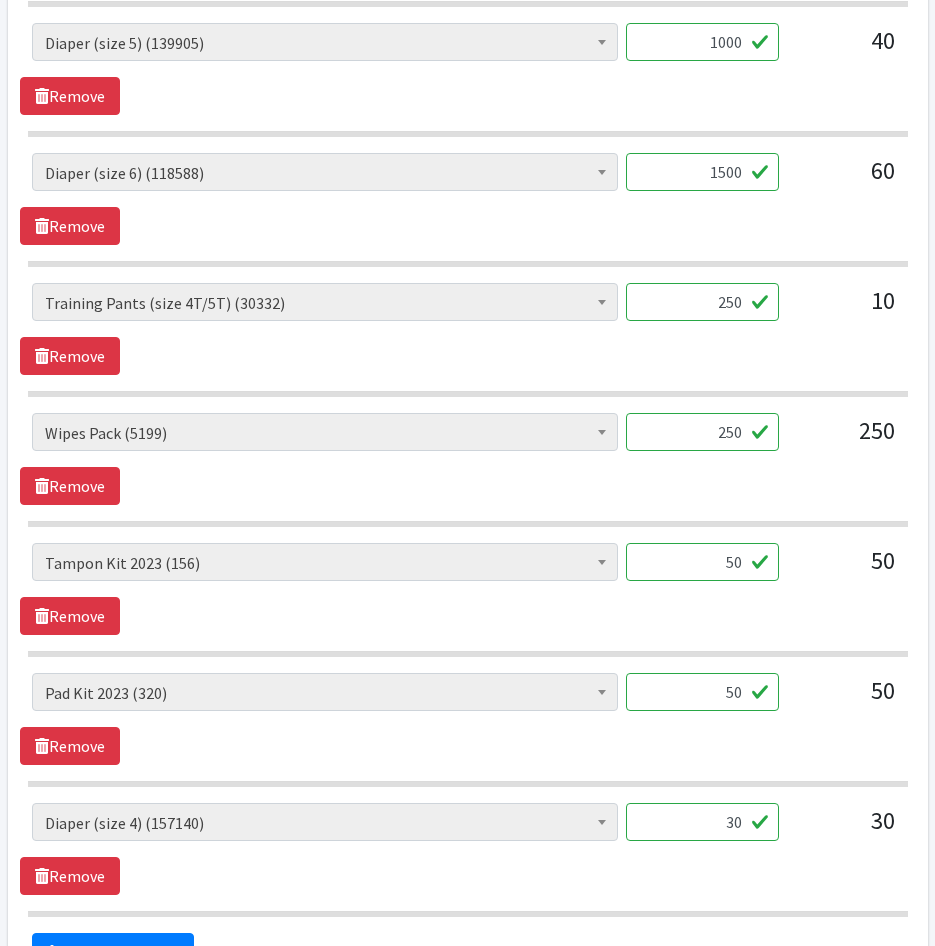click on "50" at bounding box center [702, 562] 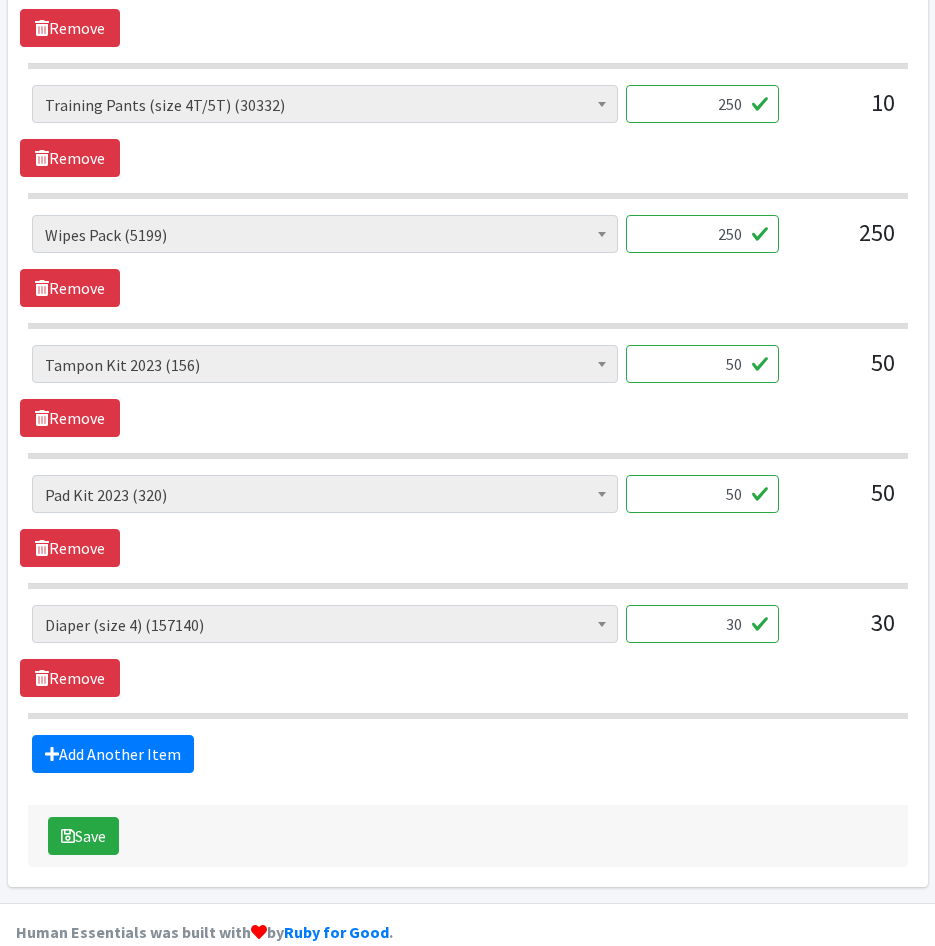 scroll, scrollTop: 1700, scrollLeft: 0, axis: vertical 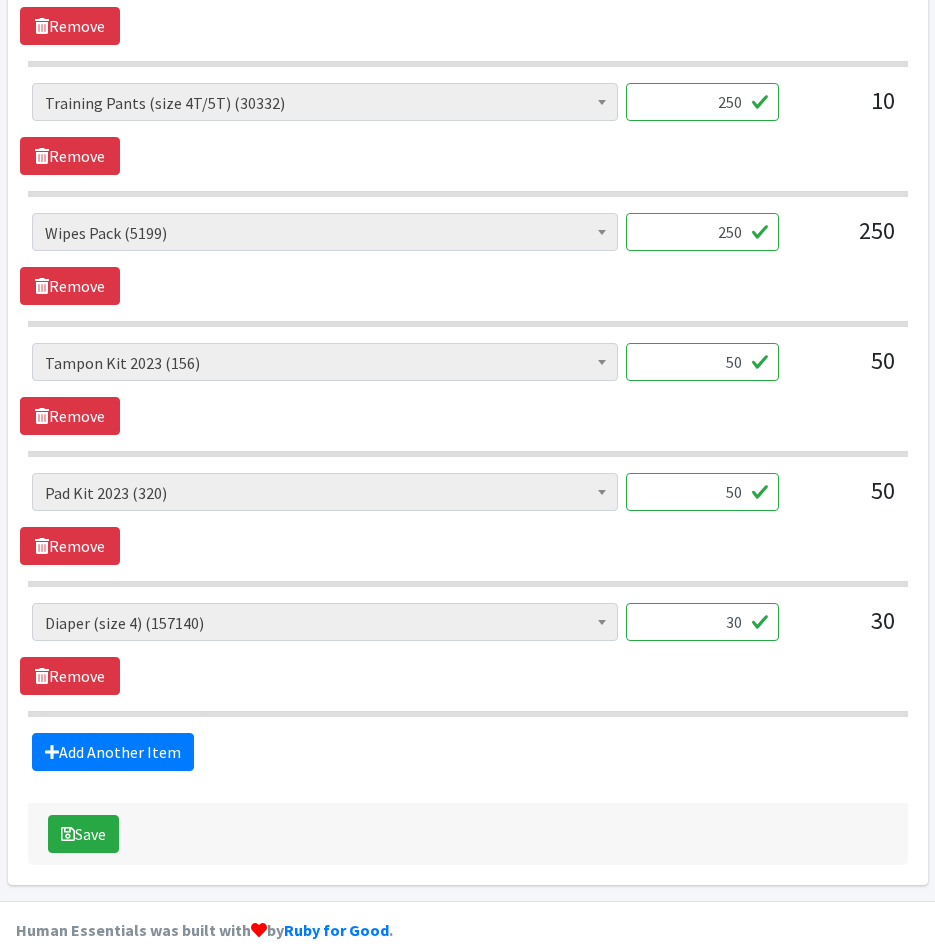 drag, startPoint x: 688, startPoint y: 625, endPoint x: 886, endPoint y: 641, distance: 198.64542 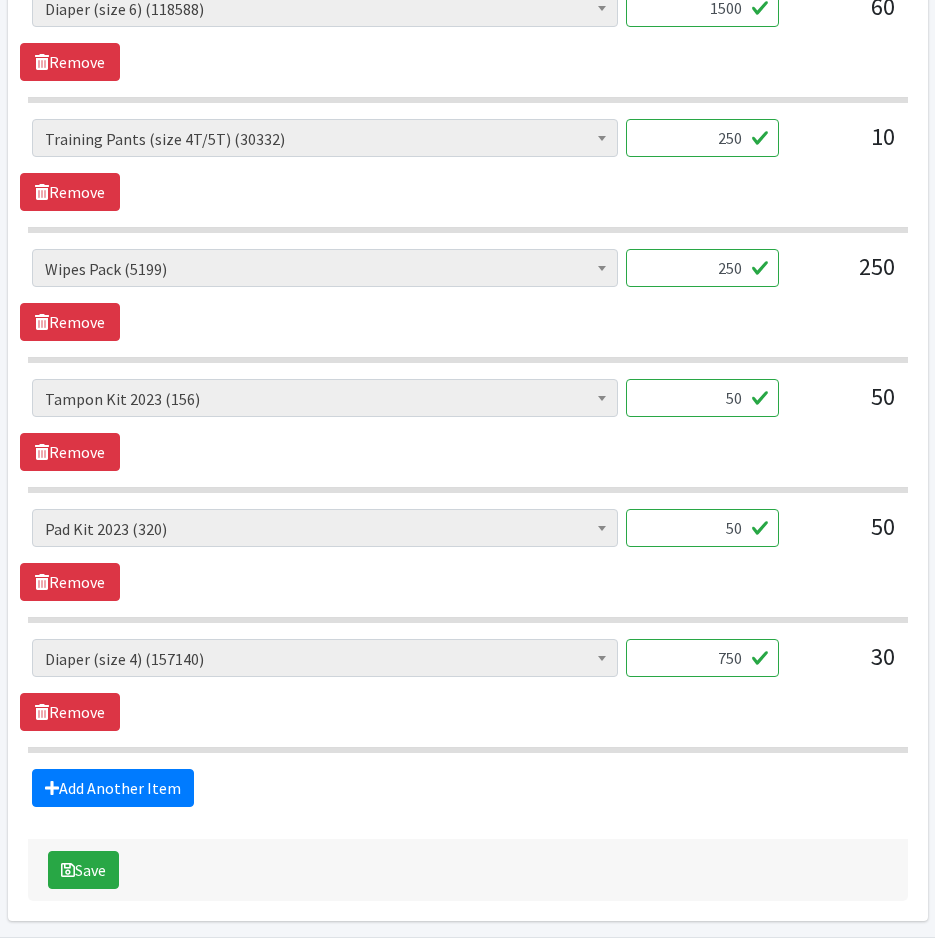 scroll, scrollTop: 1730, scrollLeft: 0, axis: vertical 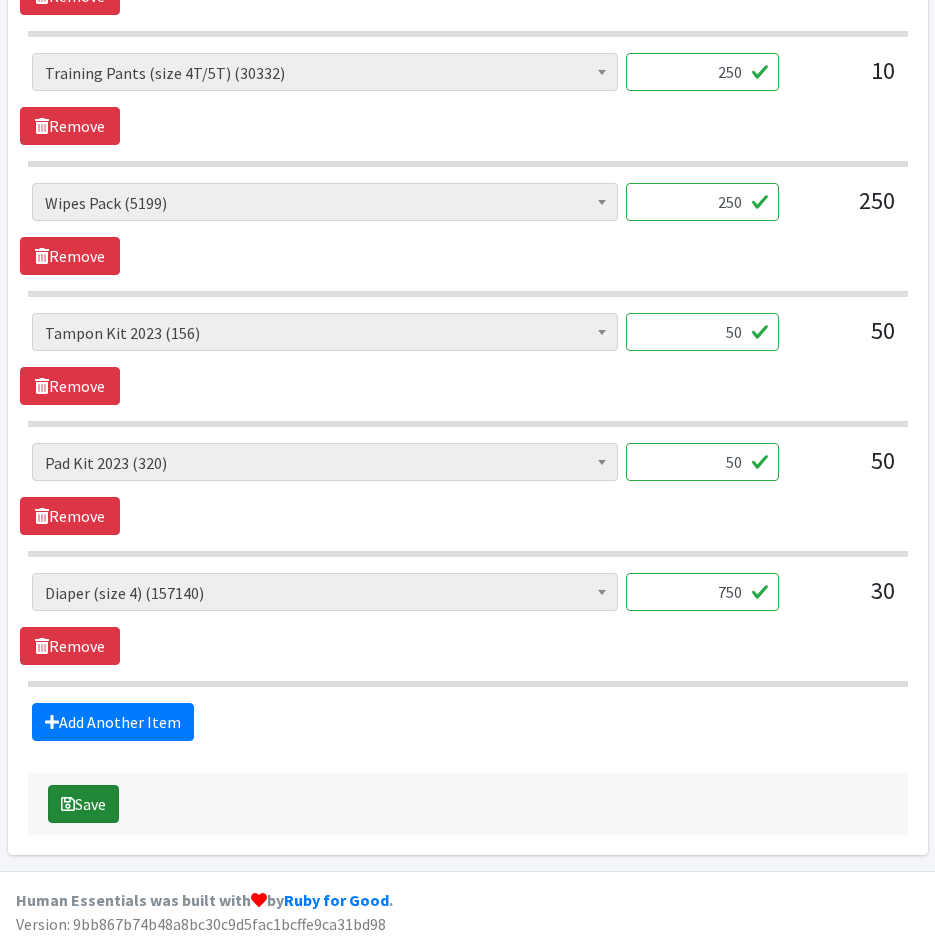 type on "750" 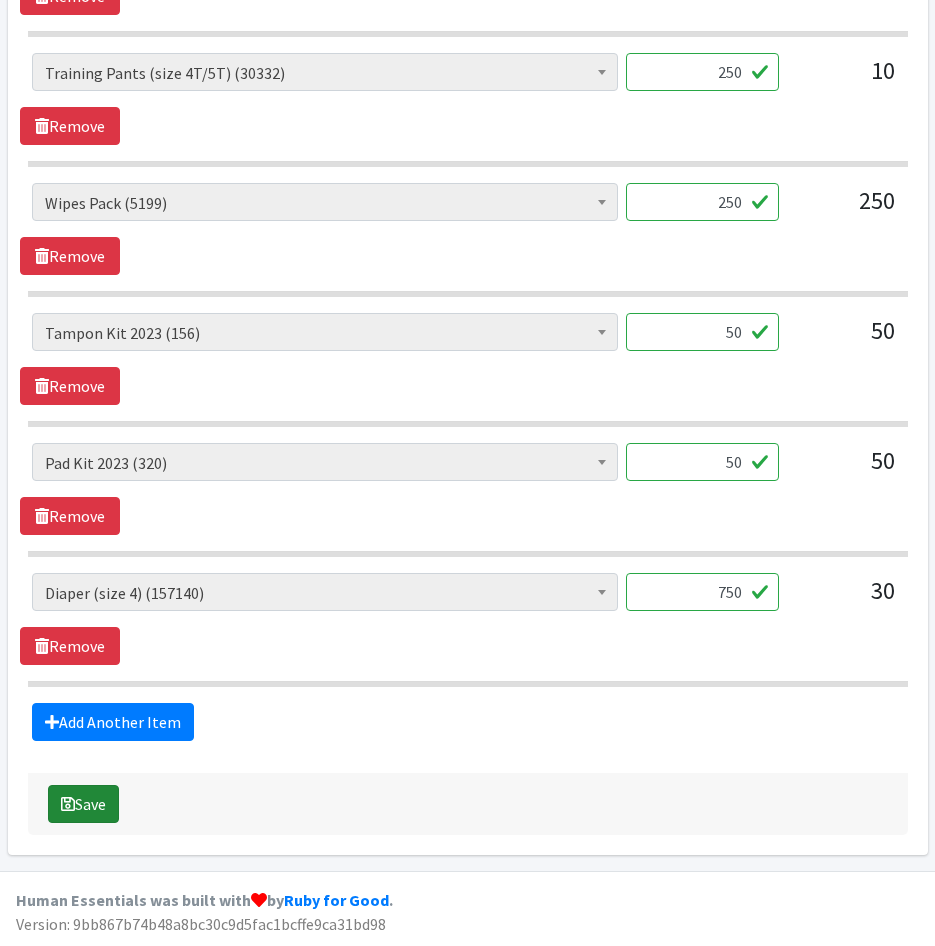 click at bounding box center [68, 804] 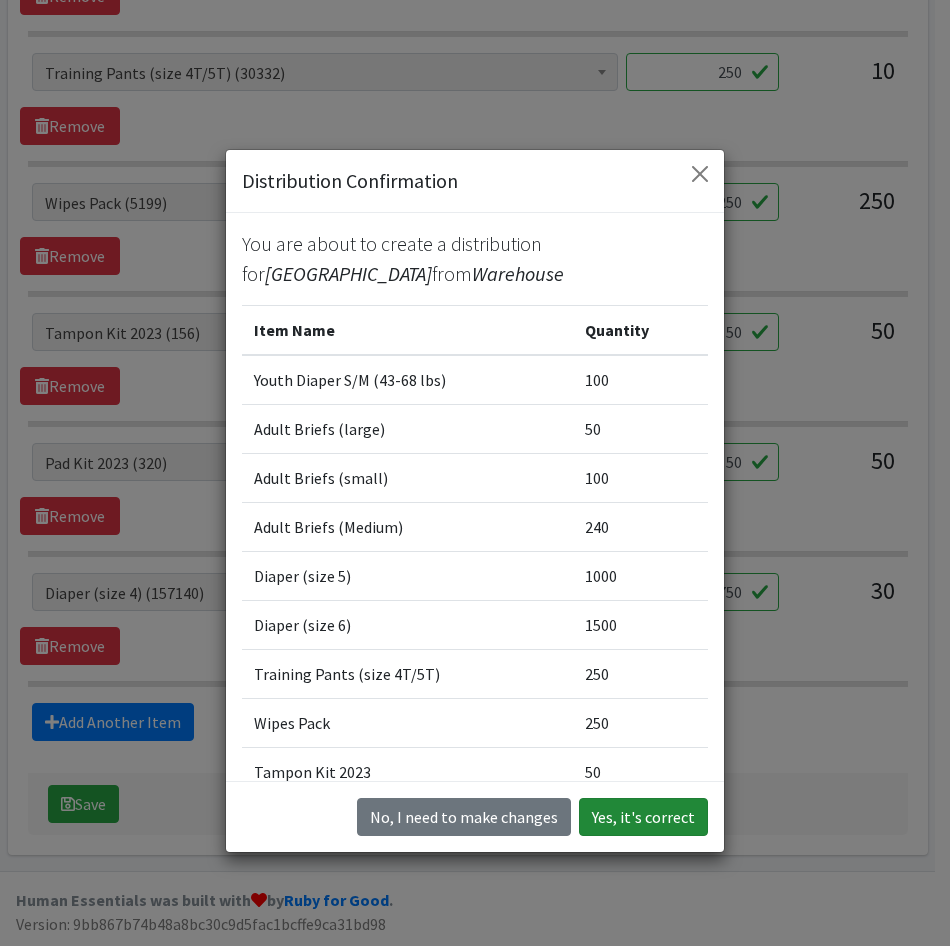 click on "Yes, it's correct" at bounding box center [643, 817] 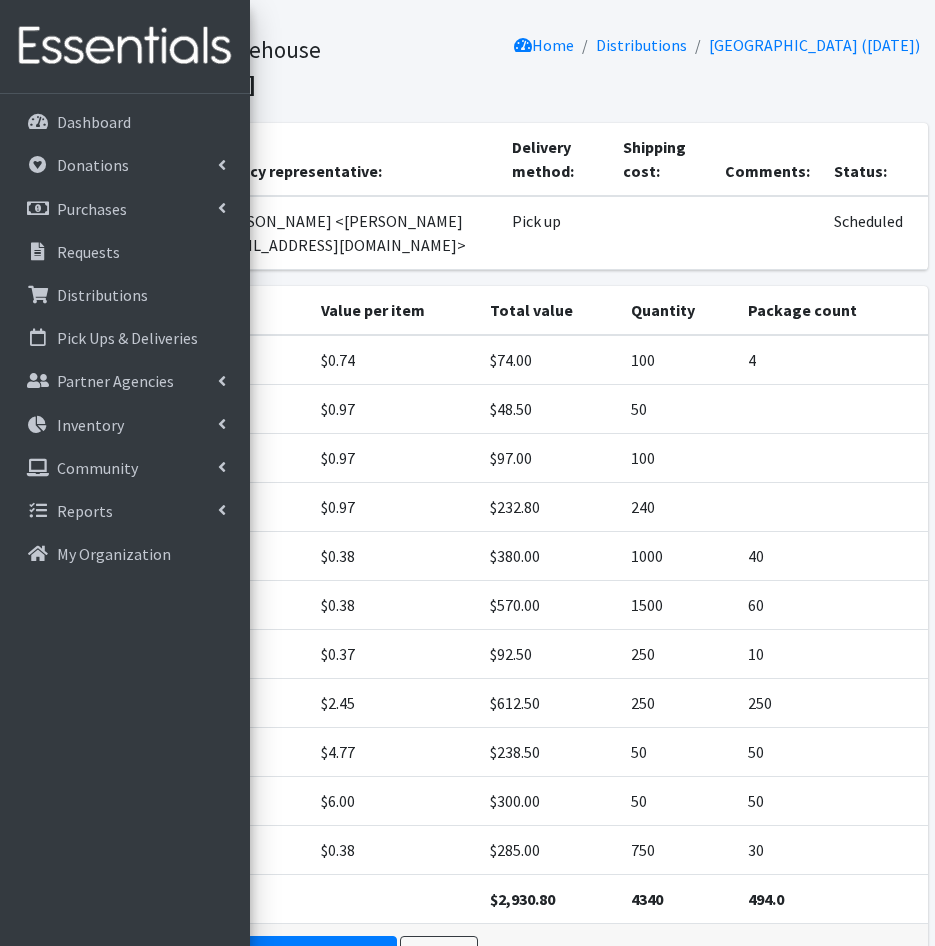 scroll, scrollTop: 238, scrollLeft: 0, axis: vertical 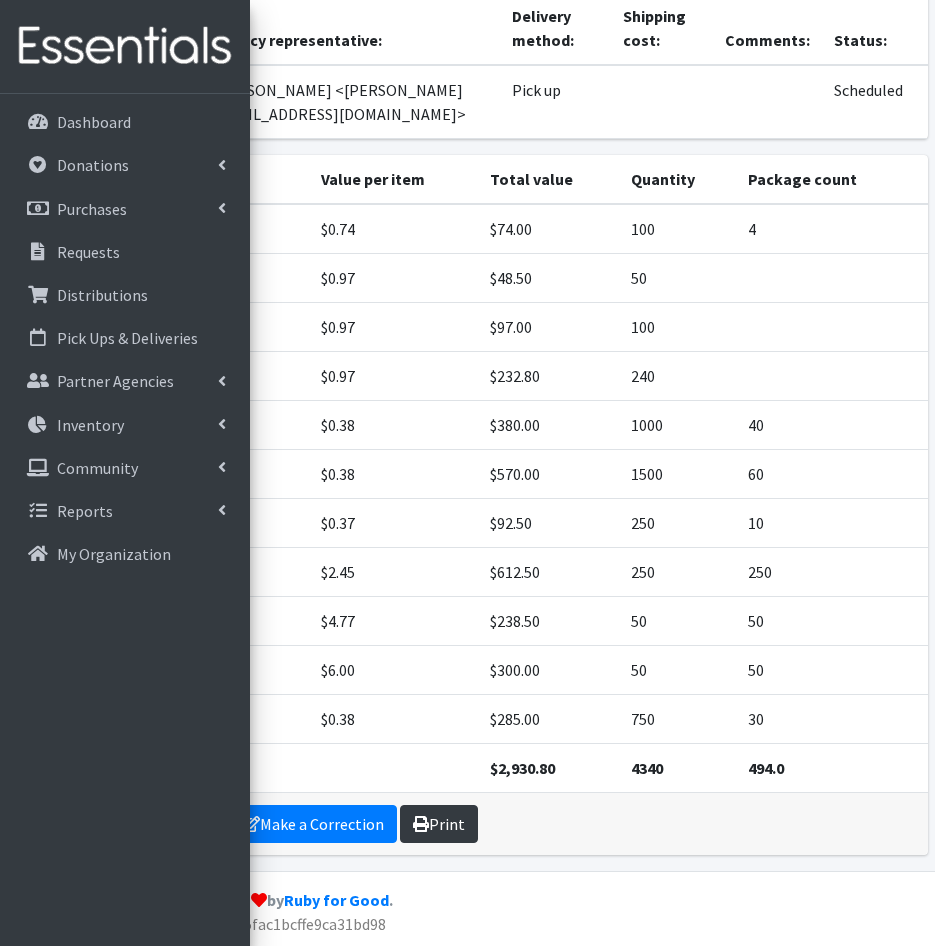 click on "Print" at bounding box center [439, 824] 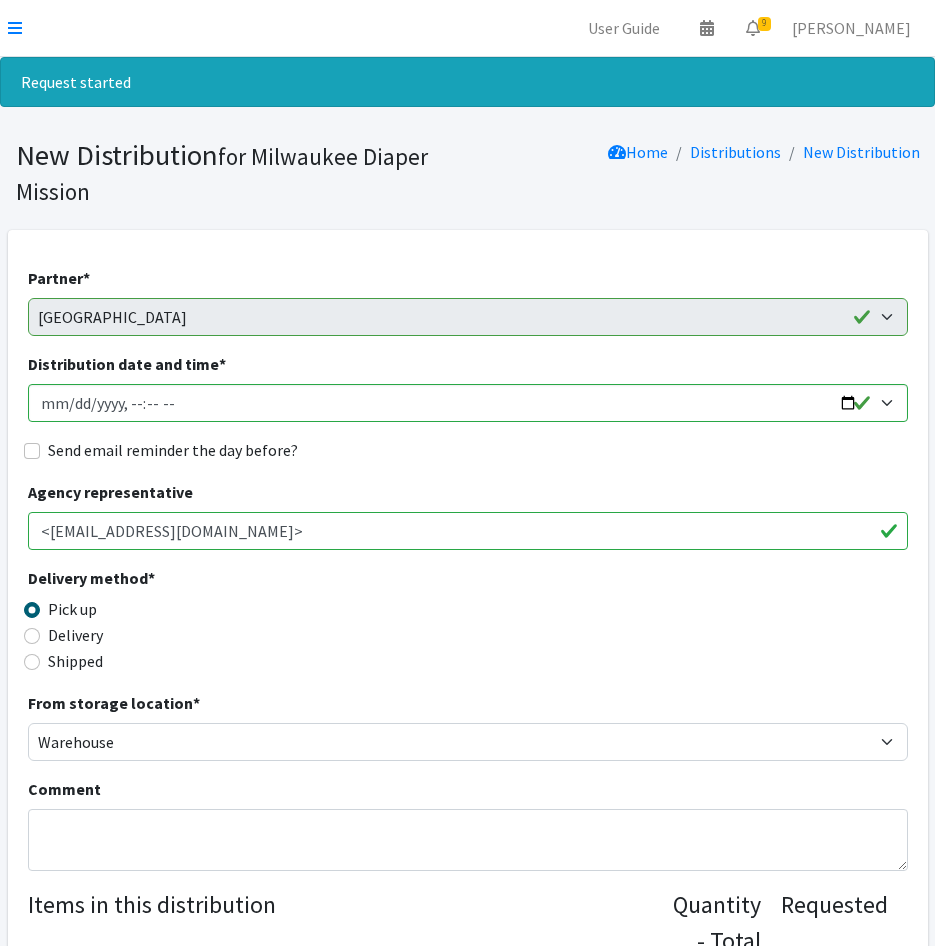 scroll, scrollTop: 0, scrollLeft: 0, axis: both 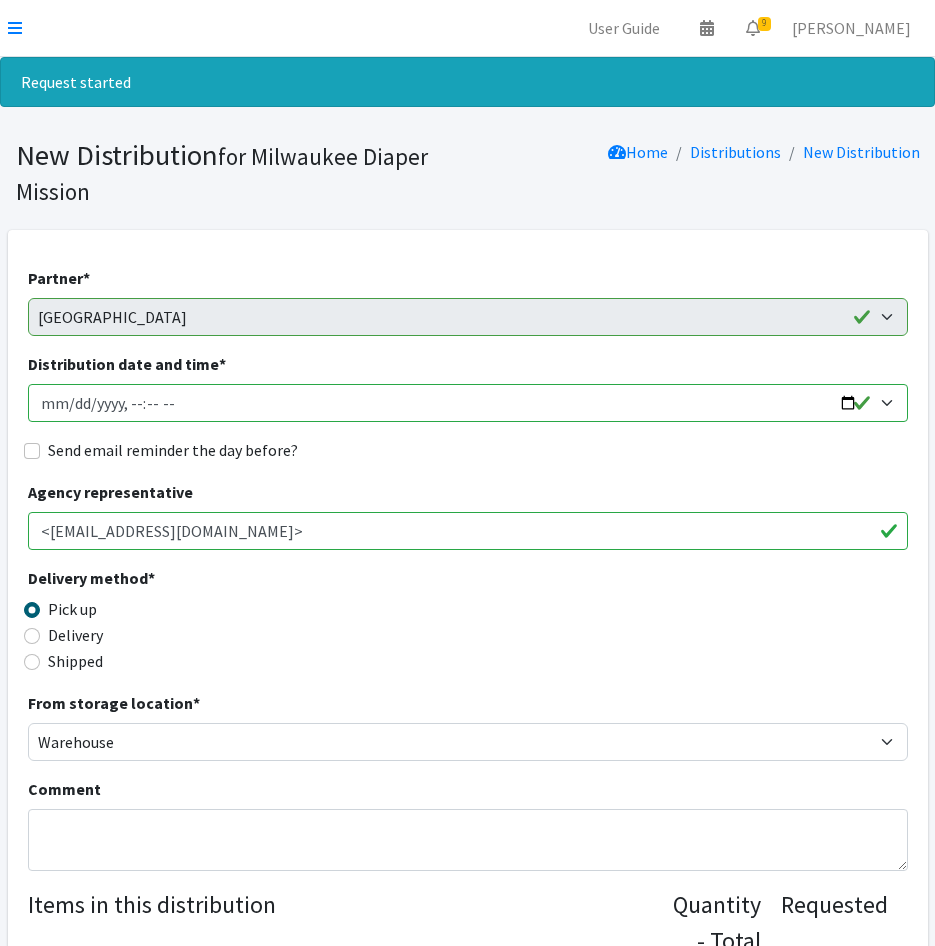 click on "Distribution date and time  *" at bounding box center [468, 403] 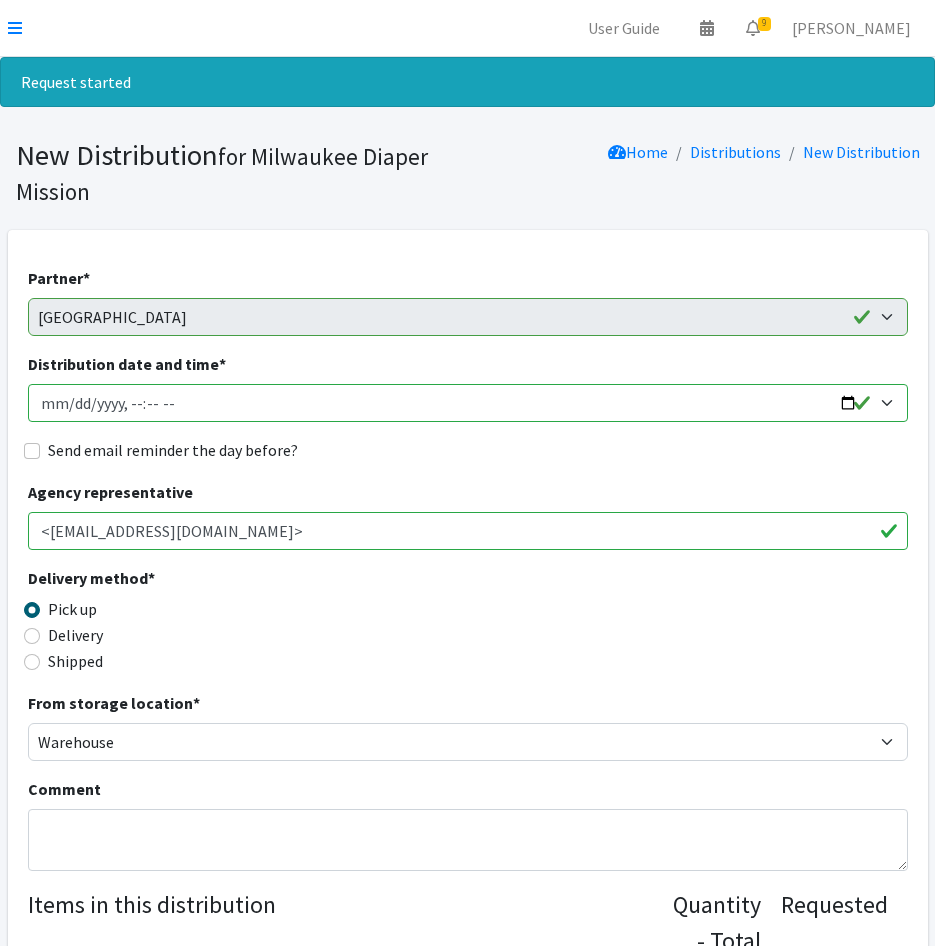 type on "2025-07-24T09:00" 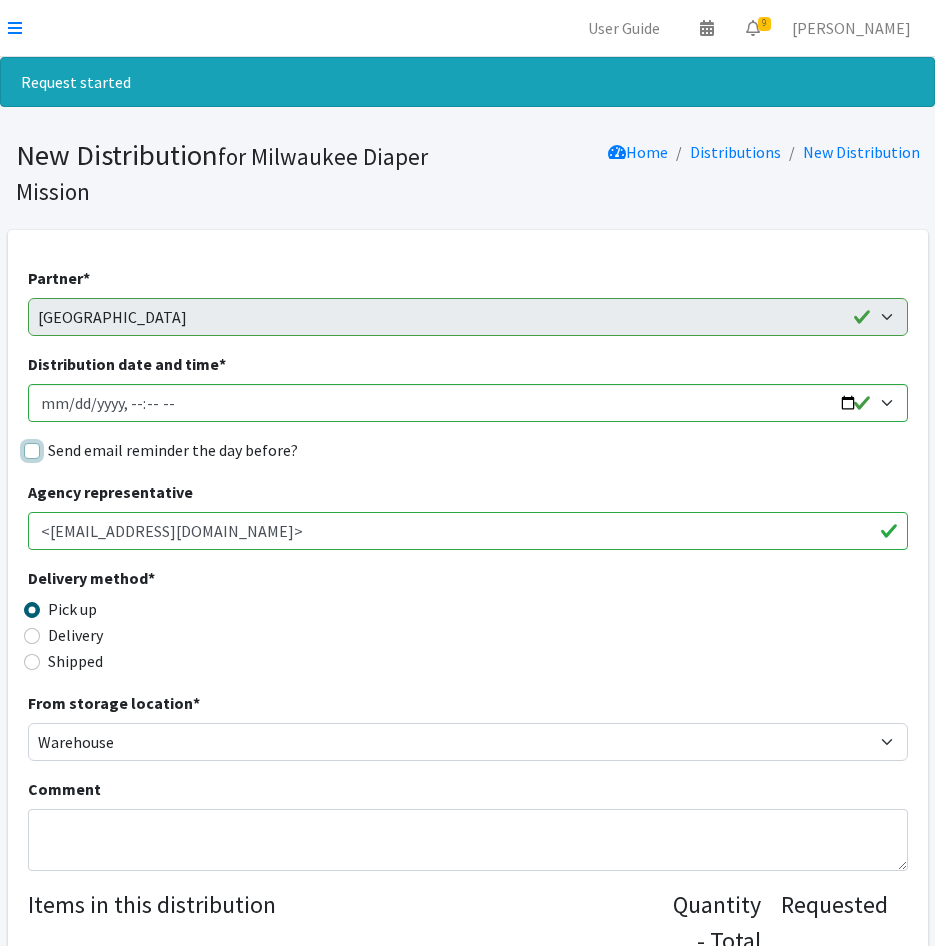 drag, startPoint x: 34, startPoint y: 453, endPoint x: 241, endPoint y: 460, distance: 207.11832 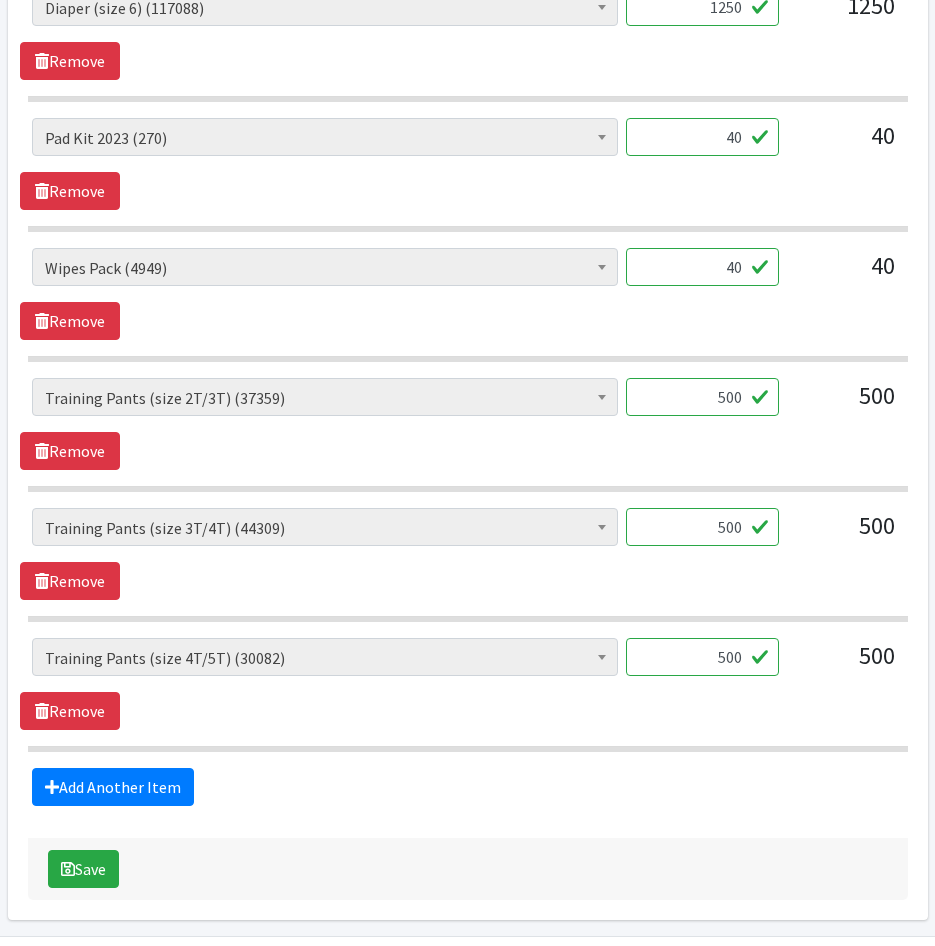 scroll, scrollTop: 1300, scrollLeft: 0, axis: vertical 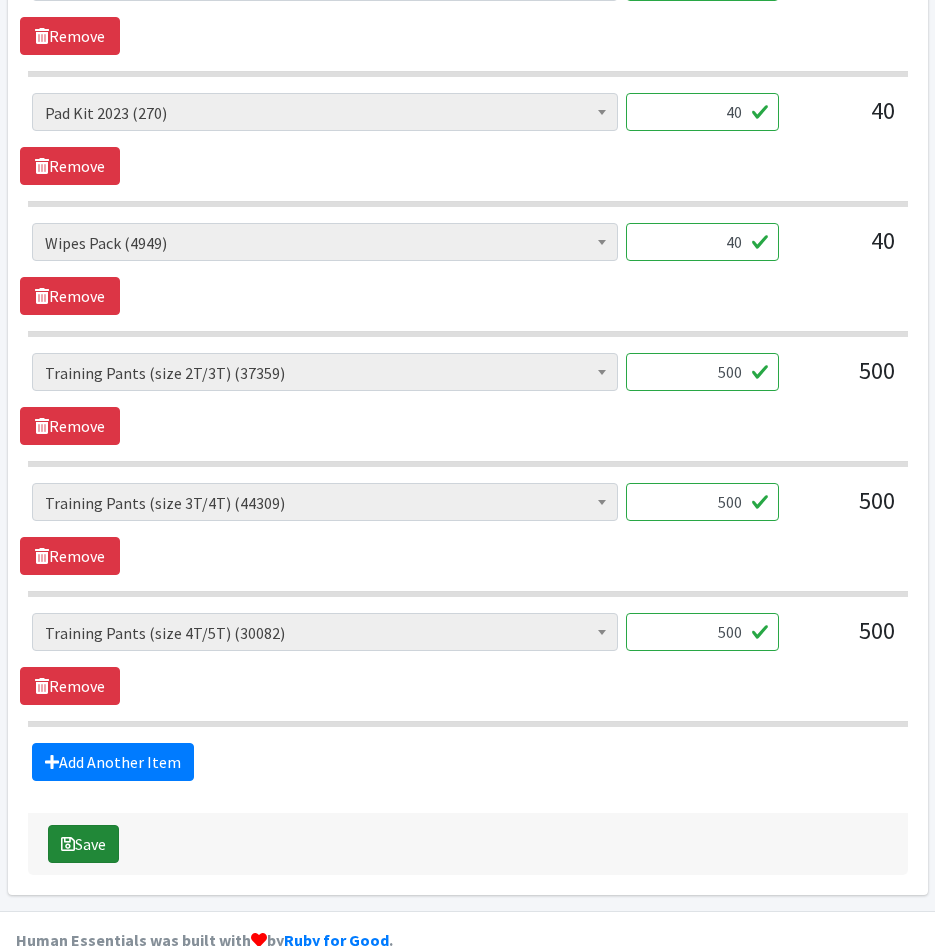 click on "Save" at bounding box center (83, 844) 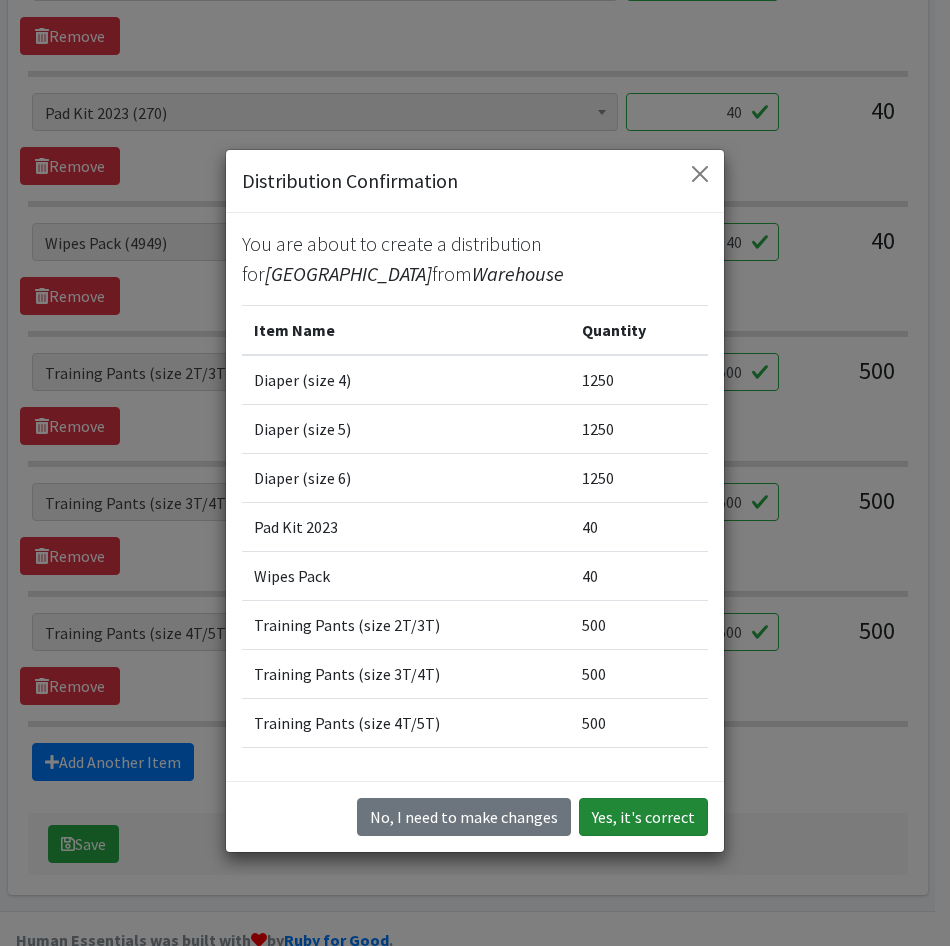 drag, startPoint x: 619, startPoint y: 821, endPoint x: 614, endPoint y: 834, distance: 13.928389 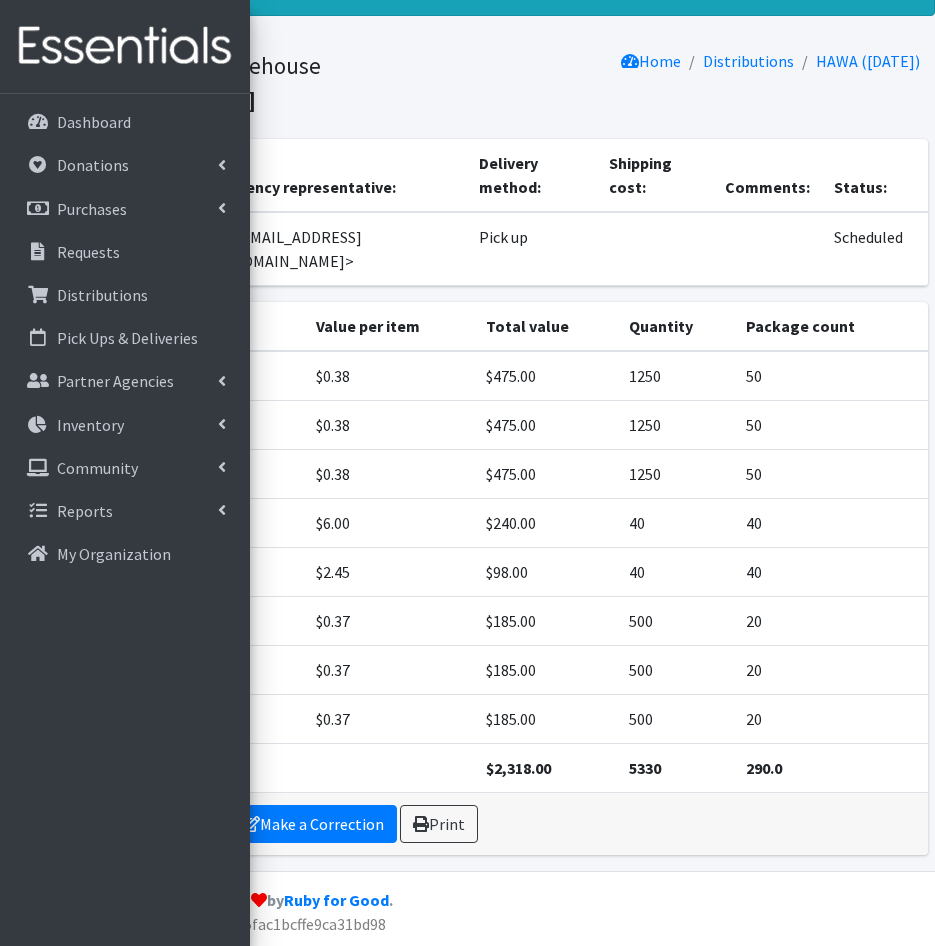 scroll, scrollTop: 0, scrollLeft: 0, axis: both 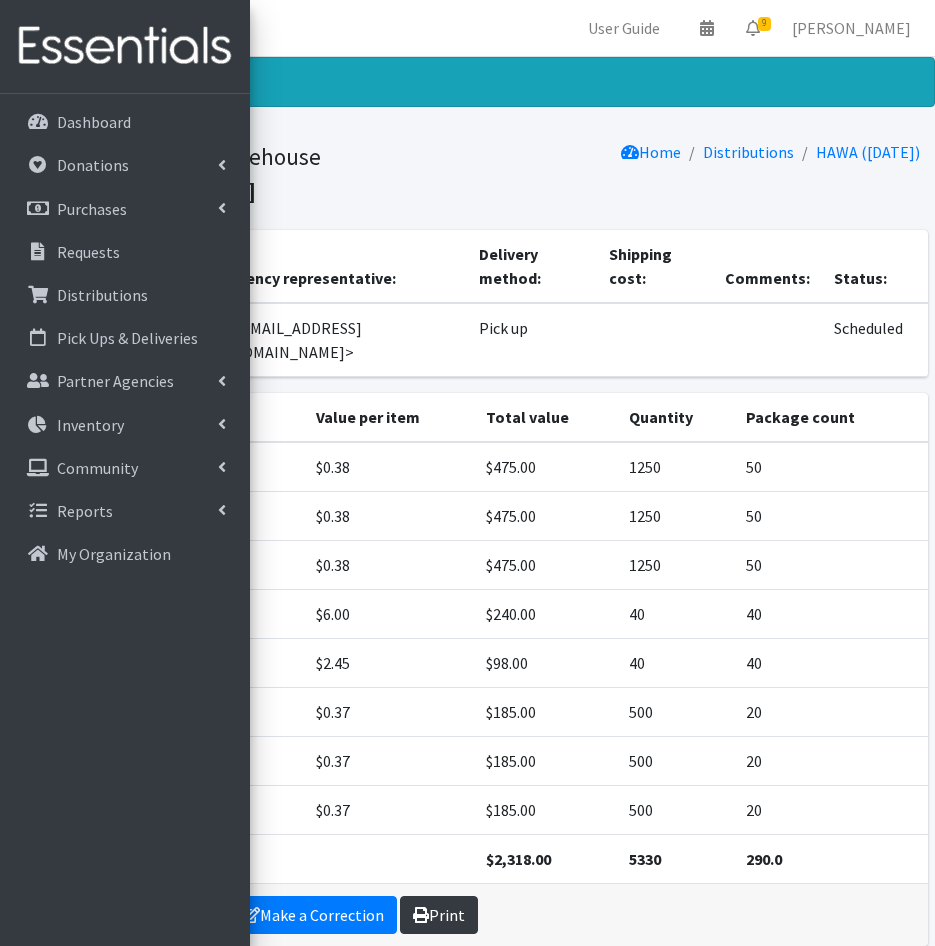 click on "Print" at bounding box center (439, 915) 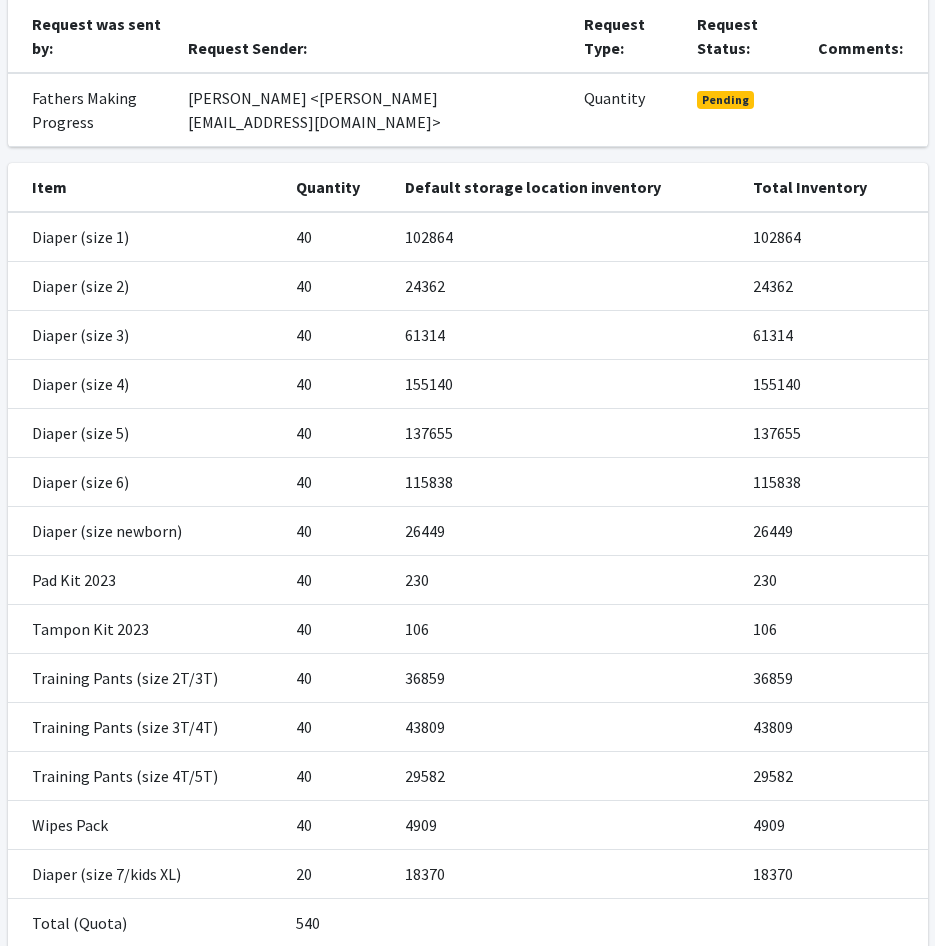 scroll, scrollTop: 0, scrollLeft: 0, axis: both 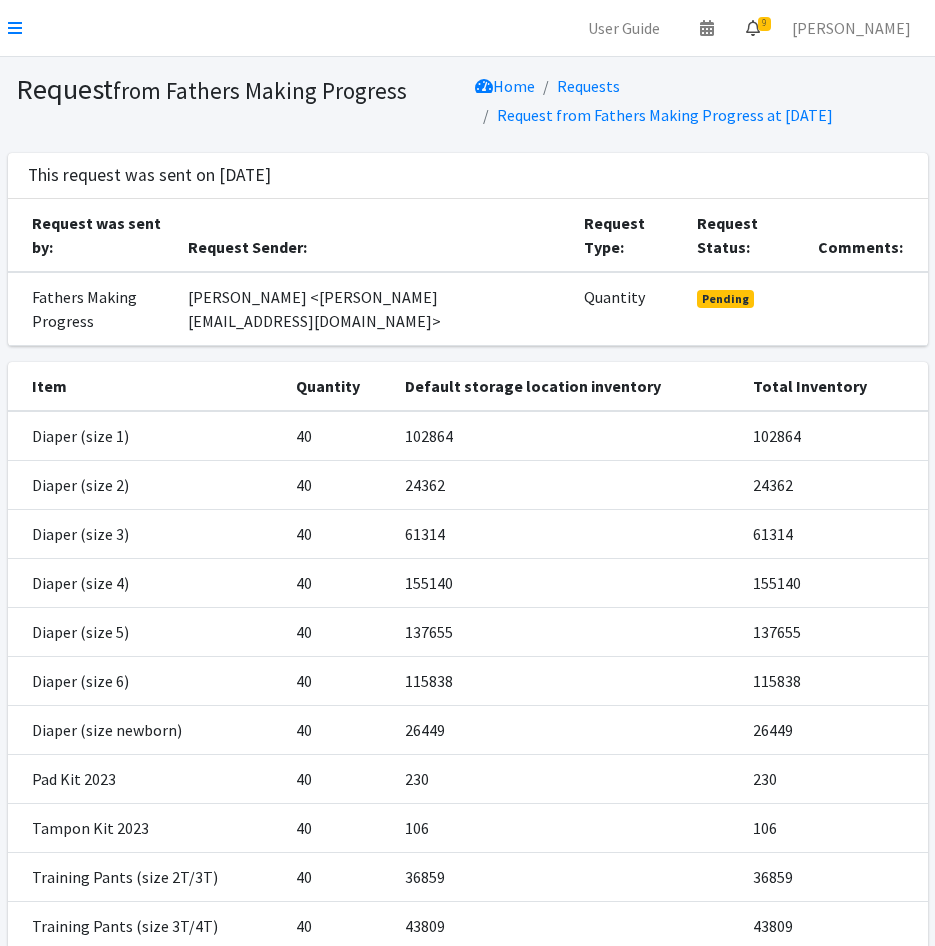 click on "9" at bounding box center [764, 24] 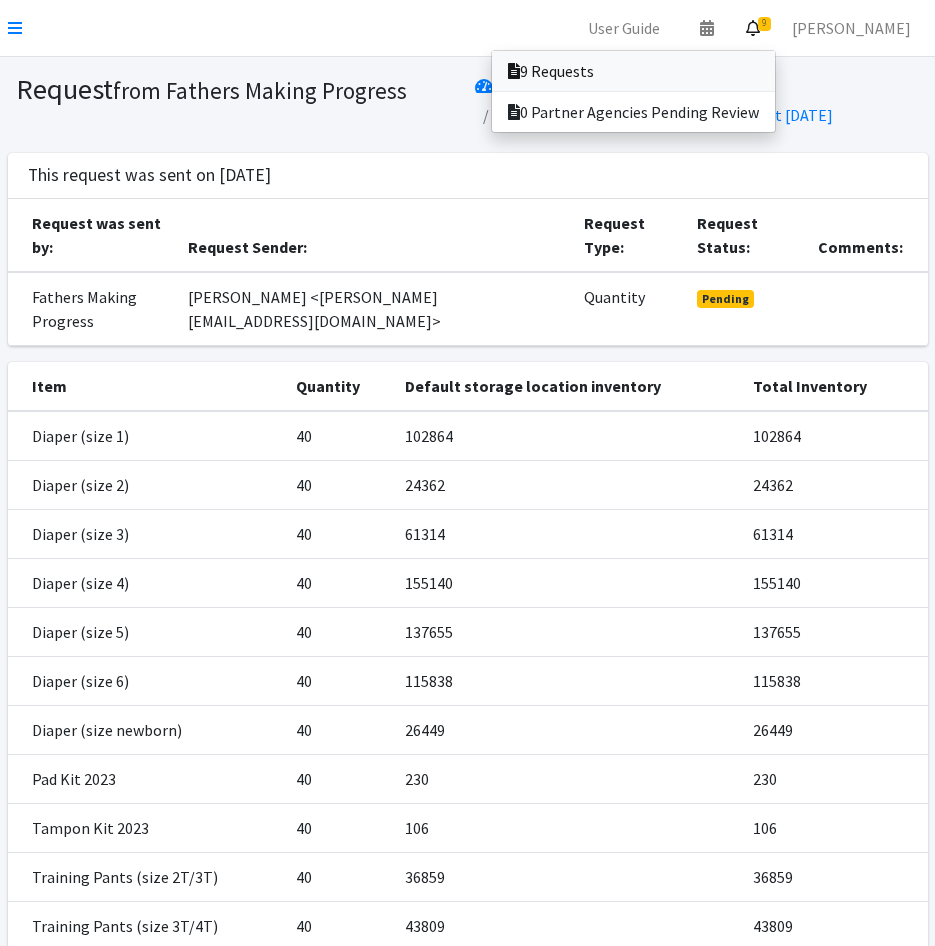 click on "9
Requests" at bounding box center [633, 71] 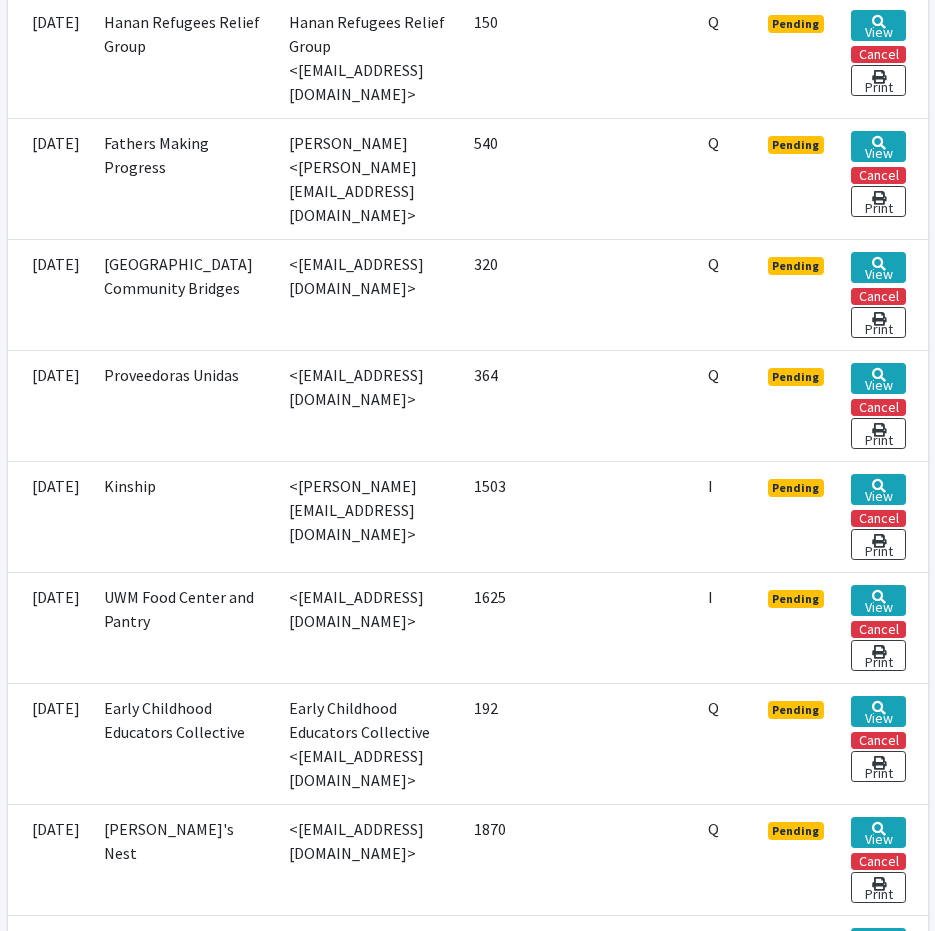 scroll, scrollTop: 600, scrollLeft: 0, axis: vertical 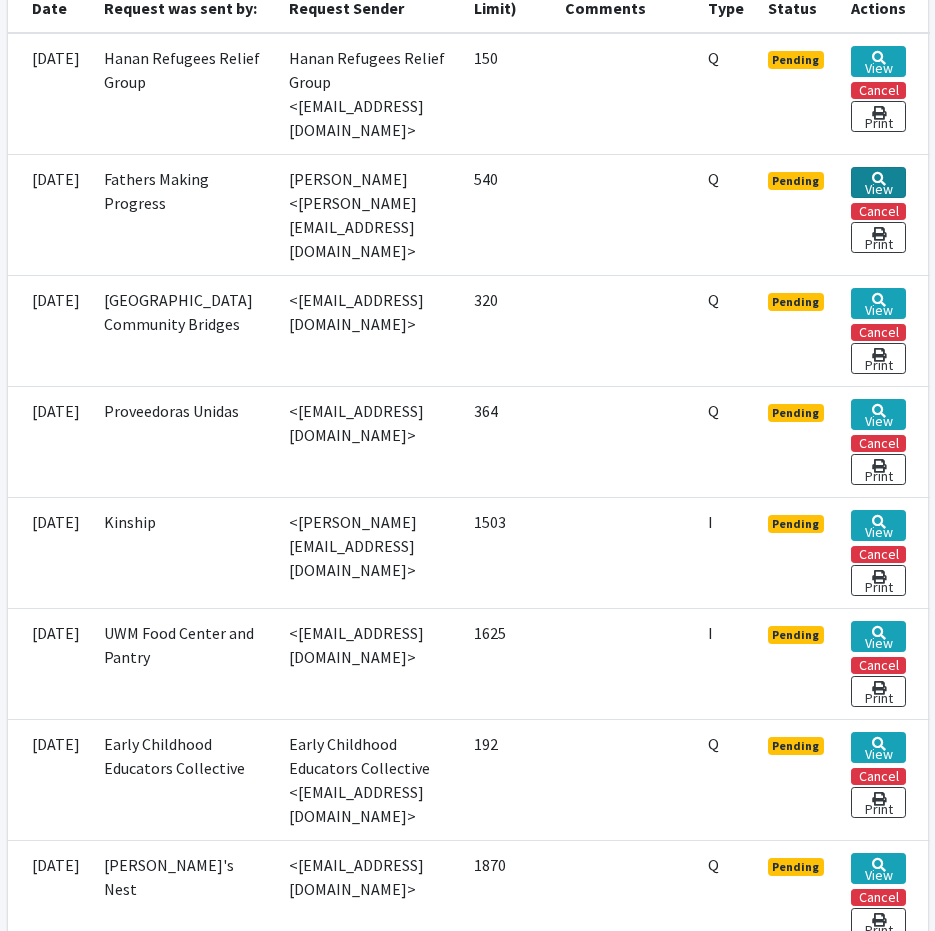 click on "View" at bounding box center [878, 182] 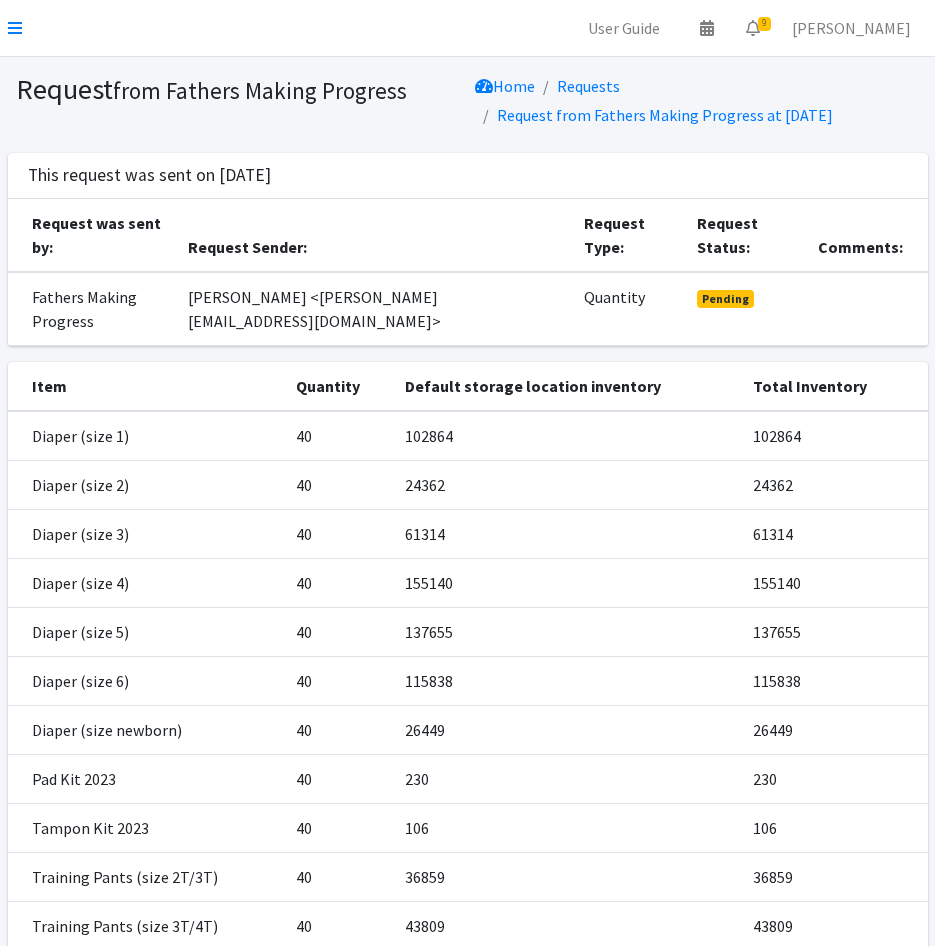 scroll, scrollTop: 0, scrollLeft: 0, axis: both 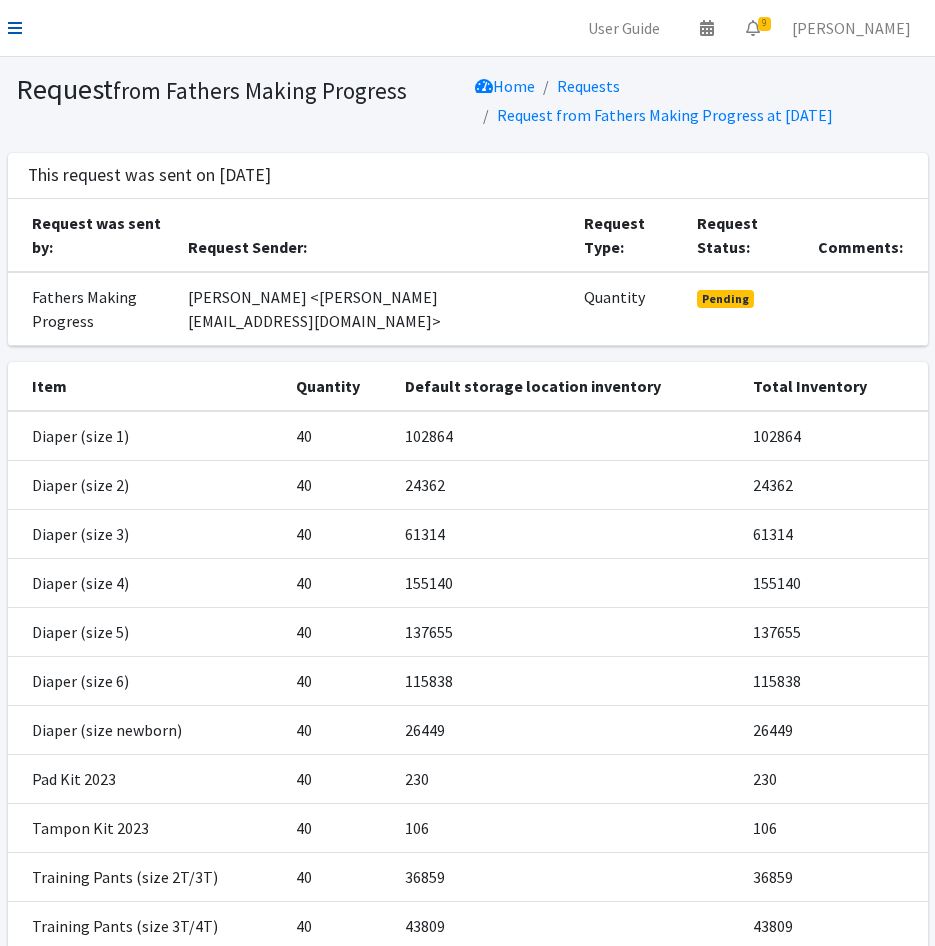 click at bounding box center (15, 28) 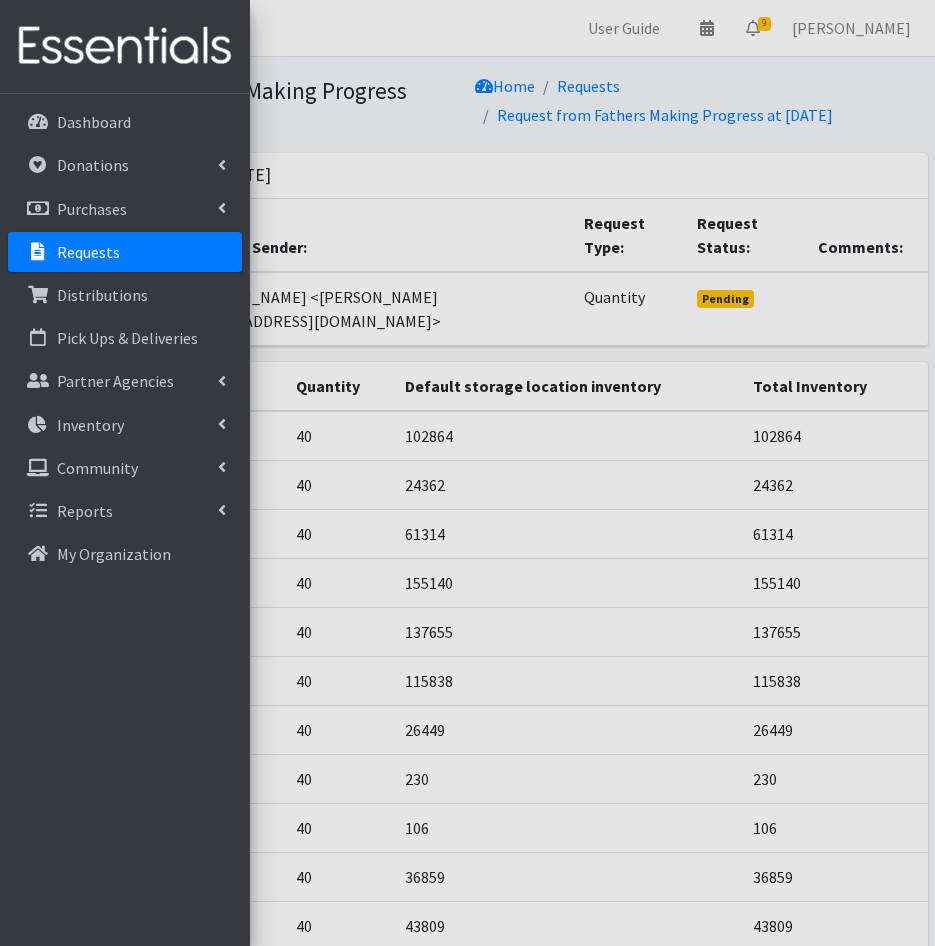 click at bounding box center (467, 473) 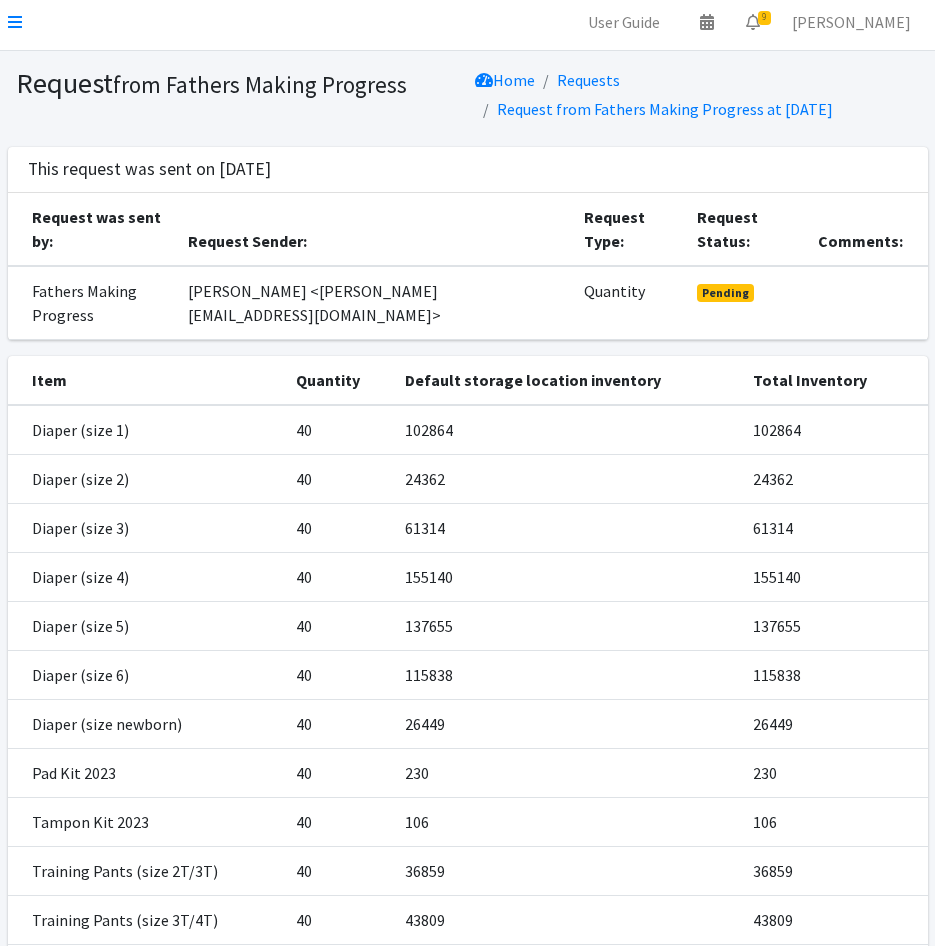 scroll, scrollTop: 300, scrollLeft: 0, axis: vertical 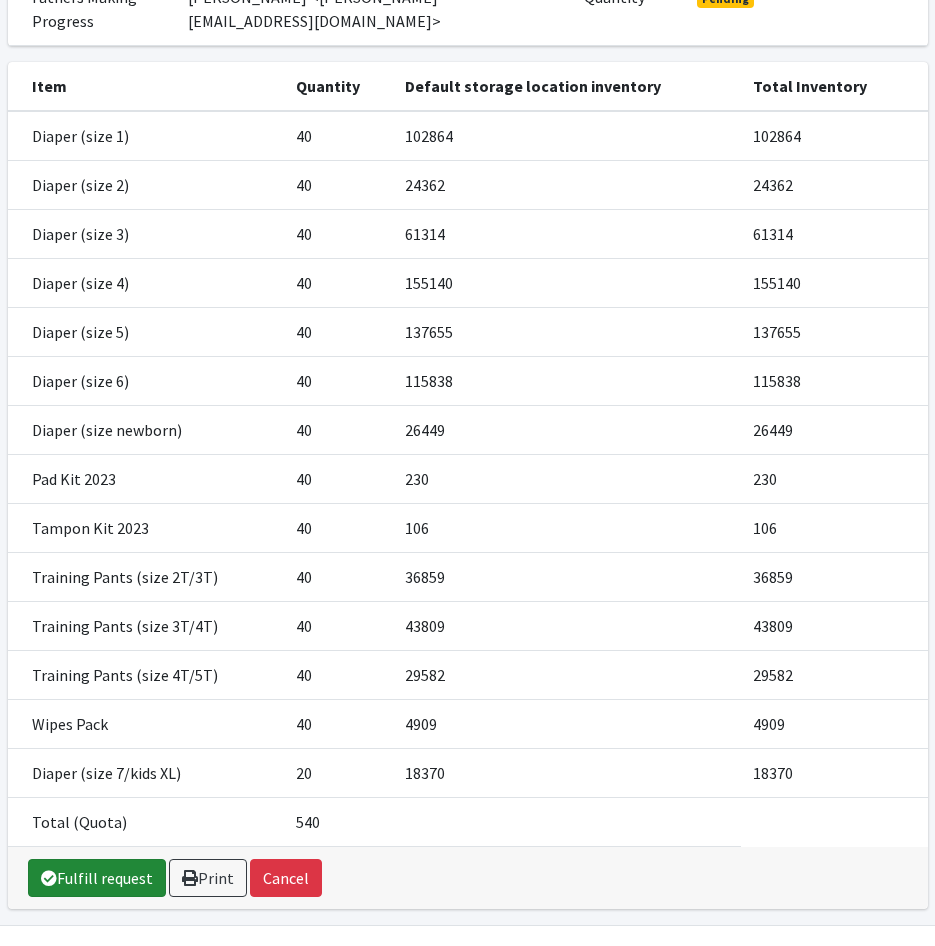 click on "Fulfill request" at bounding box center (97, 878) 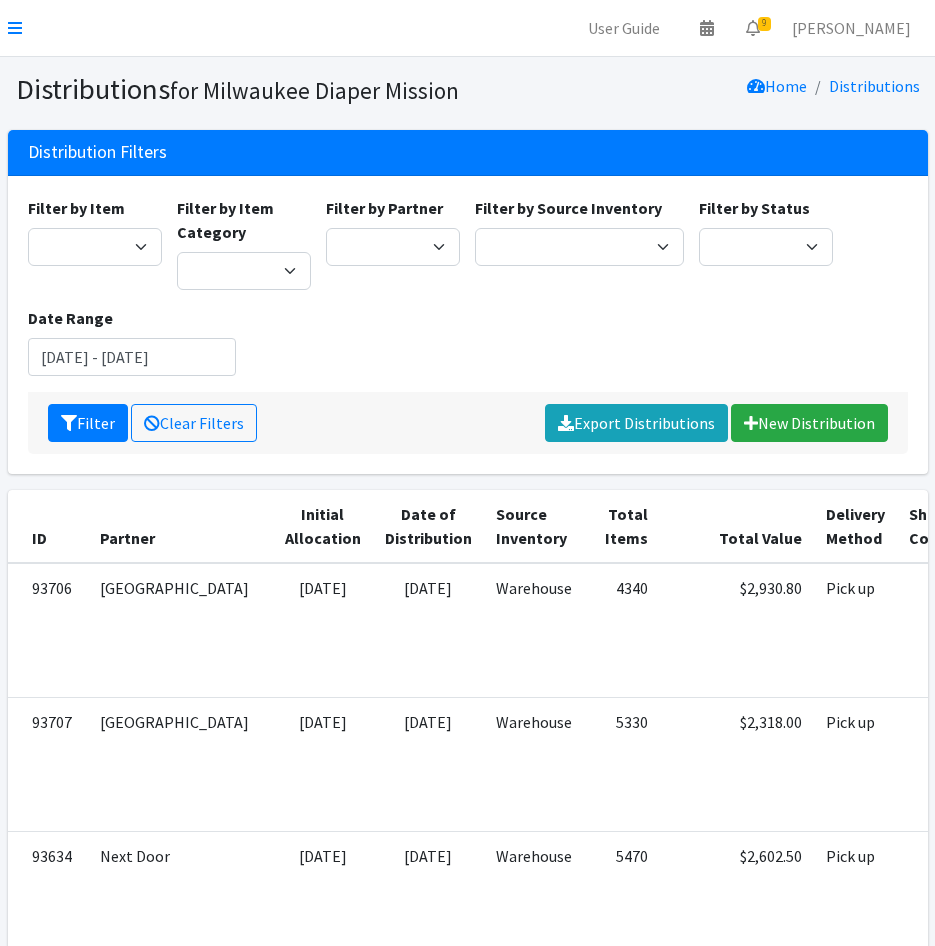 scroll, scrollTop: 0, scrollLeft: 0, axis: both 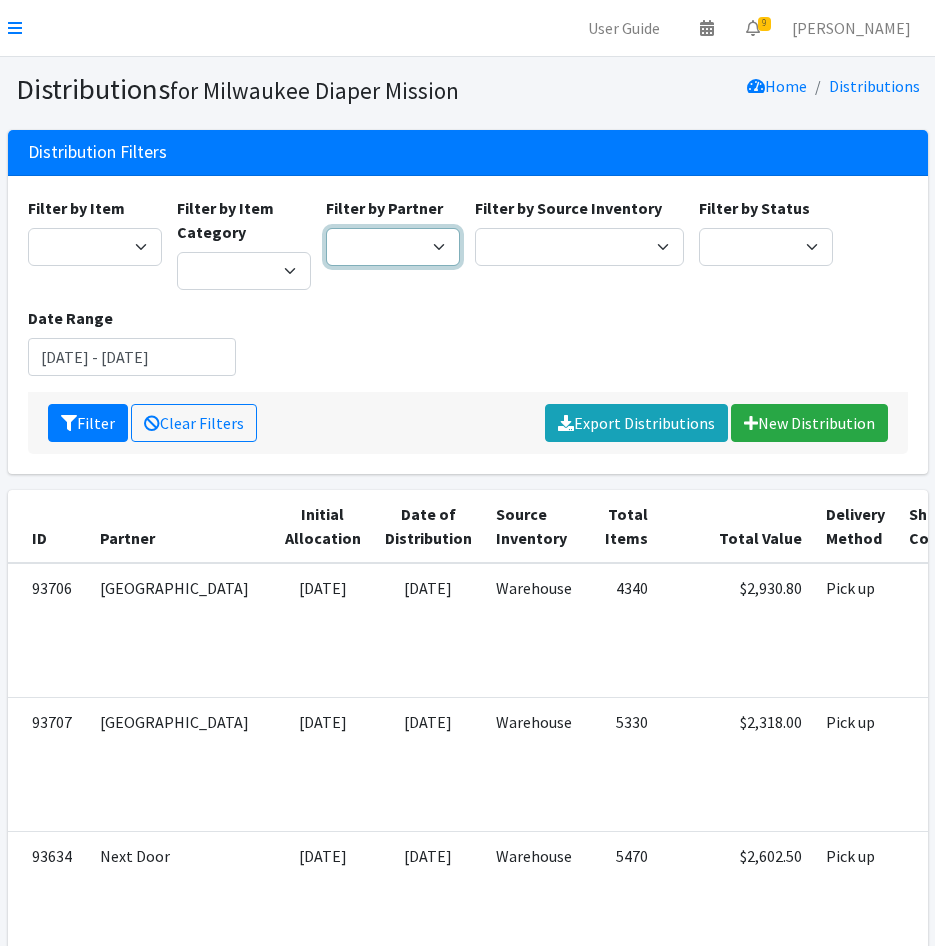 click on "Bay View Community Center
BOMB Doulas
Camp Reunite
Cathedral Center, Inc
City of Milwaukee Warming Shelters
Cross Lutheran Church Milwaukee
Dad Doula
Dominican Center
Early Childhood Educators Collective
Fathers Making Progress
Findley Foundation
Hanan Refugees Relief Group
HAWA
Jewish Community Pantry (JCC Program)
Jim Luther New Hope Center
Kinship
Lily's Test Agency
Maroon Calabash
MATC FAST Fund and Student Resource Center
Metcalfe Park Community Bridges
Milwaukee Women's Center
Missionary Currie for Women and Children Inc
Muskego Way Forward
Mutual Aid
Next Door
Nourish MKE
Penfield Children's Center
Proveedoras Unidas
Robyn's Nest
Rooted and Rising Washington Park
Sojourner Family Peace Center
Test Partner
UWM Food Center and Pantry
Welcome to Milwaukee
Wellpoint Care Network
Yimma's Bright Beginnings" at bounding box center (393, 247) 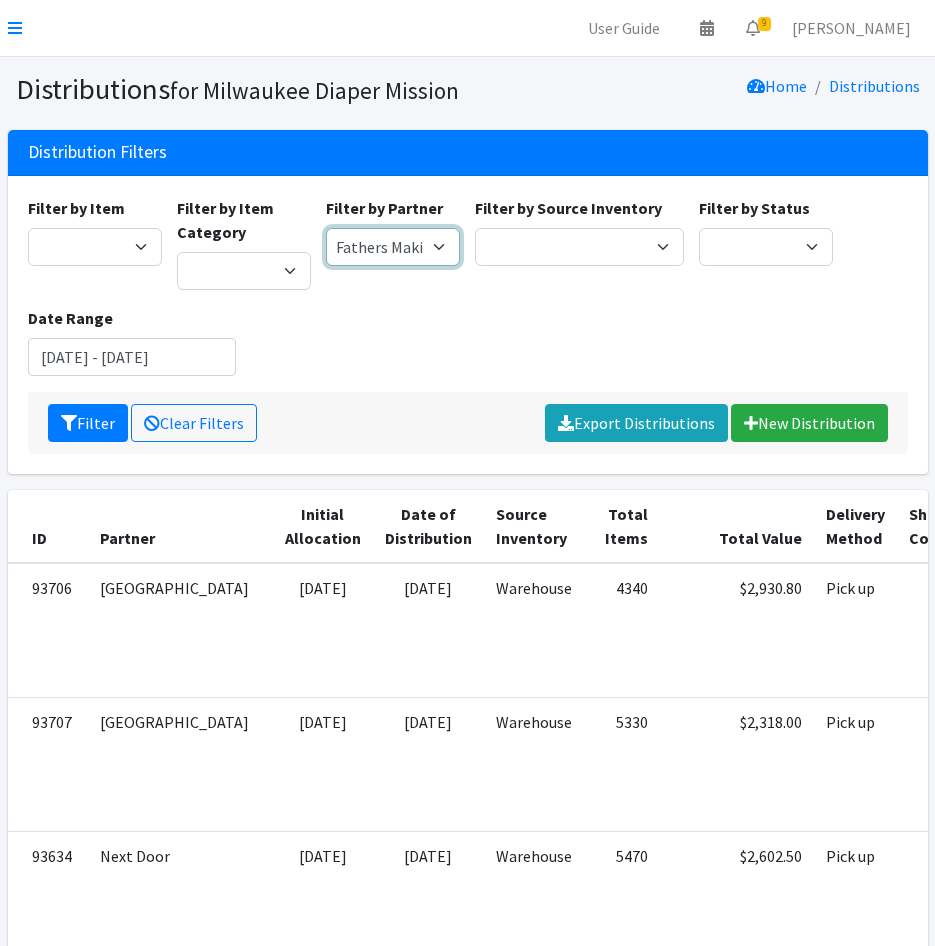 click on "Bay View Community Center
BOMB Doulas
Camp Reunite
Cathedral Center, Inc
City of Milwaukee Warming Shelters
Cross Lutheran Church Milwaukee
Dad Doula
Dominican Center
Early Childhood Educators Collective
Fathers Making Progress
Findley Foundation
Hanan Refugees Relief Group
HAWA
Jewish Community Pantry (JCC Program)
Jim Luther New Hope Center
Kinship
Lily's Test Agency
Maroon Calabash
MATC FAST Fund and Student Resource Center
Metcalfe Park Community Bridges
Milwaukee Women's Center
Missionary Currie for Women and Children Inc
Muskego Way Forward
Mutual Aid
Next Door
Nourish MKE
Penfield Children's Center
Proveedoras Unidas
Robyn's Nest
Rooted and Rising Washington Park
Sojourner Family Peace Center
Test Partner
UWM Food Center and Pantry
Welcome to Milwaukee
Wellpoint Care Network
Yimma's Bright Beginnings" at bounding box center [393, 247] 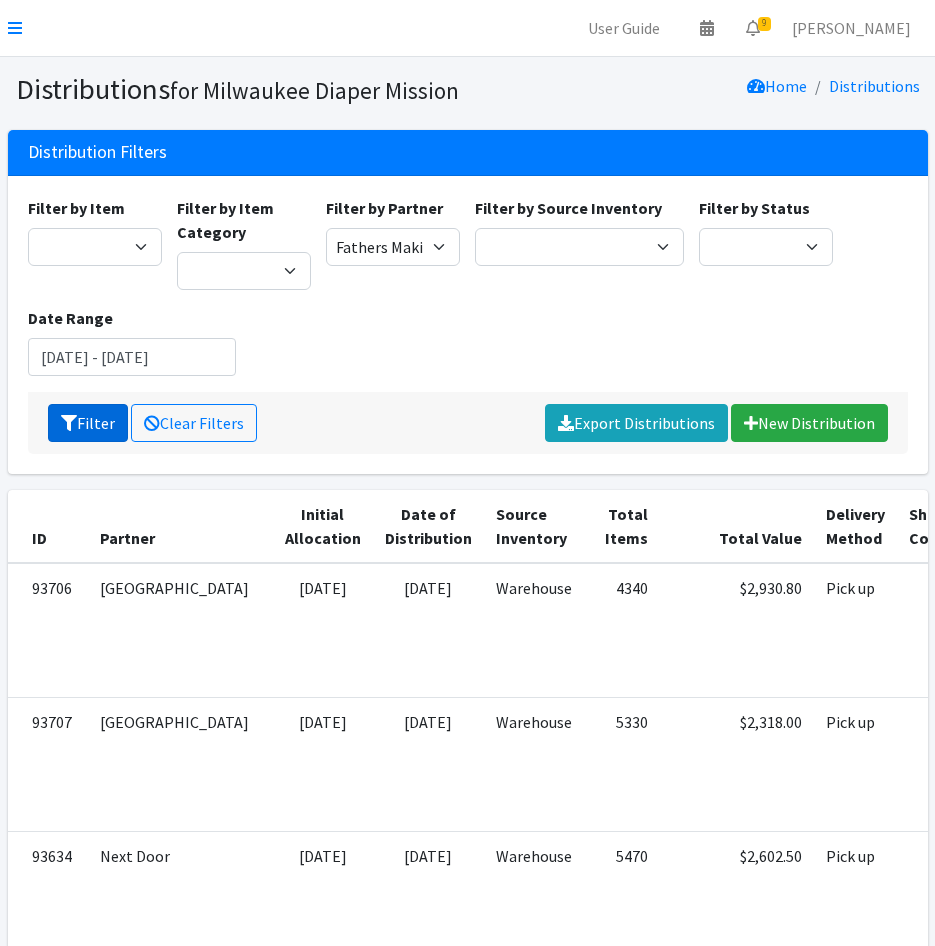 click at bounding box center [69, 423] 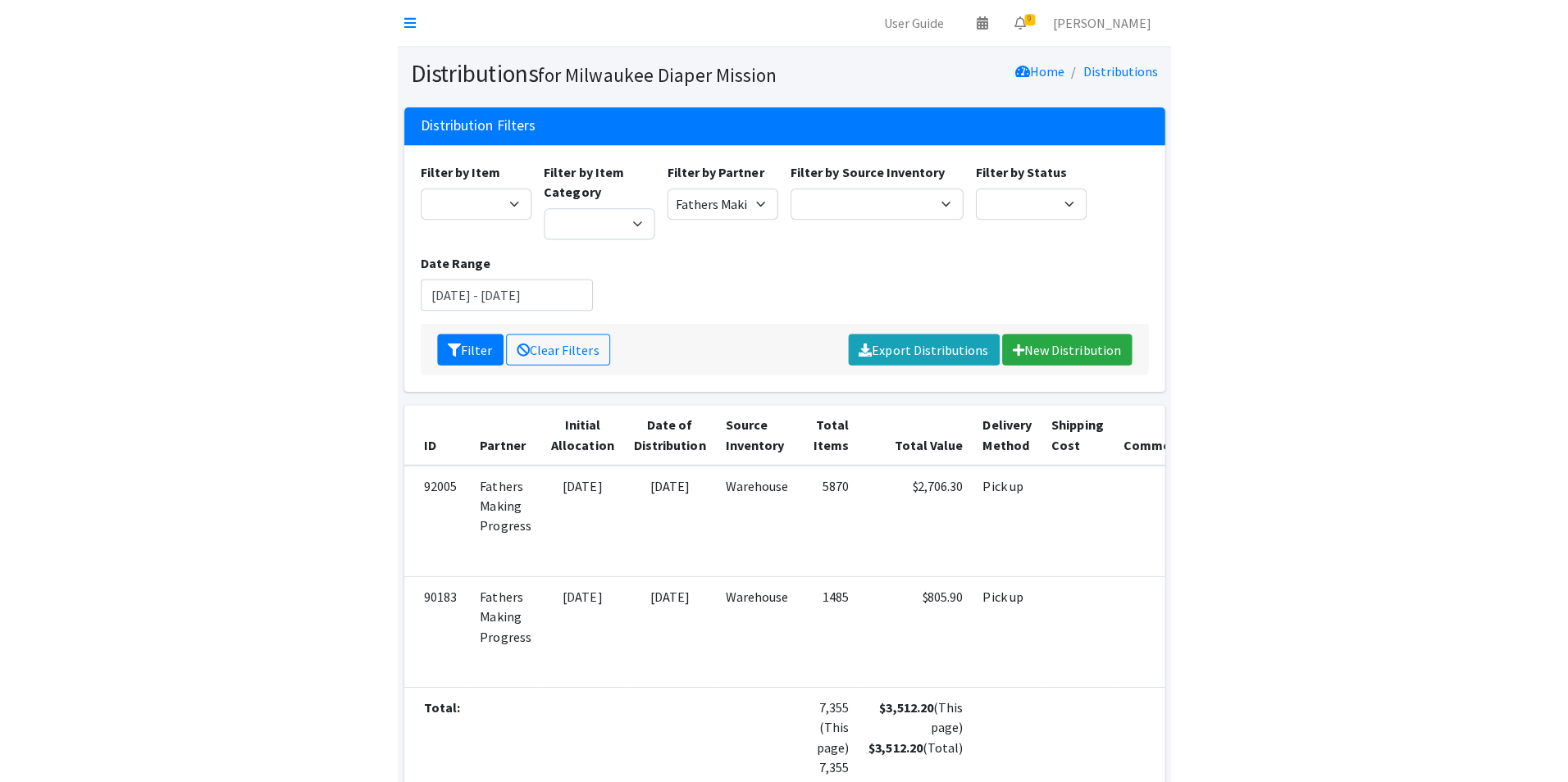 scroll, scrollTop: 0, scrollLeft: 0, axis: both 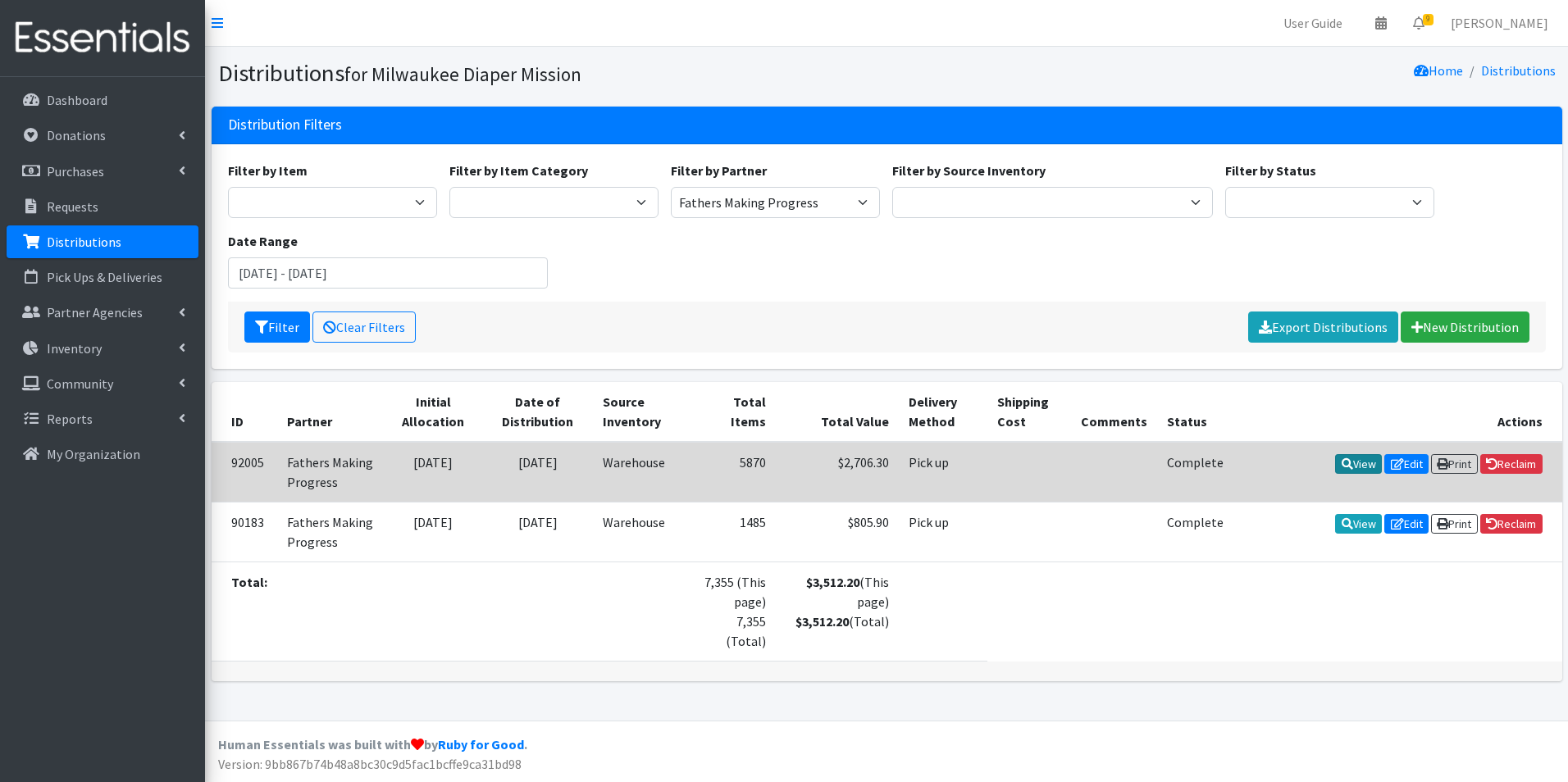 click at bounding box center [1347, 464] 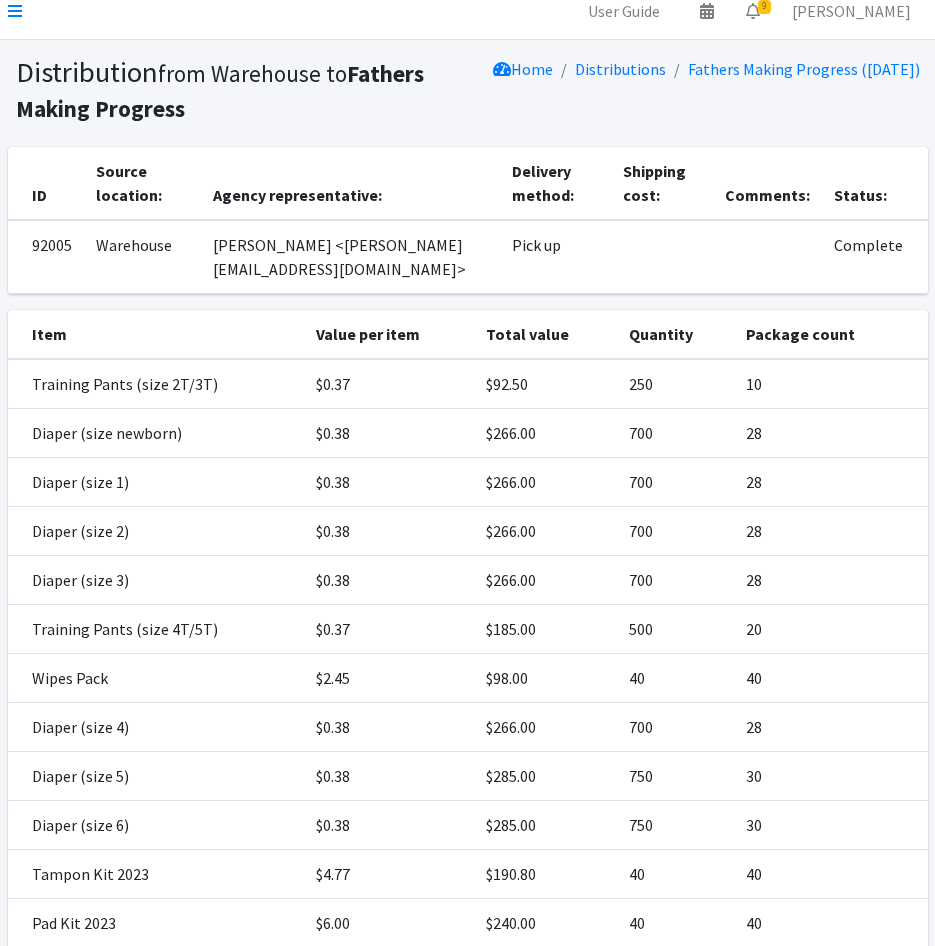 scroll, scrollTop: 0, scrollLeft: 0, axis: both 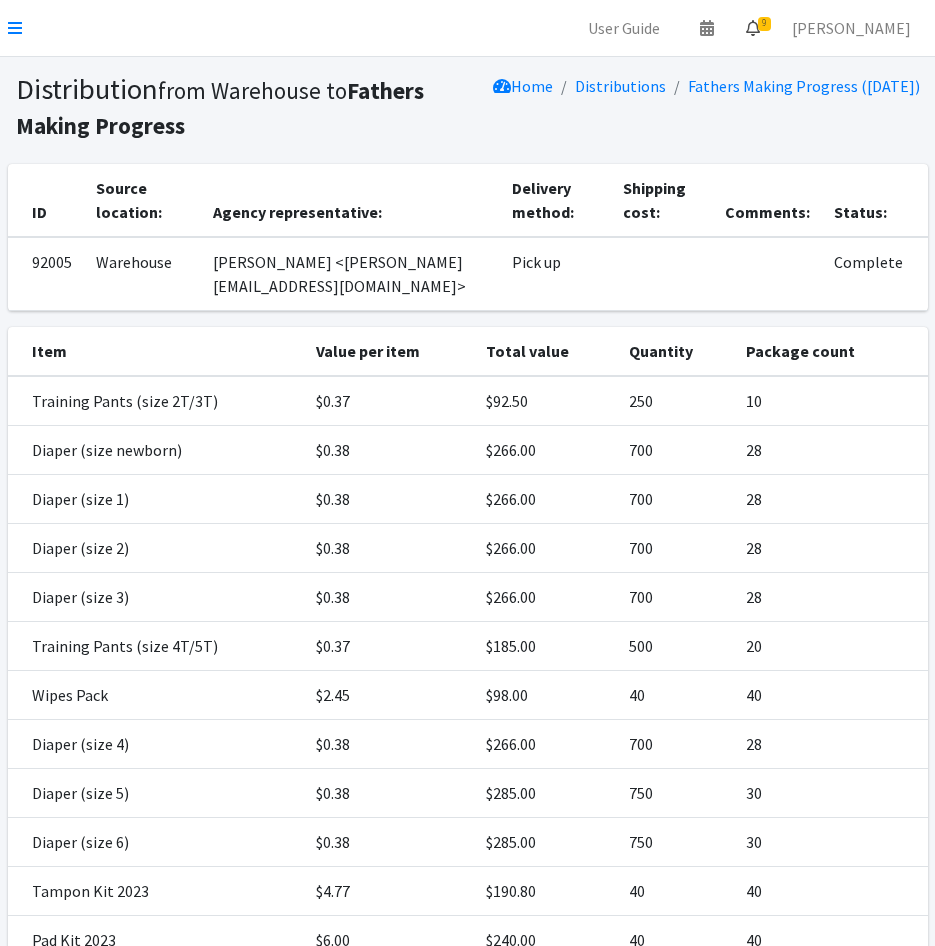 click on "9" at bounding box center [753, 28] 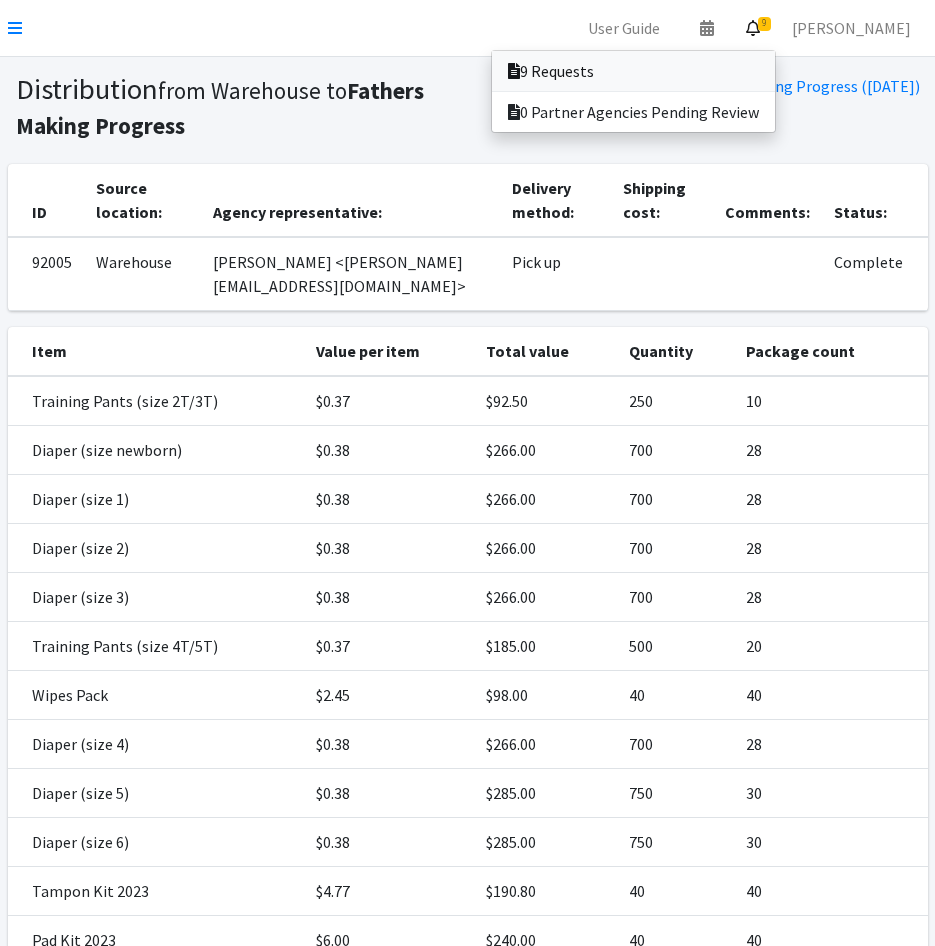 click on "9
Requests" at bounding box center (633, 71) 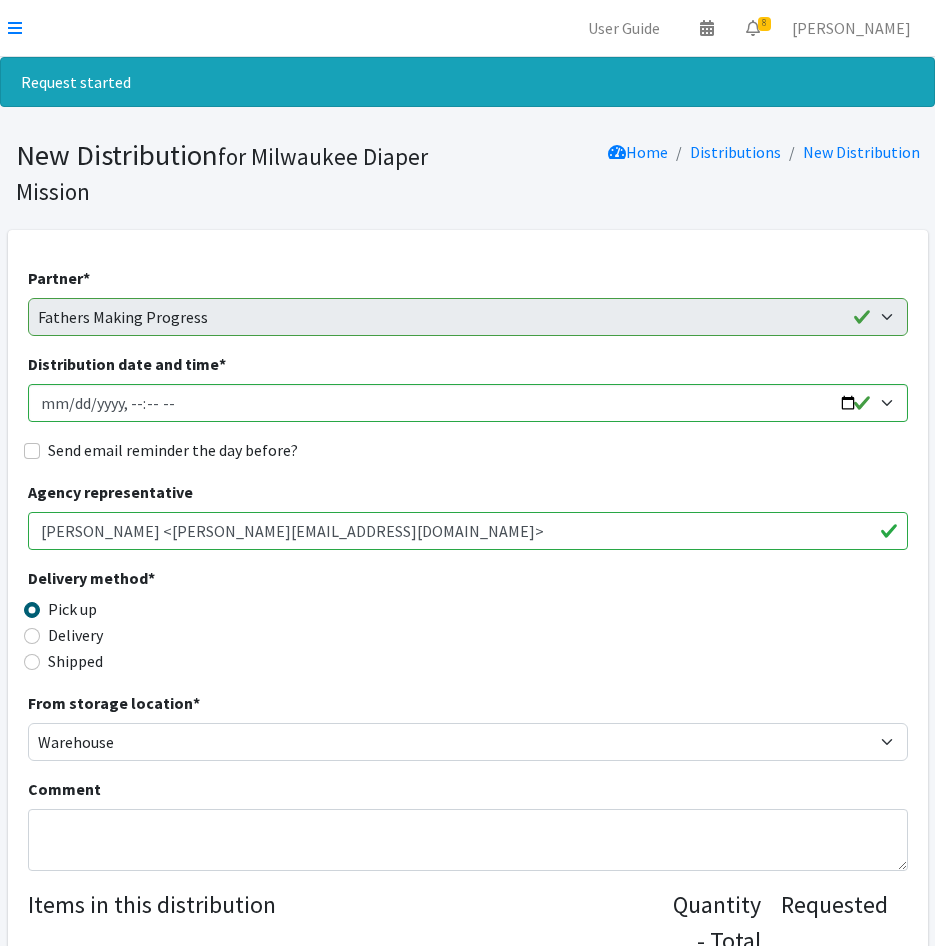 scroll, scrollTop: 0, scrollLeft: 0, axis: both 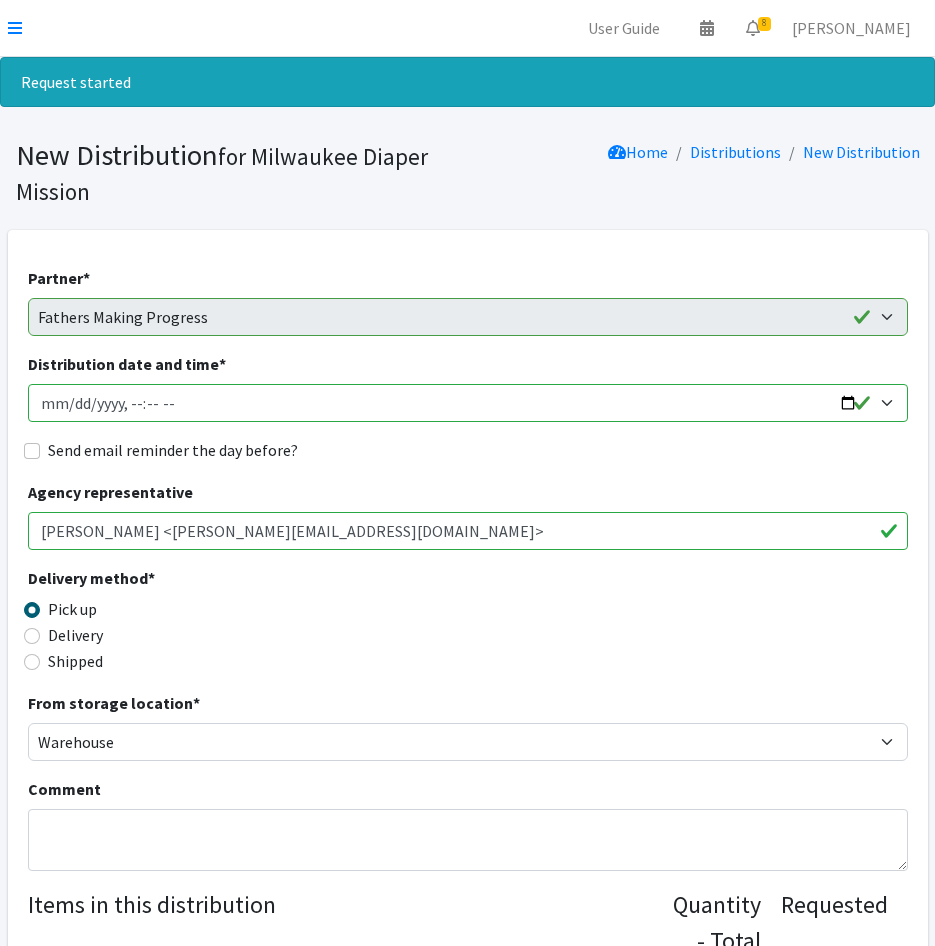 click on "Distribution date and time  *" at bounding box center (468, 403) 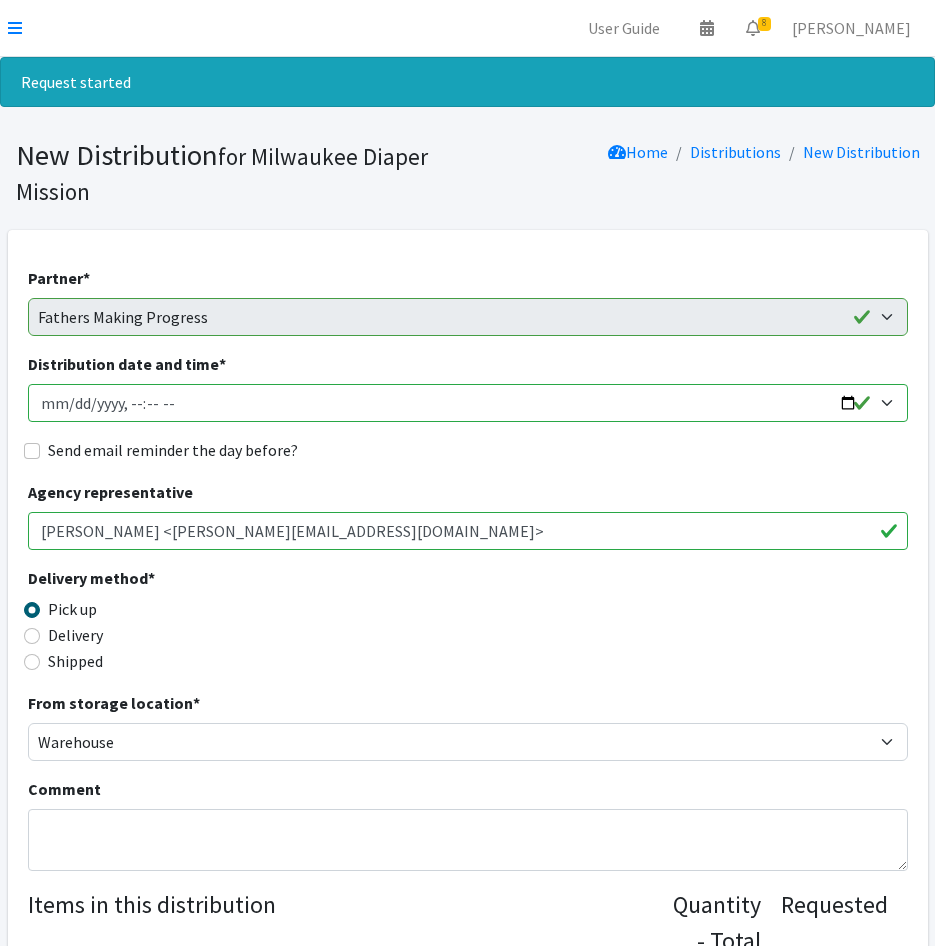 type on "2025-07-25T23:59" 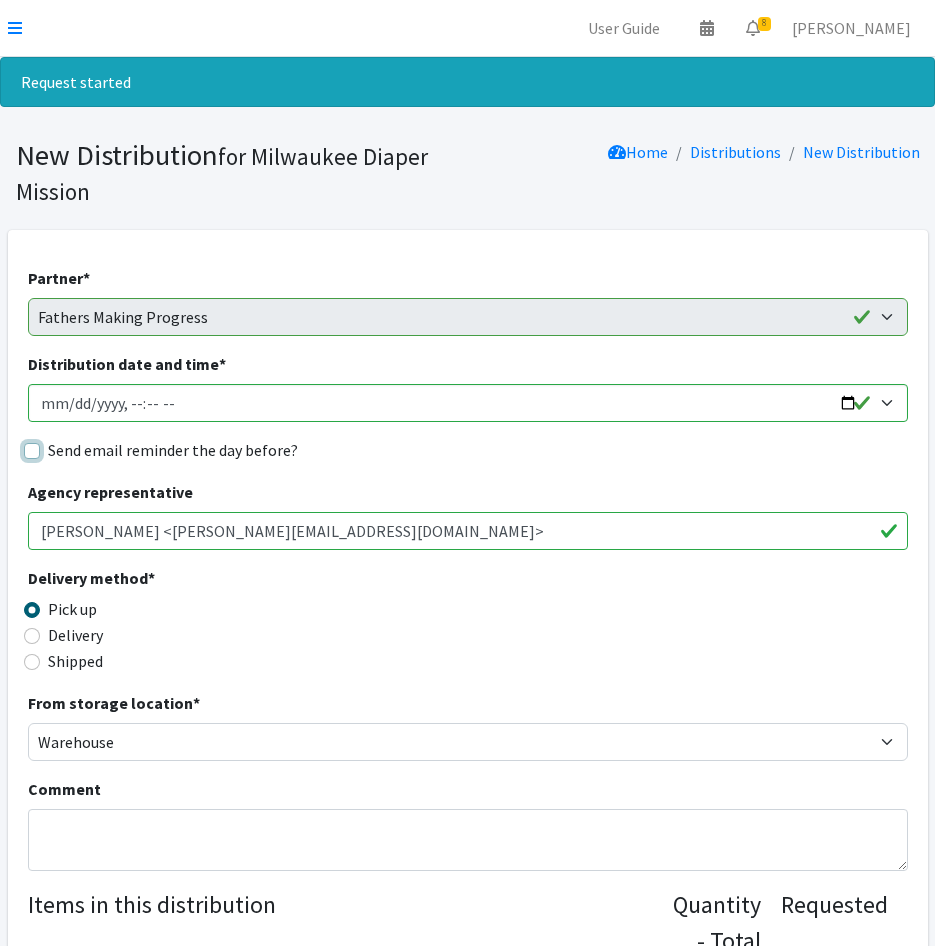 click on "Send email reminder the day before?" at bounding box center [32, 451] 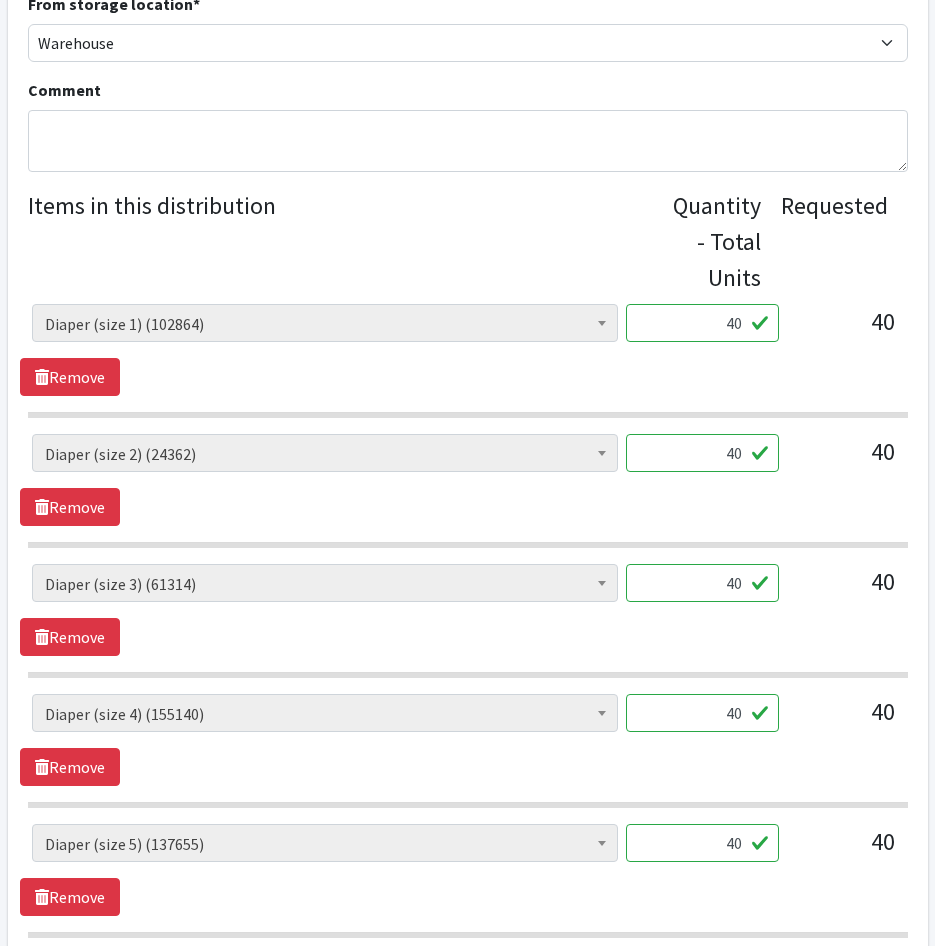 scroll, scrollTop: 700, scrollLeft: 0, axis: vertical 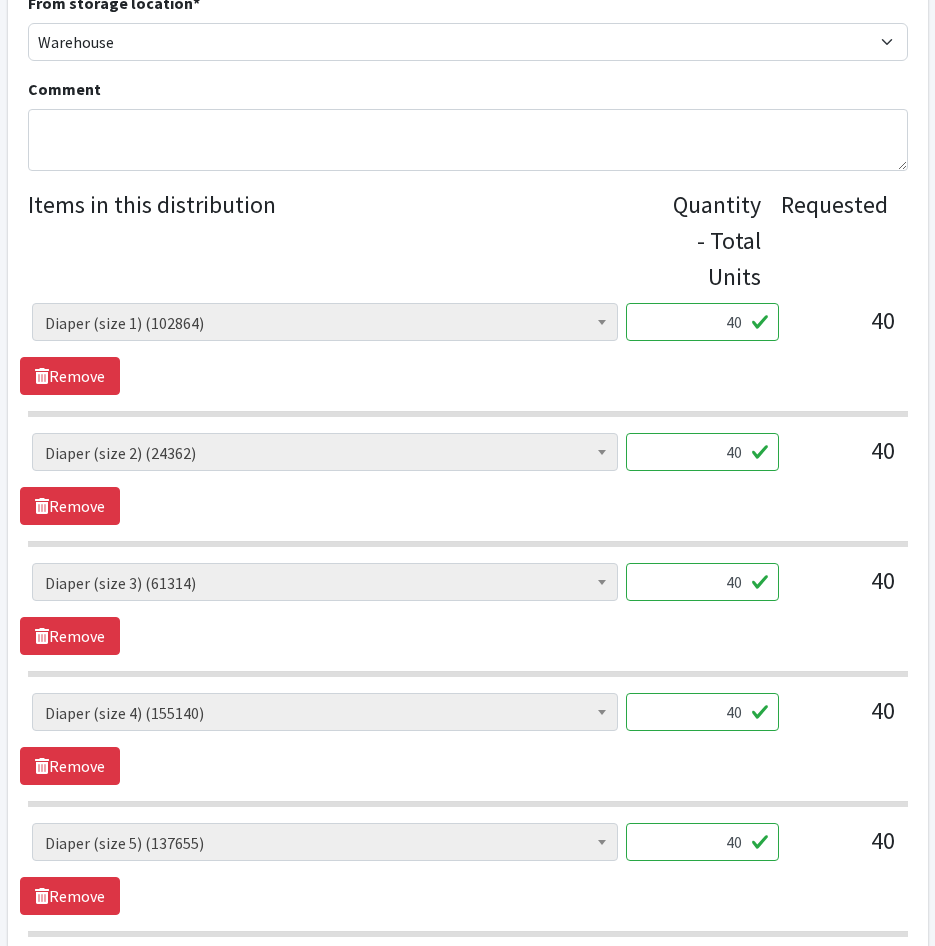 drag, startPoint x: 706, startPoint y: 321, endPoint x: 835, endPoint y: 344, distance: 131.03435 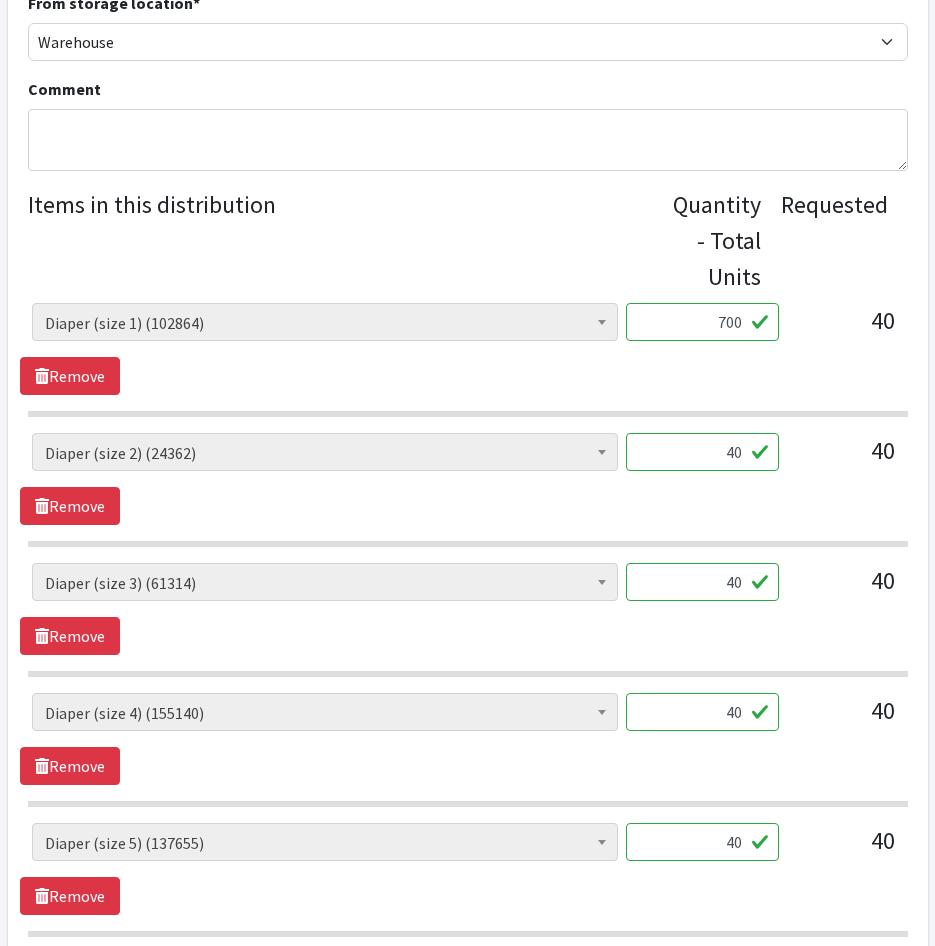 type on "700" 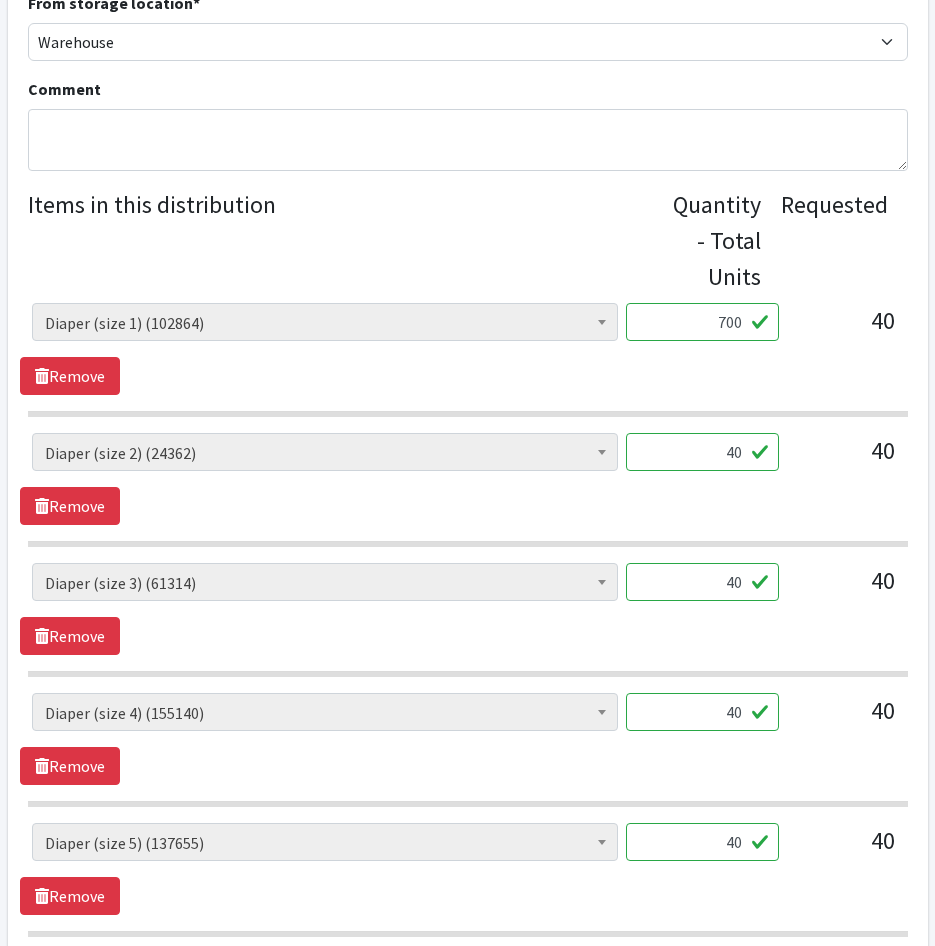 click on "AIO's (Newborn) (26)
AIO's (Sized) (70)
Adult Briefs (Medium) (546)
Adult Briefs (XL) (43)
Adult Briefs (XS) (316)
Adult Briefs (XXL) (56)
Adult Briefs (large) (4)
Adult Briefs (small) (297)
Adult Incontinence Underwear Liners (460)
Bed Pads (disposable) (23)
Cloth Pad (1440)
Cloth Swim Diapers (25)
Cloth Training Pants (44)
Cloth Wipes (46)
Covers (Newborn) (289)
Covers (Sized) (326)
Diaper (size 1) (102864)
Diaper (size 2) (24362)
Diaper (size 3) (61314)
Diaper (size 4) (155140)
Diaper (size 5) (137655)
Diaper (size 6) (115838)
Diaper (size 7/kids XL) (18370)
Diaper (size newborn) (26449)
Diaper (size preemie) (464)
Diaper Balm (Cloth Safe) (0)" at bounding box center (467, 460) 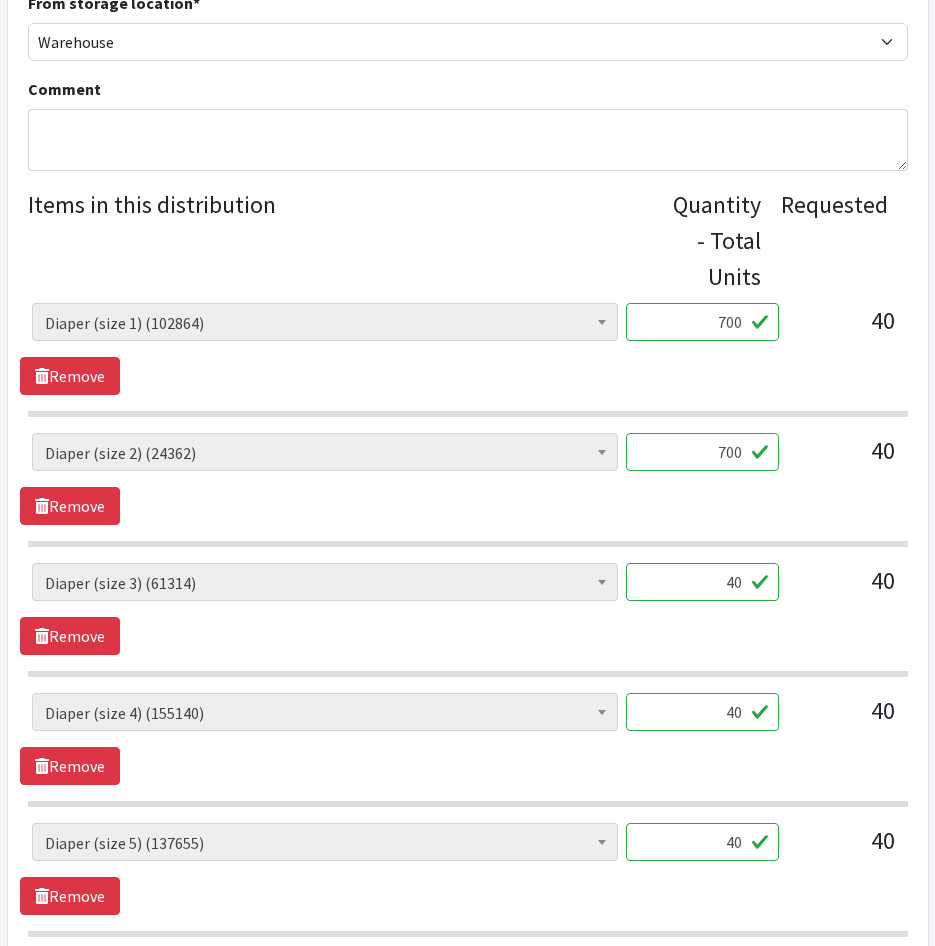 type on "700" 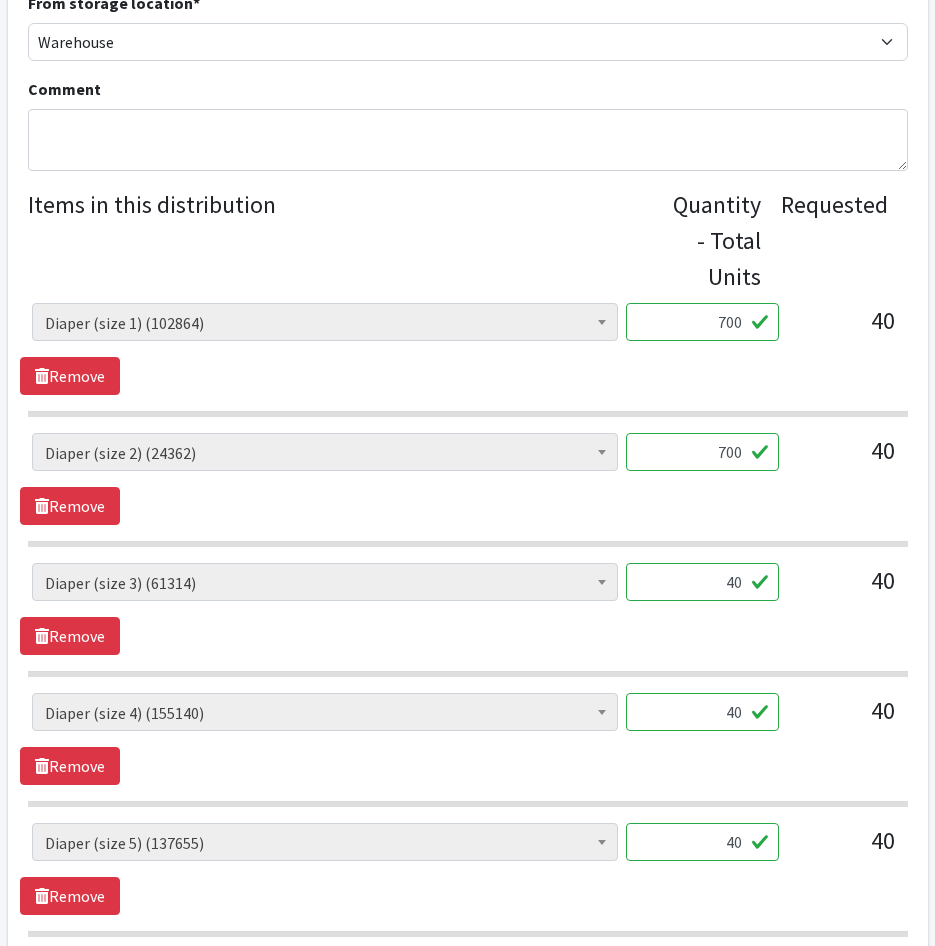 drag, startPoint x: 714, startPoint y: 592, endPoint x: 817, endPoint y: 594, distance: 103.01942 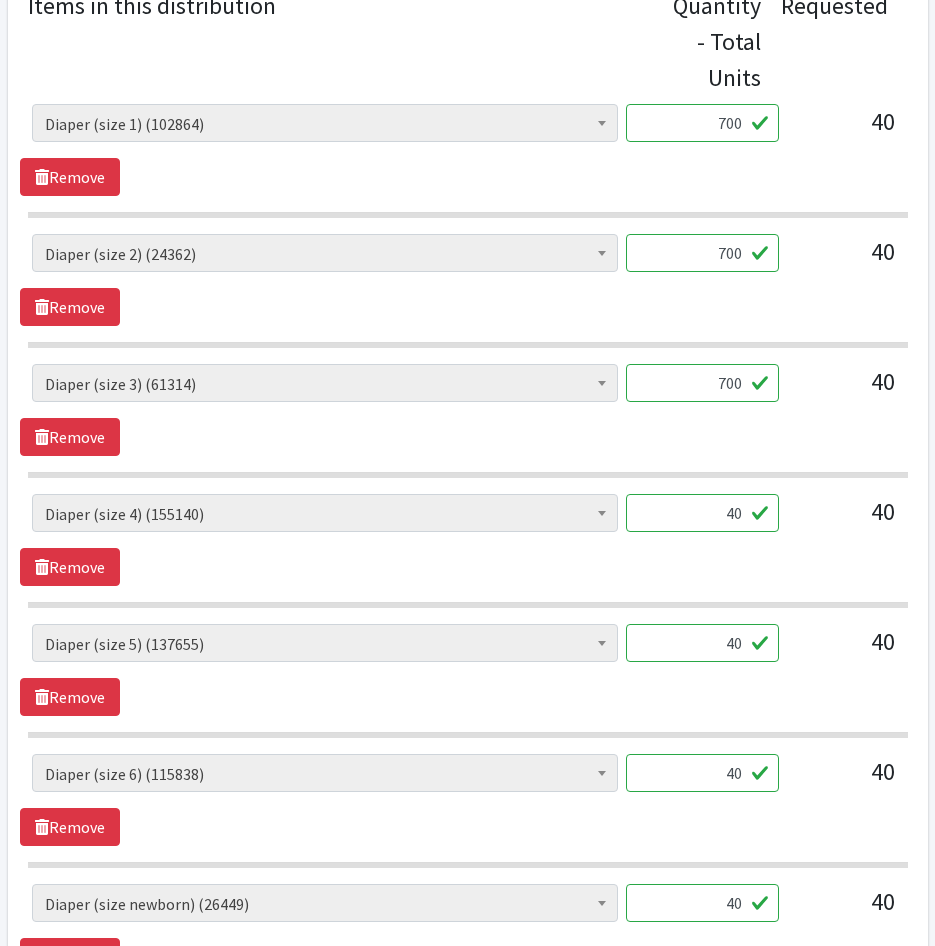 scroll, scrollTop: 900, scrollLeft: 0, axis: vertical 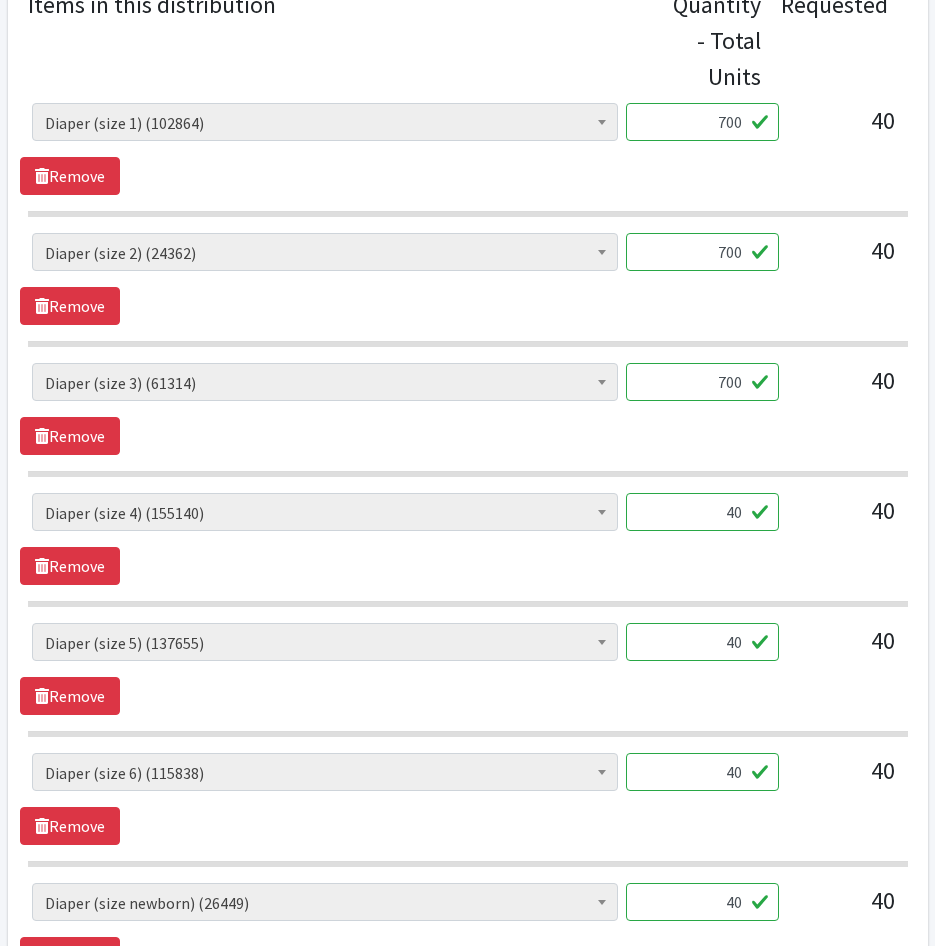 type on "700" 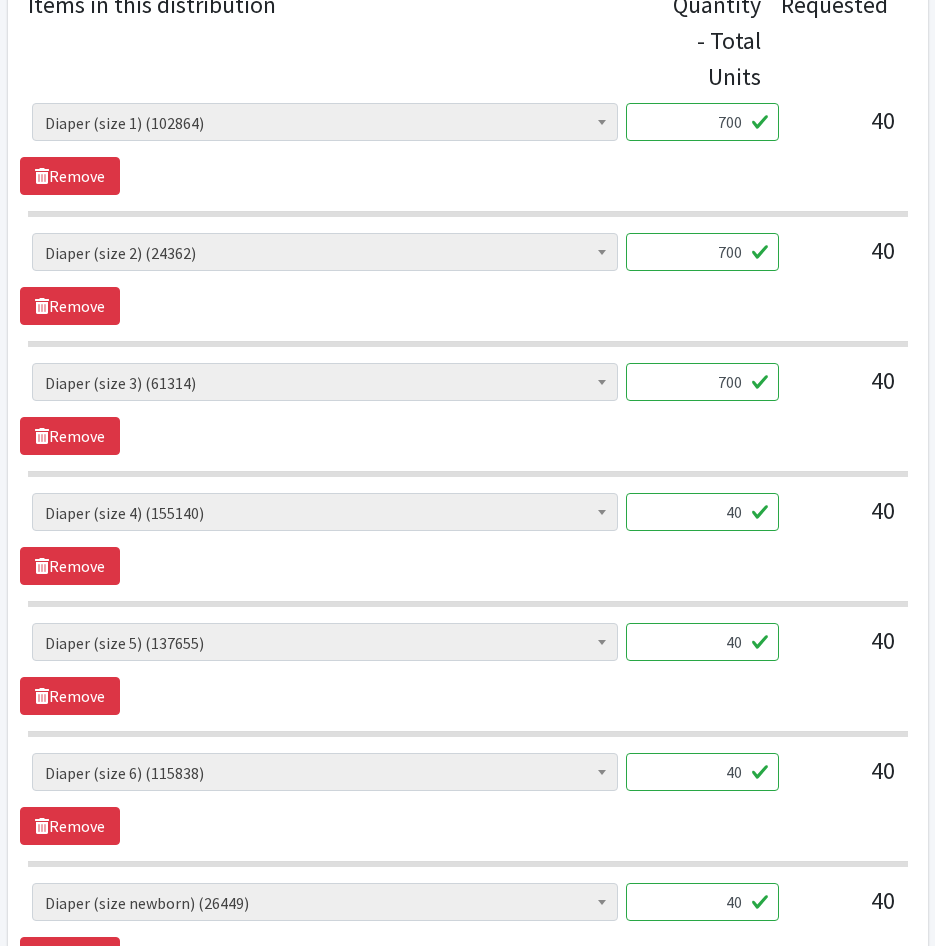 drag, startPoint x: 715, startPoint y: 500, endPoint x: 876, endPoint y: 522, distance: 162.49615 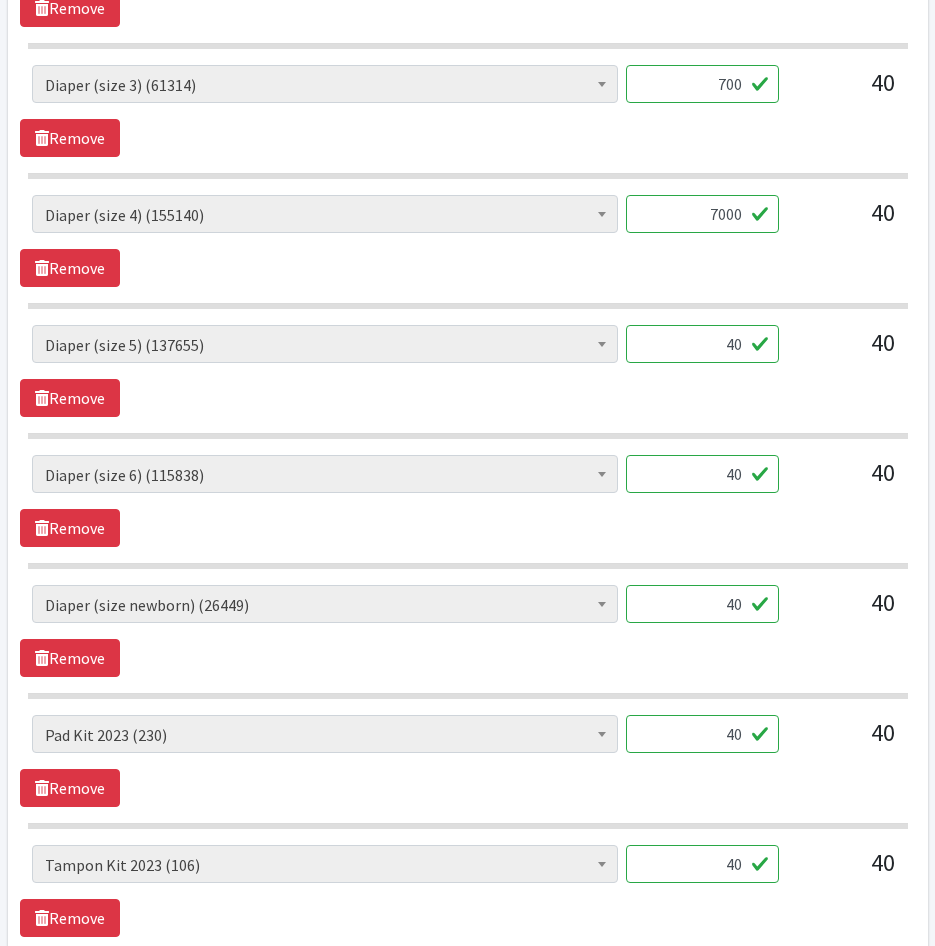 scroll, scrollTop: 1200, scrollLeft: 0, axis: vertical 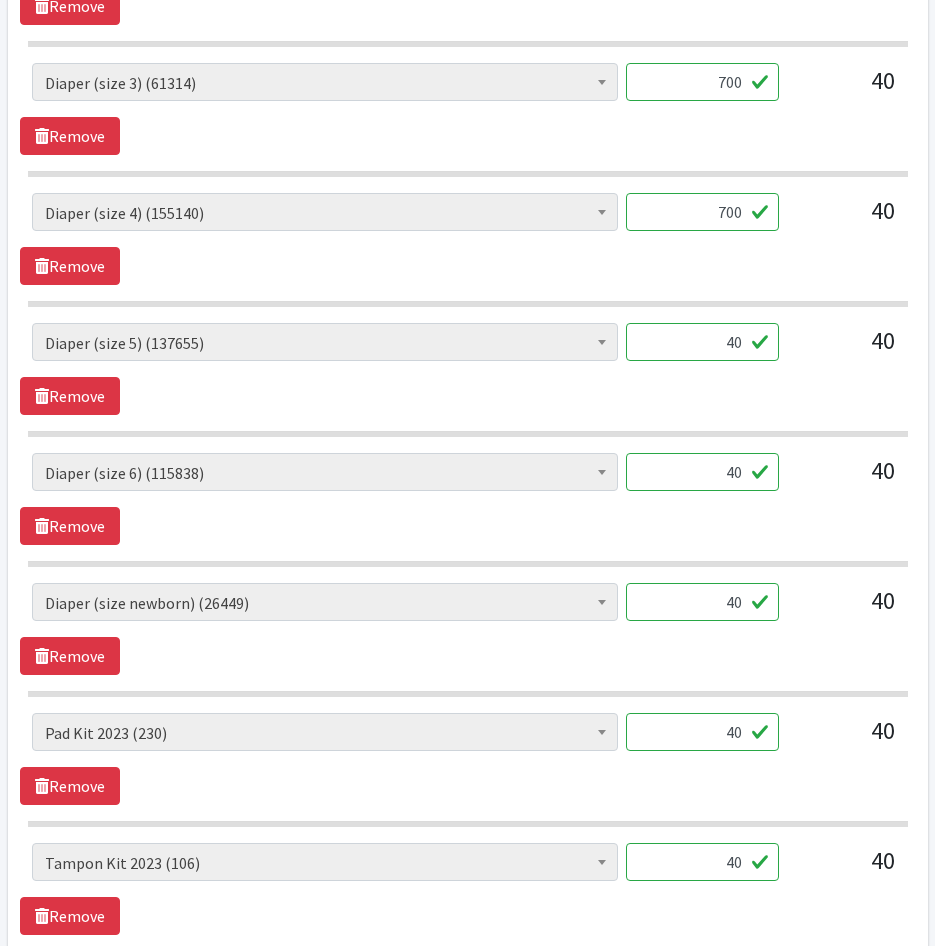 type on "700" 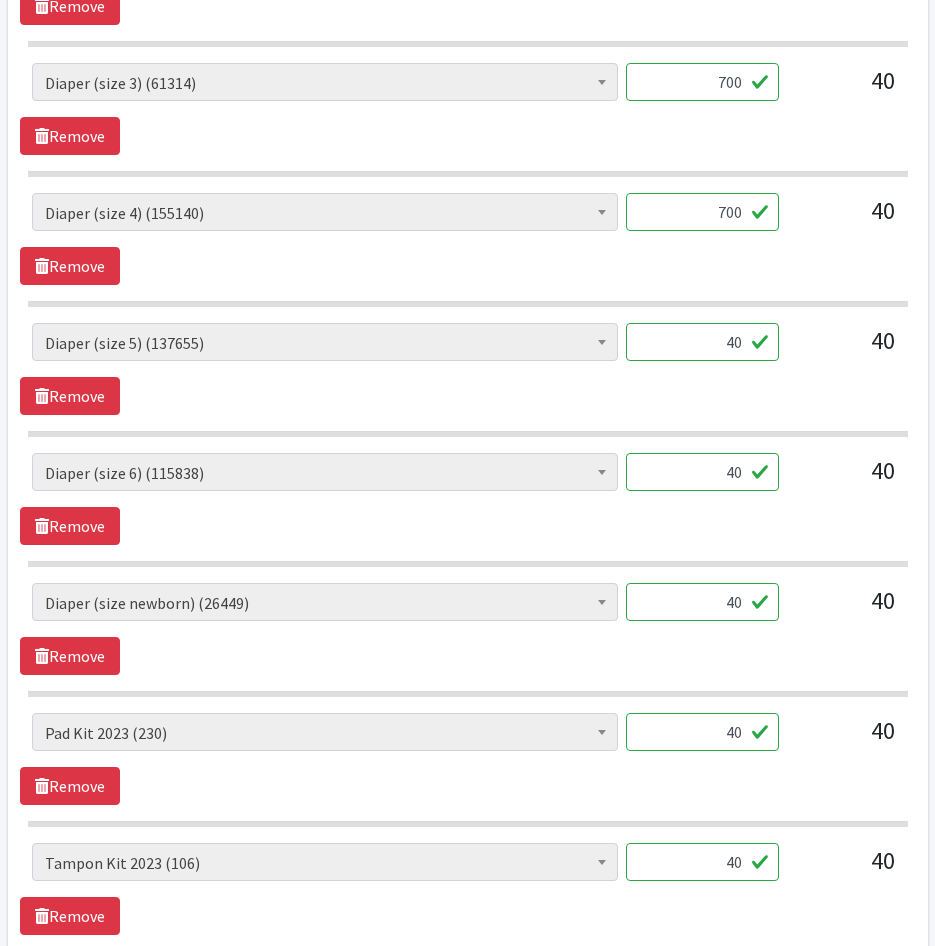 drag, startPoint x: 713, startPoint y: 349, endPoint x: 836, endPoint y: 349, distance: 123 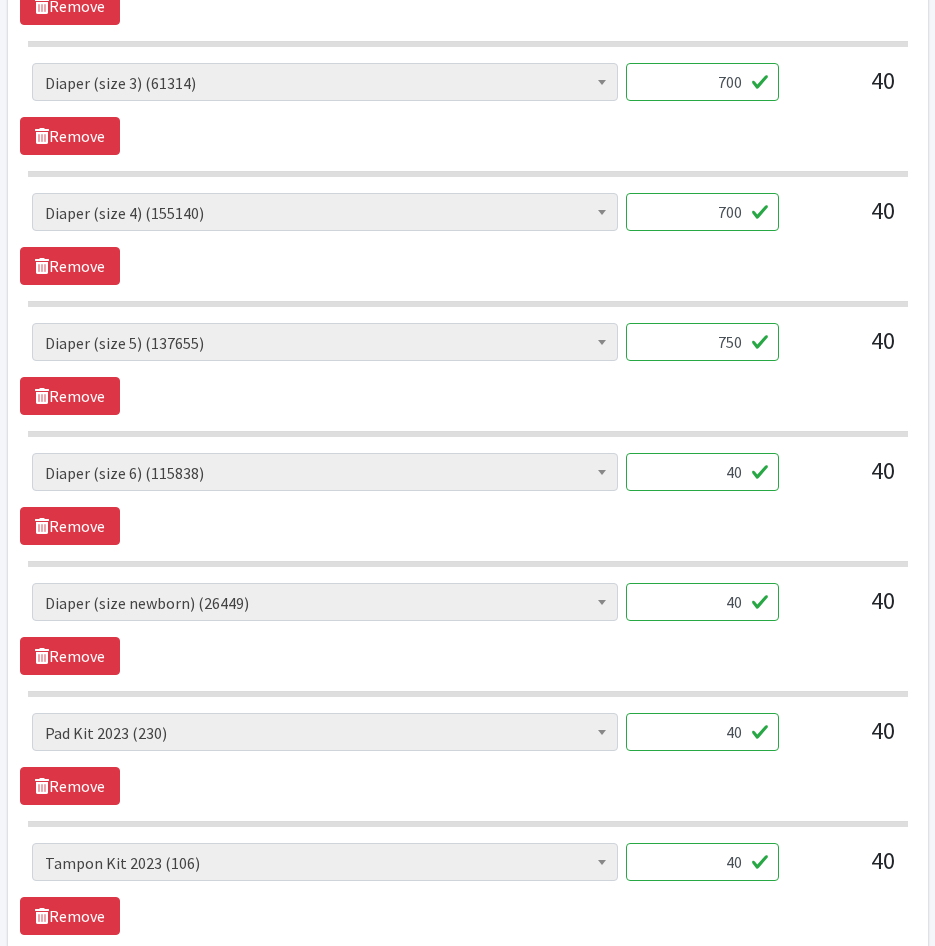type on "750" 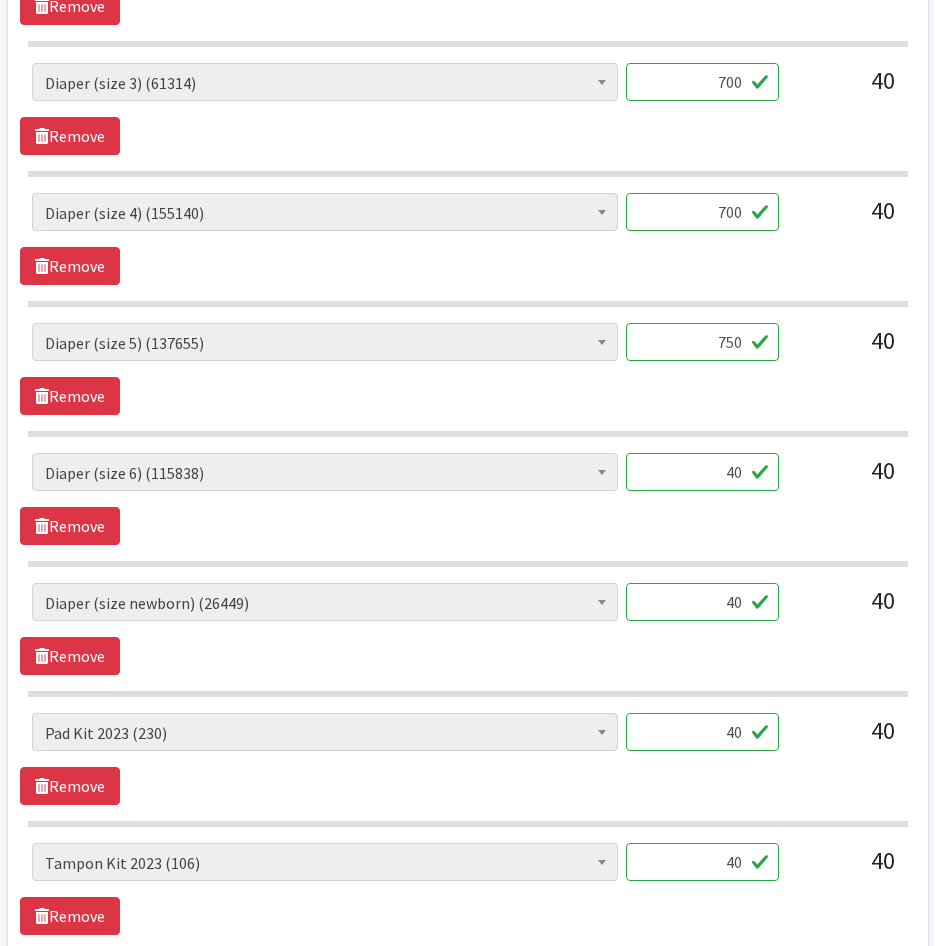 drag, startPoint x: 716, startPoint y: 470, endPoint x: 841, endPoint y: 481, distance: 125.48307 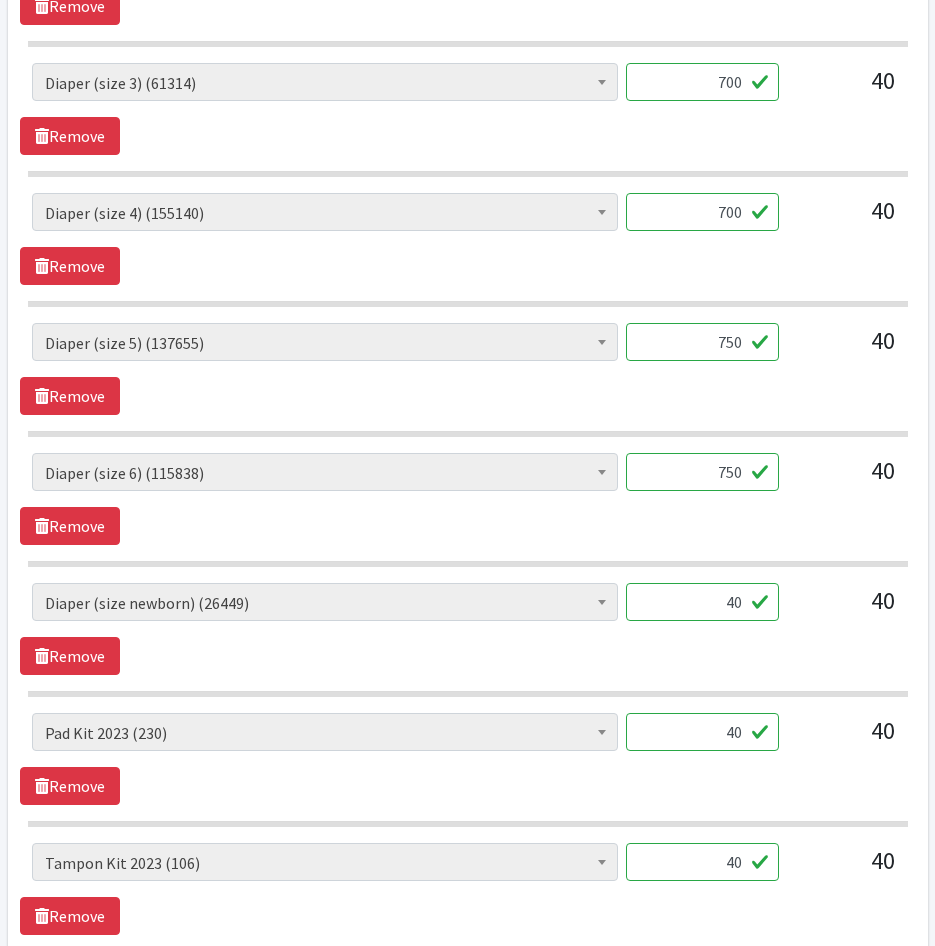 type on "750" 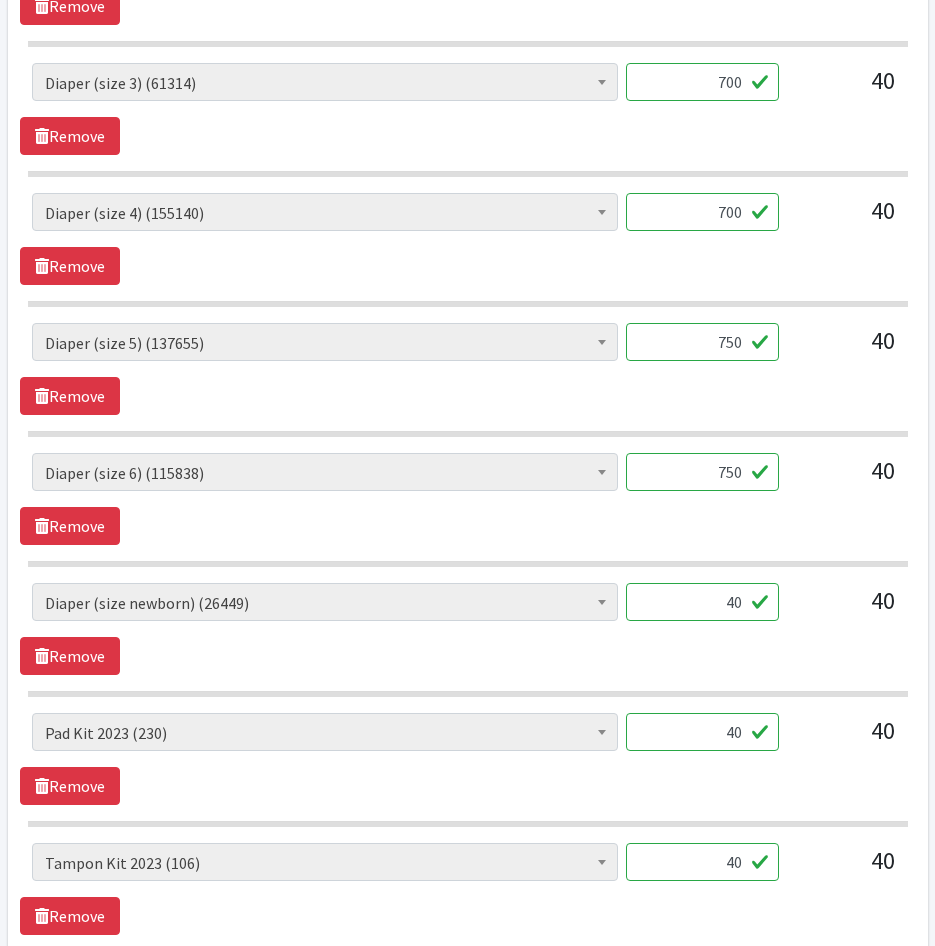 drag, startPoint x: 720, startPoint y: 601, endPoint x: 821, endPoint y: 596, distance: 101.12369 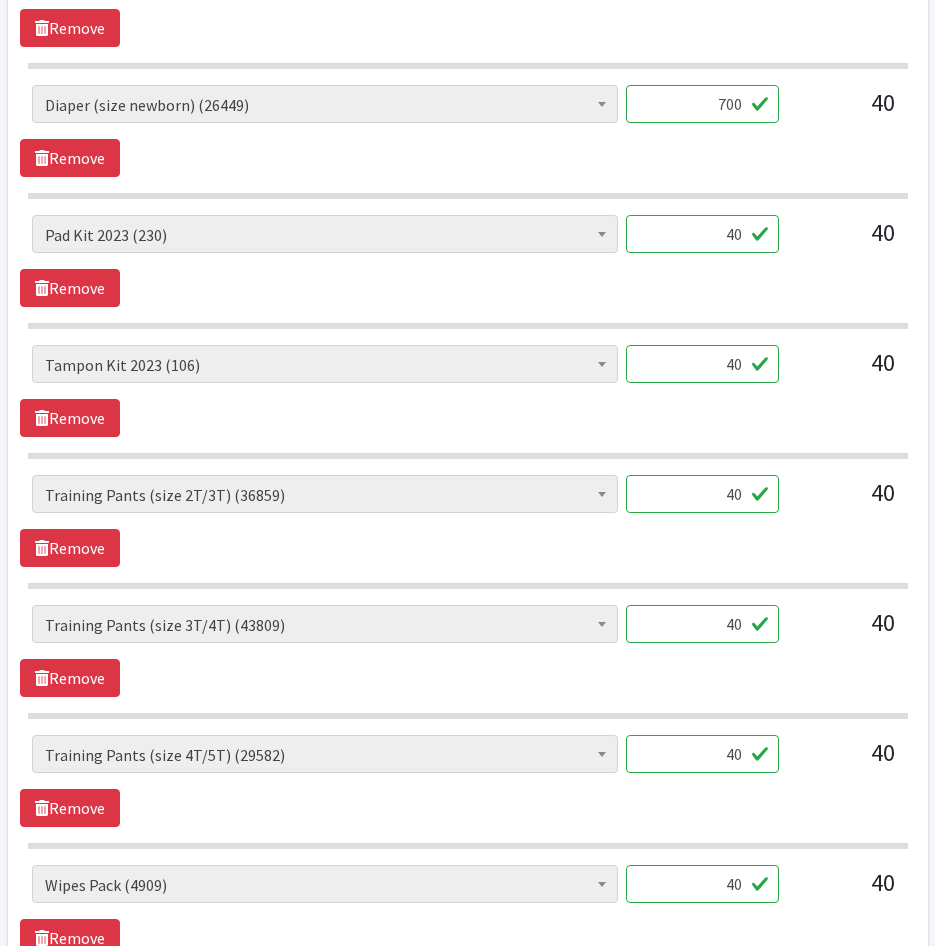 scroll, scrollTop: 1700, scrollLeft: 0, axis: vertical 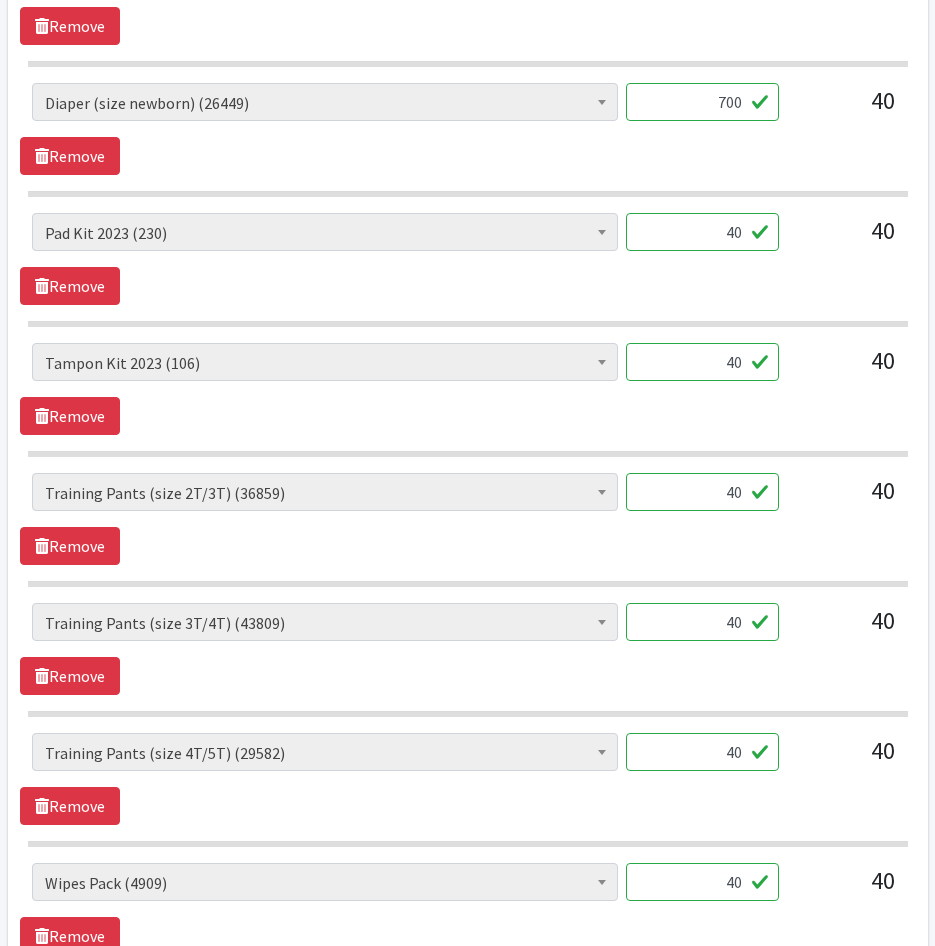 type on "700" 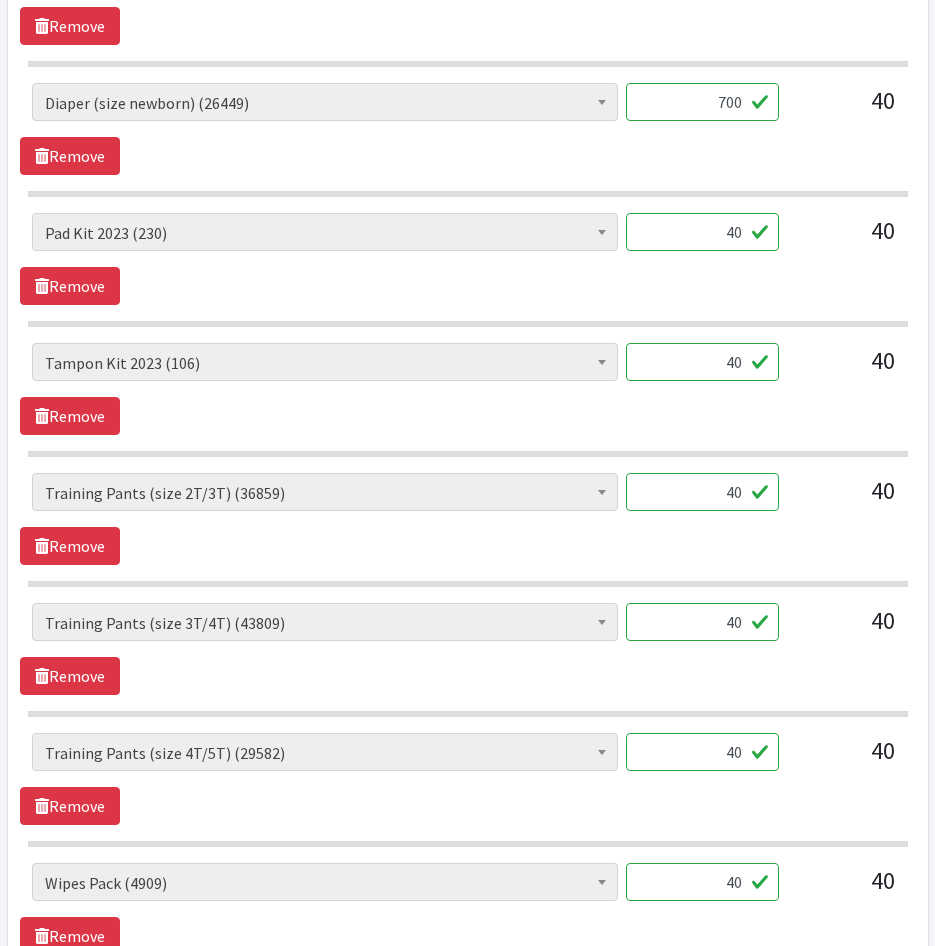 drag, startPoint x: 707, startPoint y: 497, endPoint x: 774, endPoint y: 511, distance: 68.44706 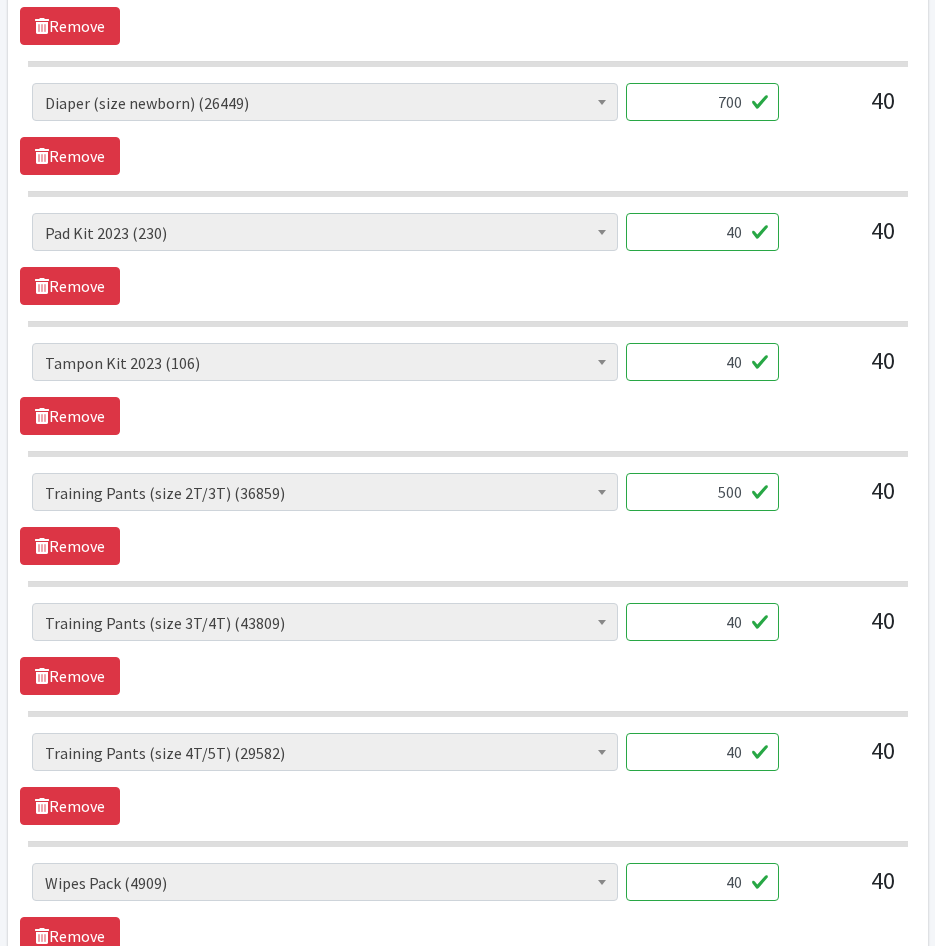 type on "500" 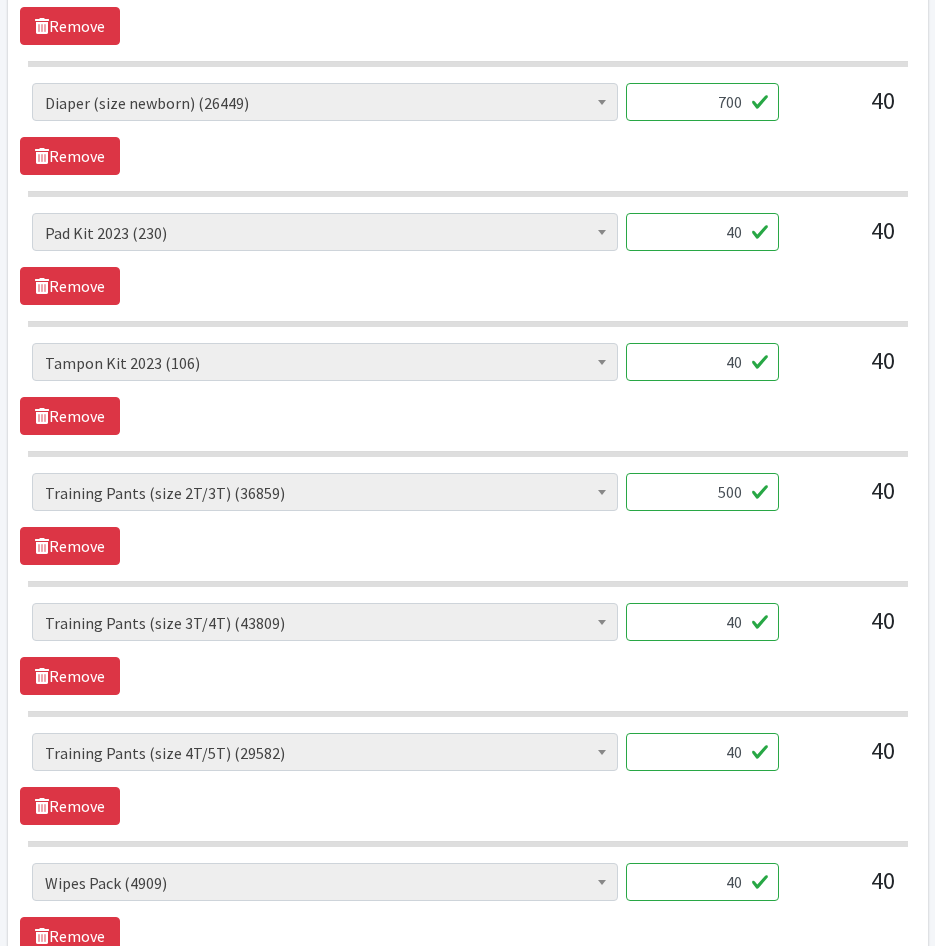 drag, startPoint x: 864, startPoint y: 647, endPoint x: 884, endPoint y: 649, distance: 20.09975 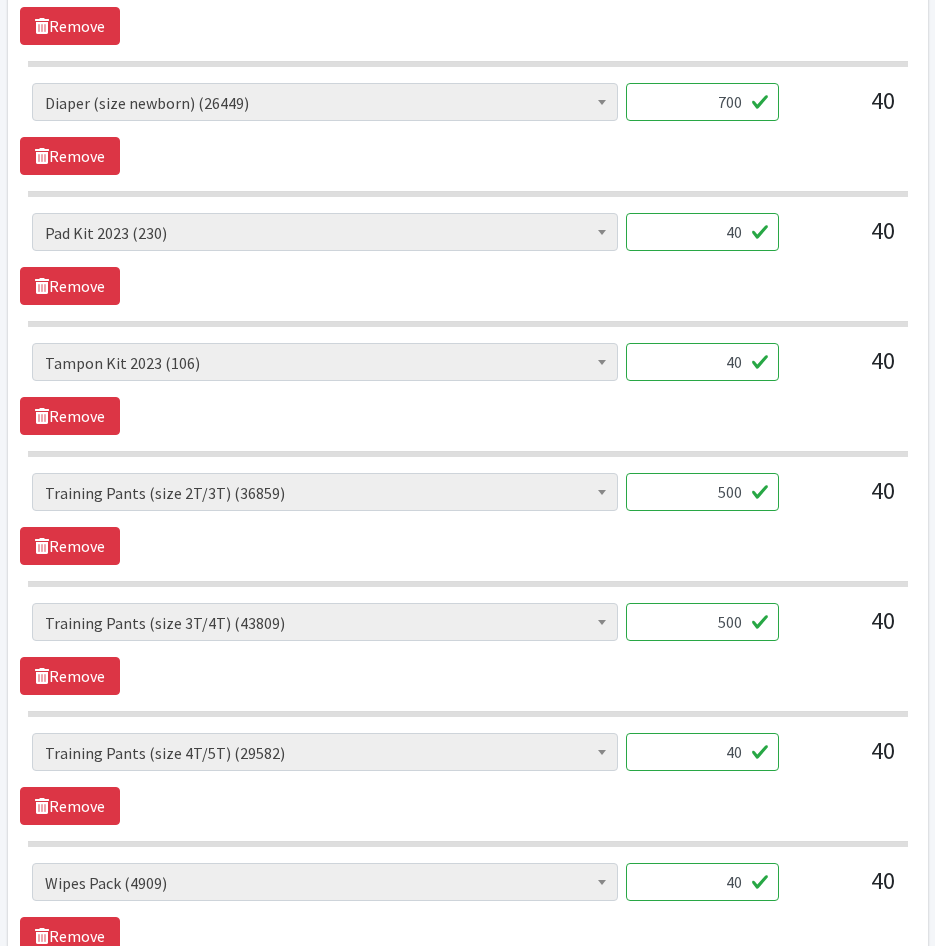 type on "500" 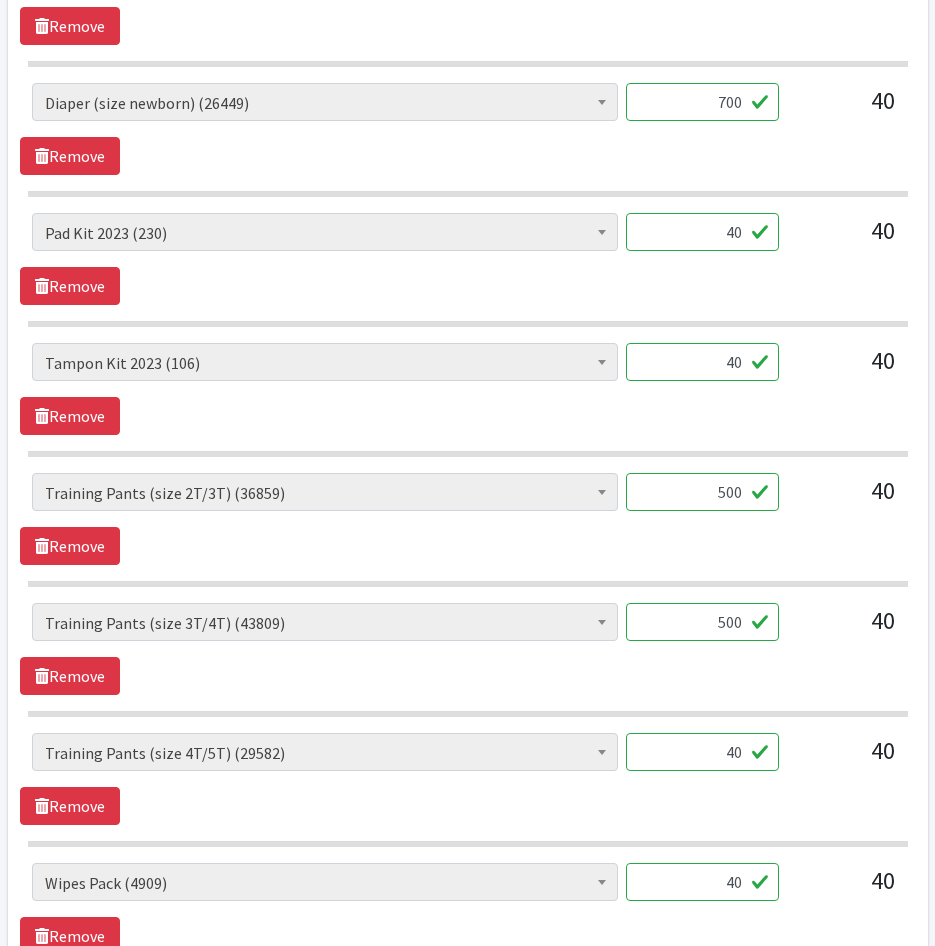 drag, startPoint x: 721, startPoint y: 757, endPoint x: 921, endPoint y: 761, distance: 200.04 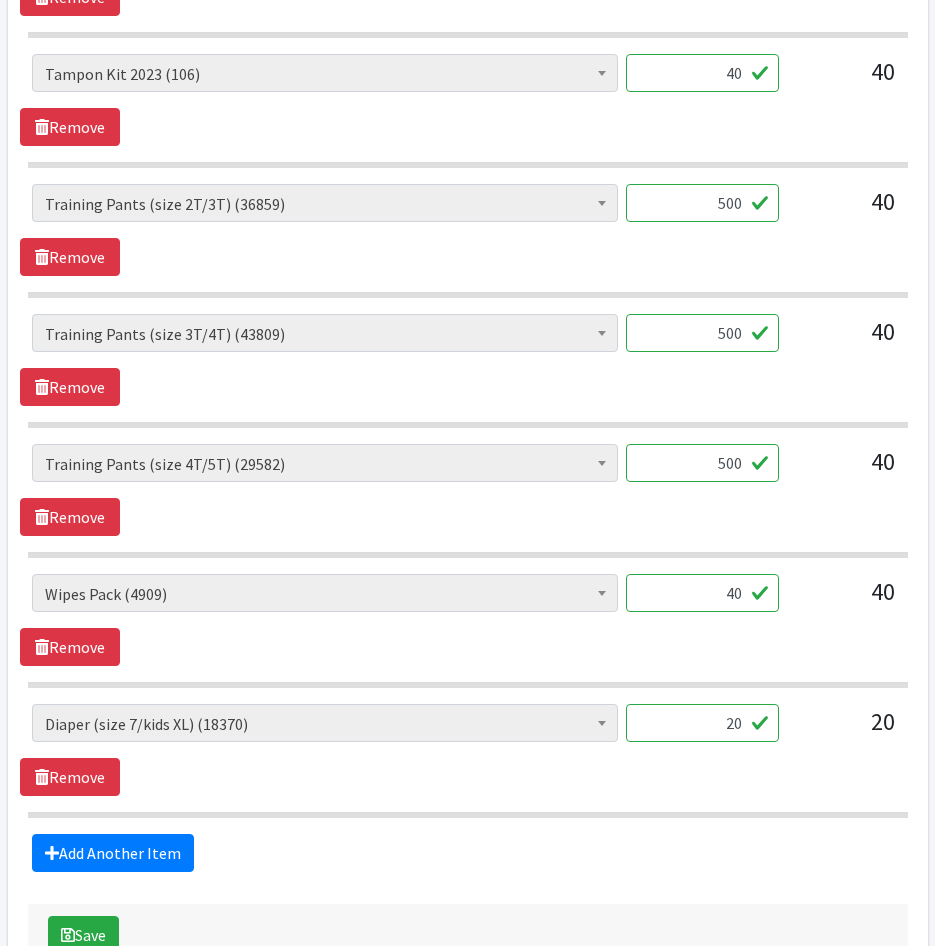 scroll, scrollTop: 2000, scrollLeft: 0, axis: vertical 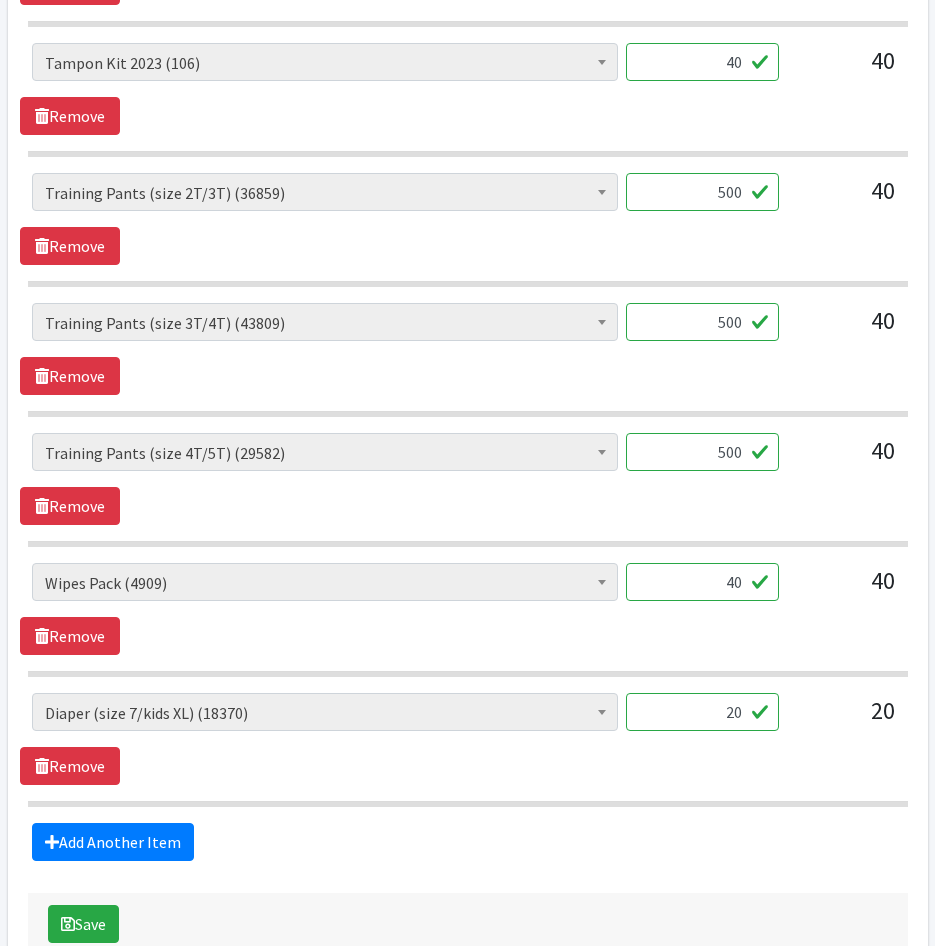 type on "500" 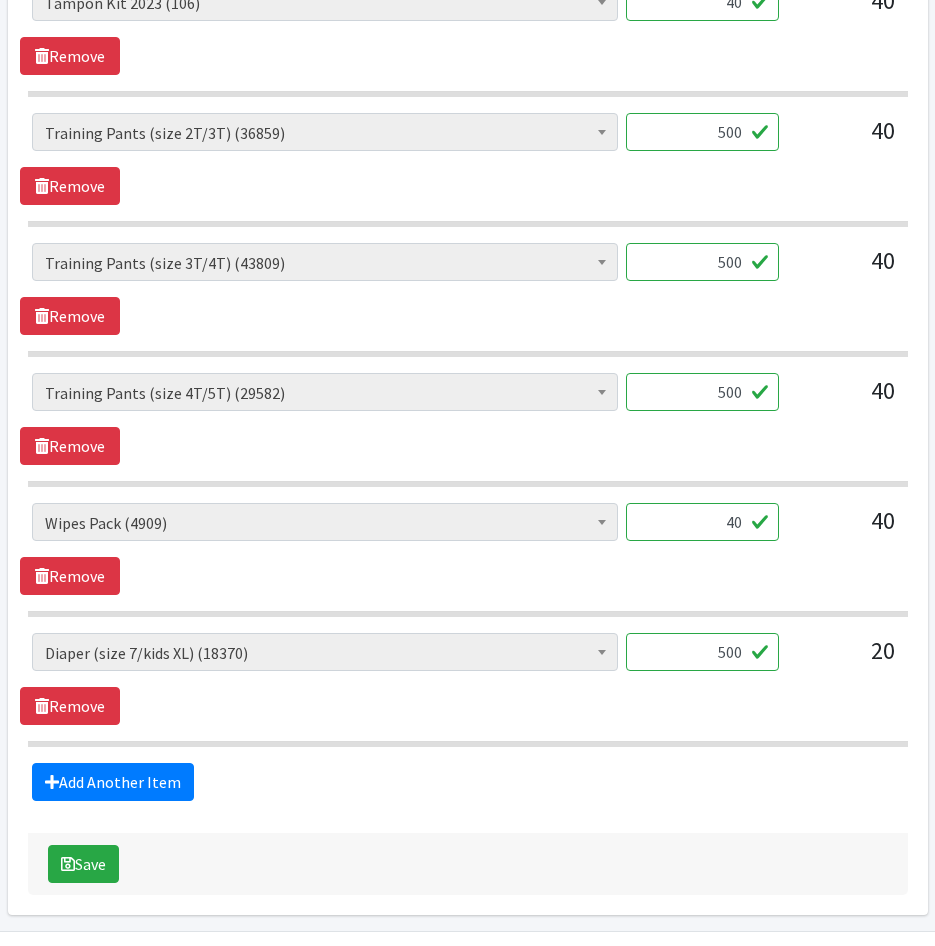 scroll, scrollTop: 2120, scrollLeft: 0, axis: vertical 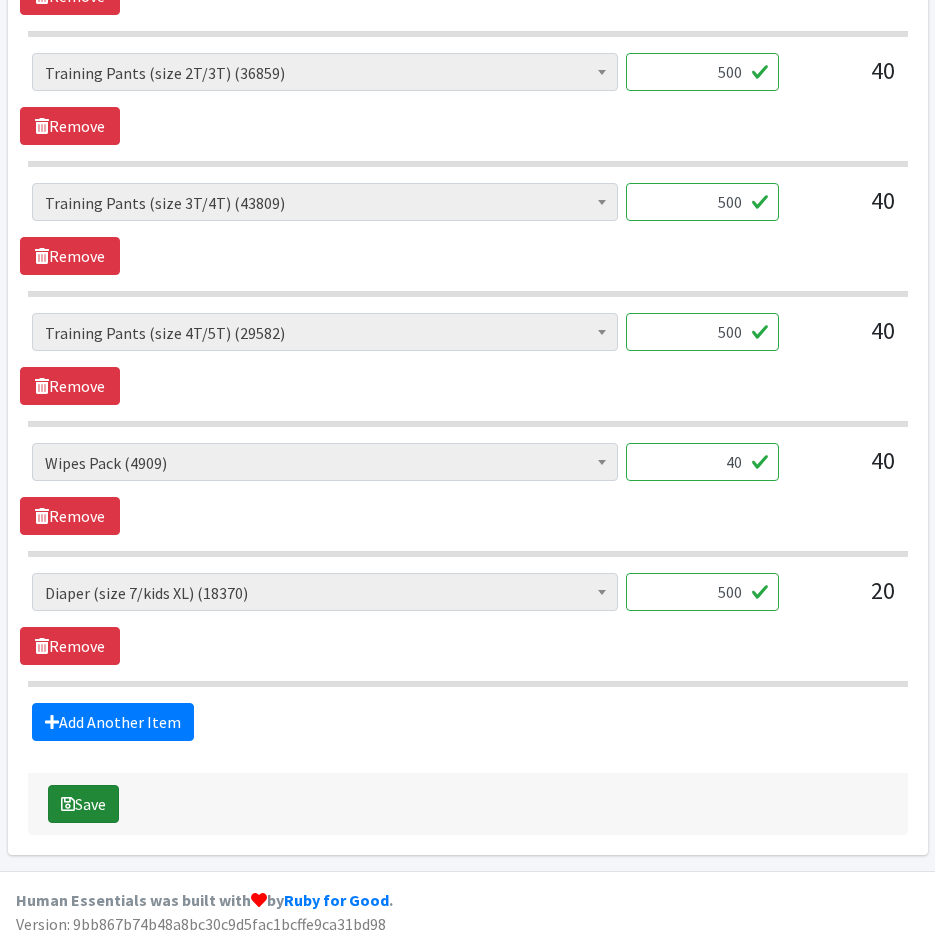 type on "500" 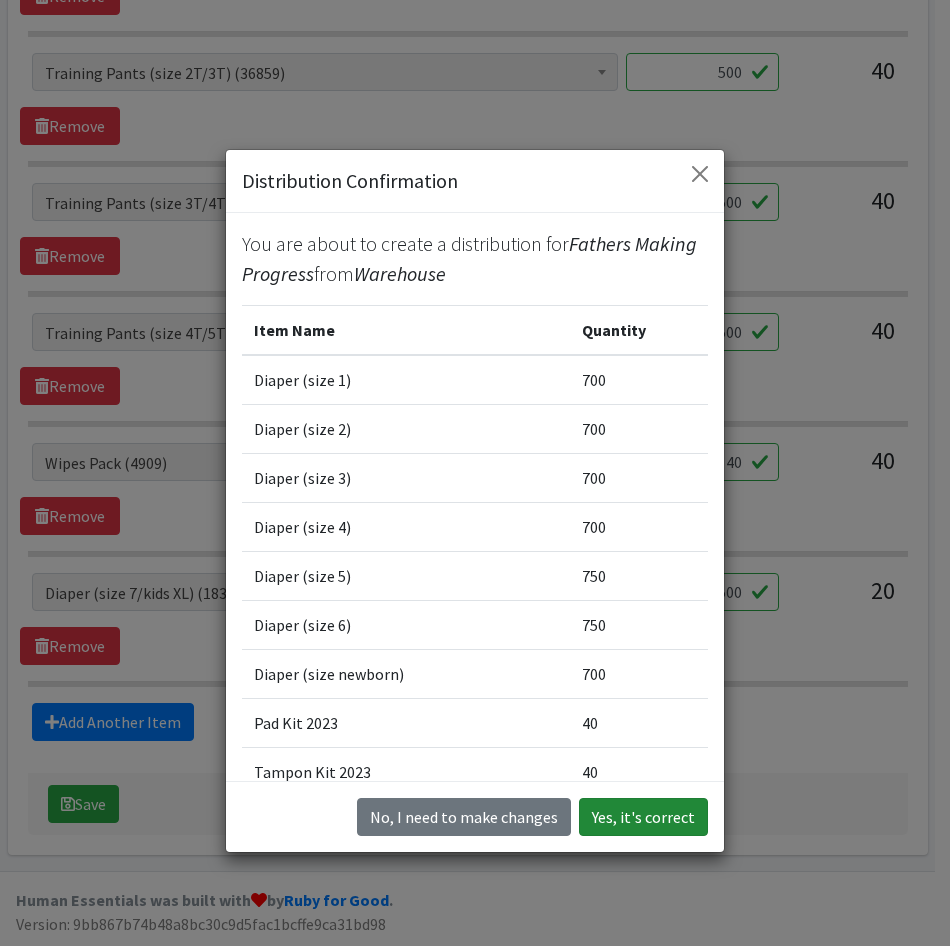 click on "Yes, it's correct" at bounding box center [643, 817] 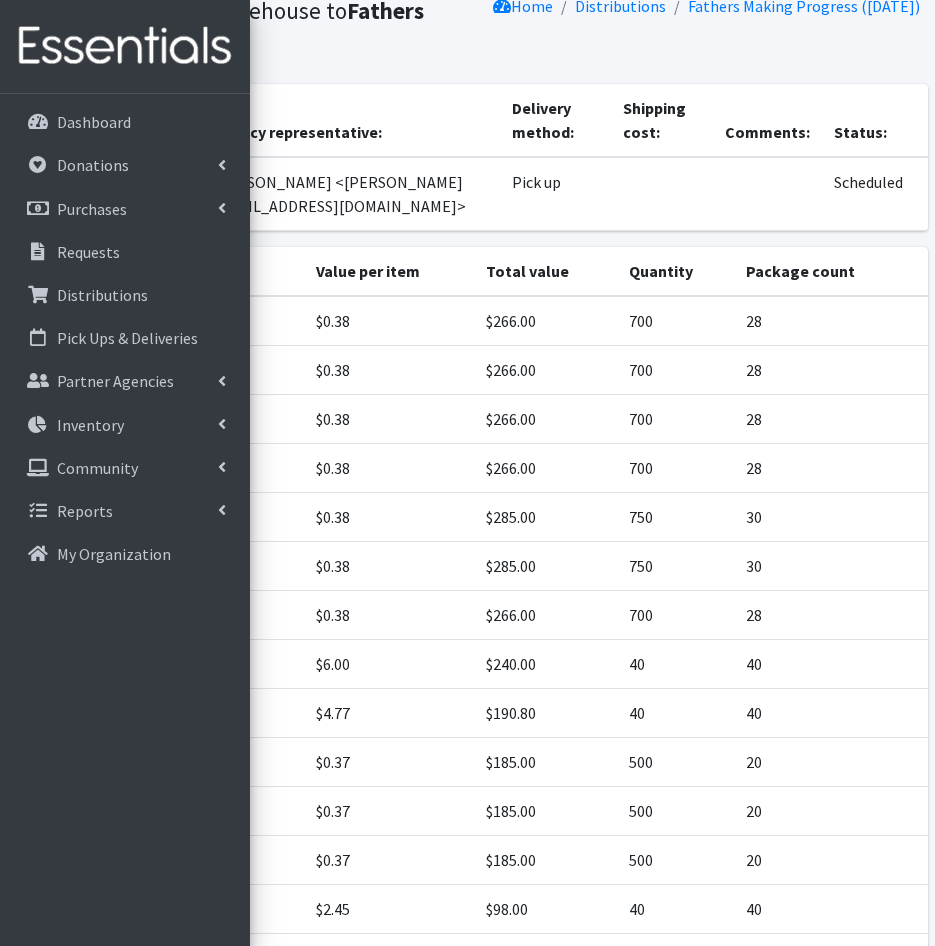 scroll, scrollTop: 385, scrollLeft: 0, axis: vertical 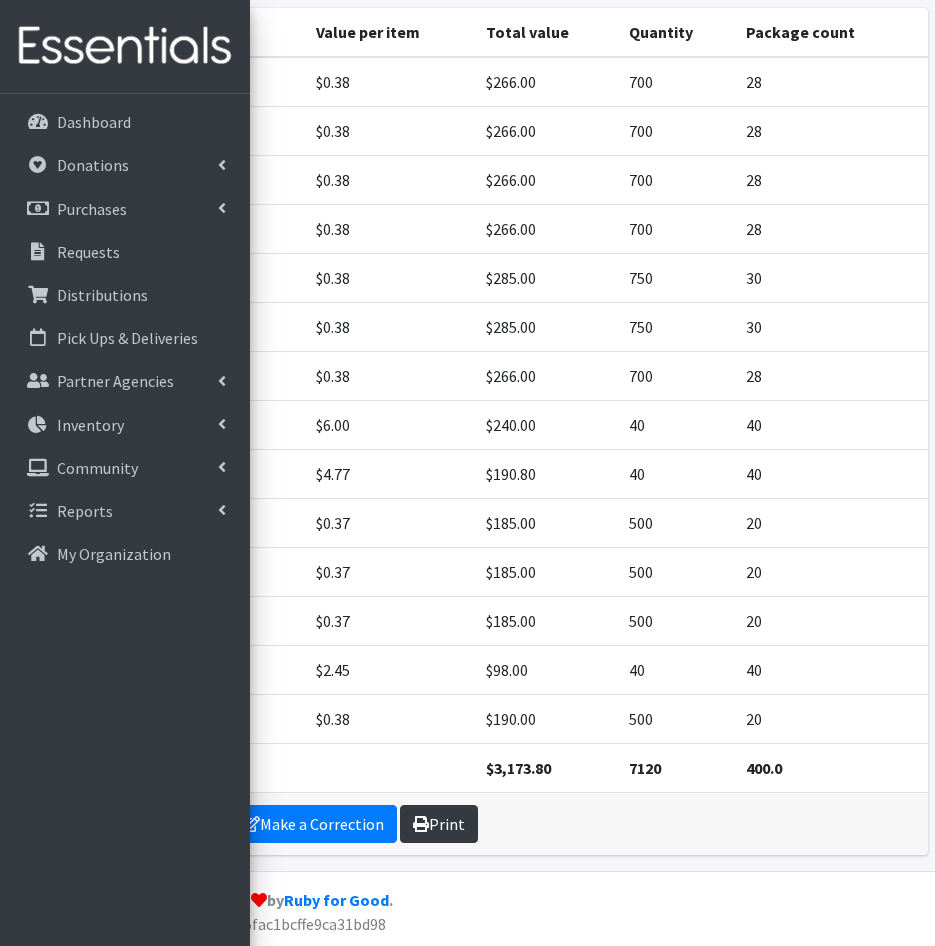 click on "Print" at bounding box center (439, 824) 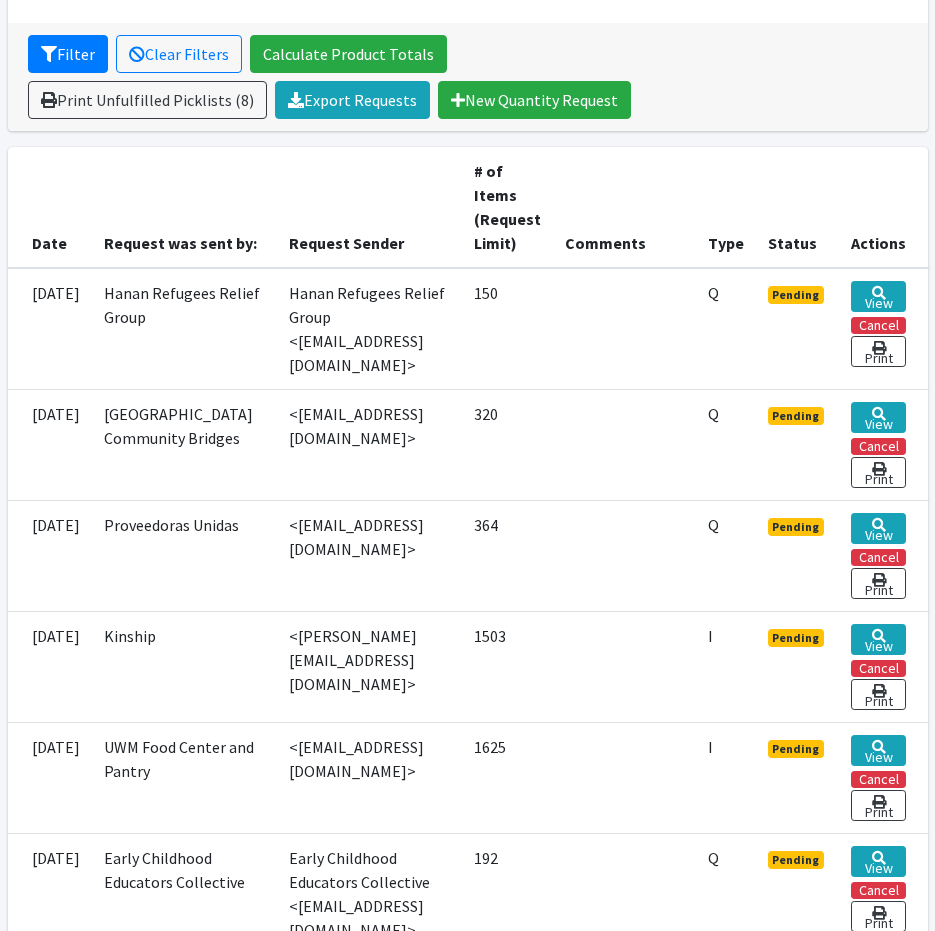 scroll, scrollTop: 400, scrollLeft: 0, axis: vertical 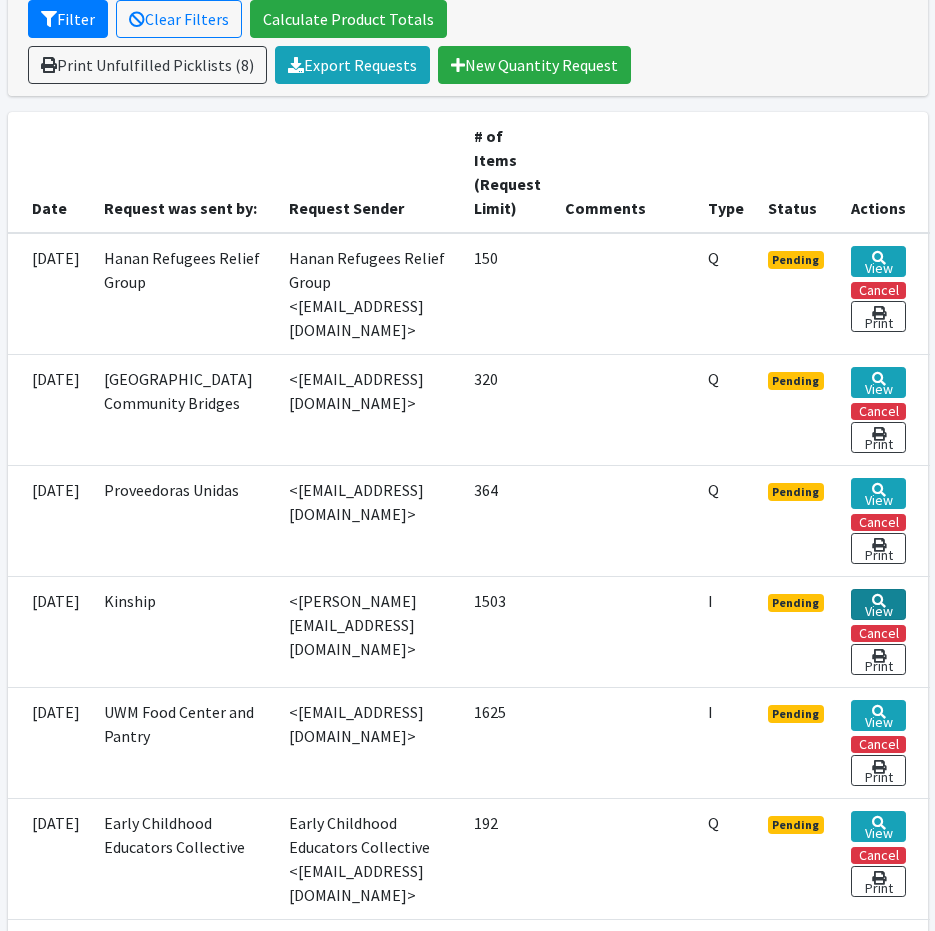 click on "View" at bounding box center (878, 604) 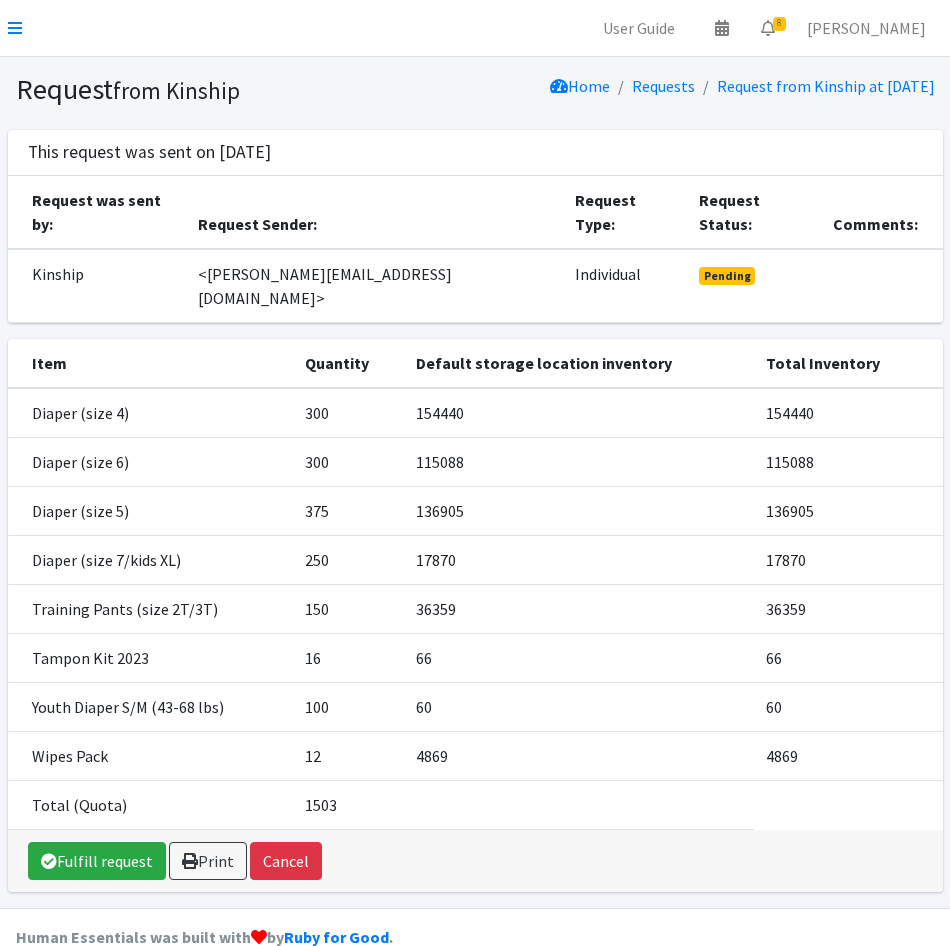 scroll, scrollTop: 0, scrollLeft: 0, axis: both 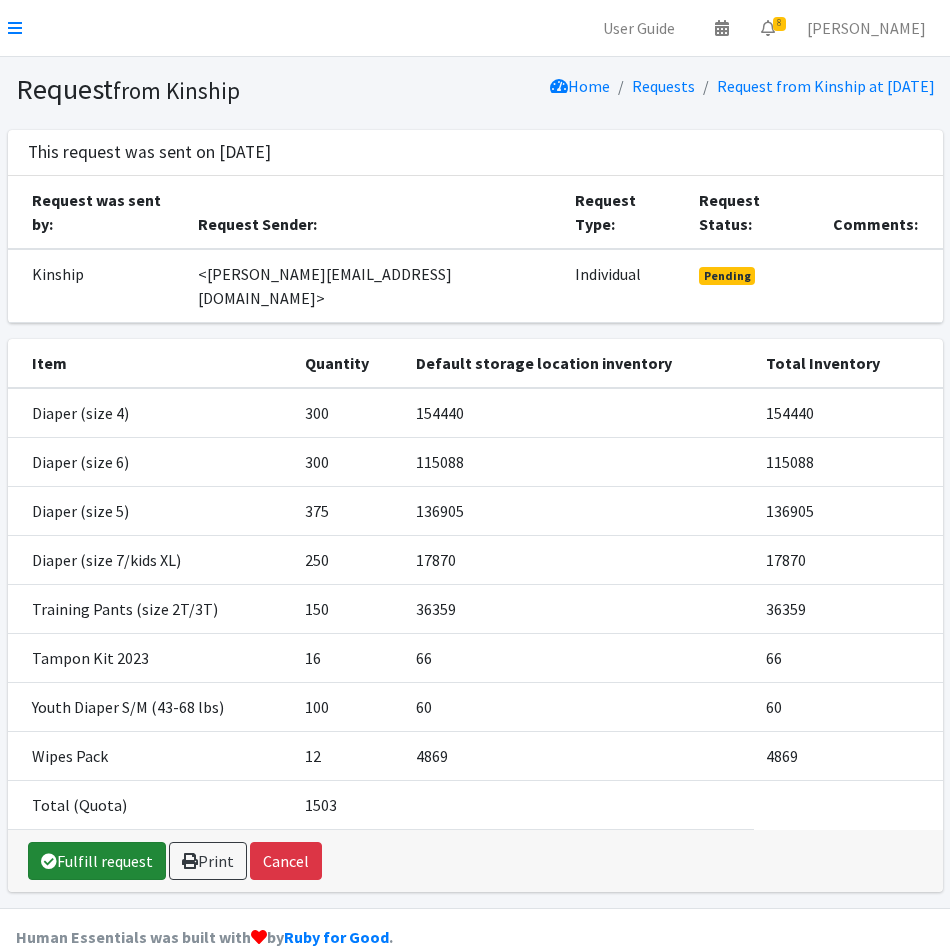 click on "Fulfill request" at bounding box center [97, 861] 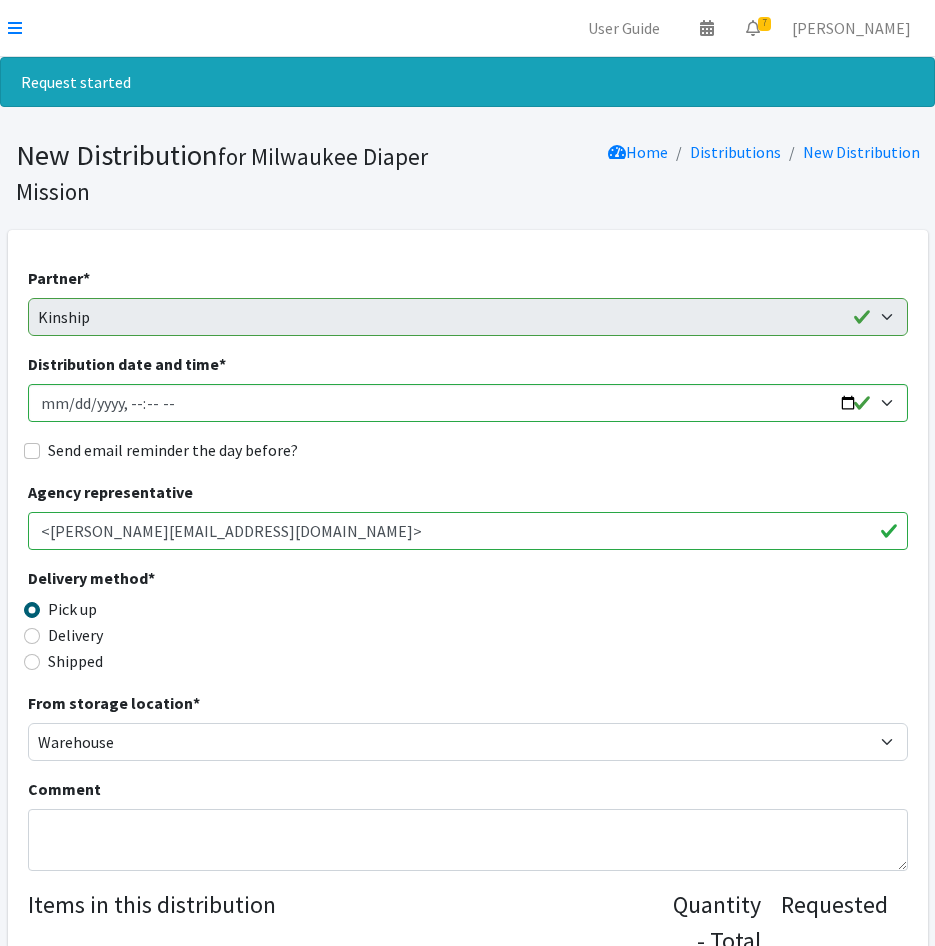scroll, scrollTop: 0, scrollLeft: 0, axis: both 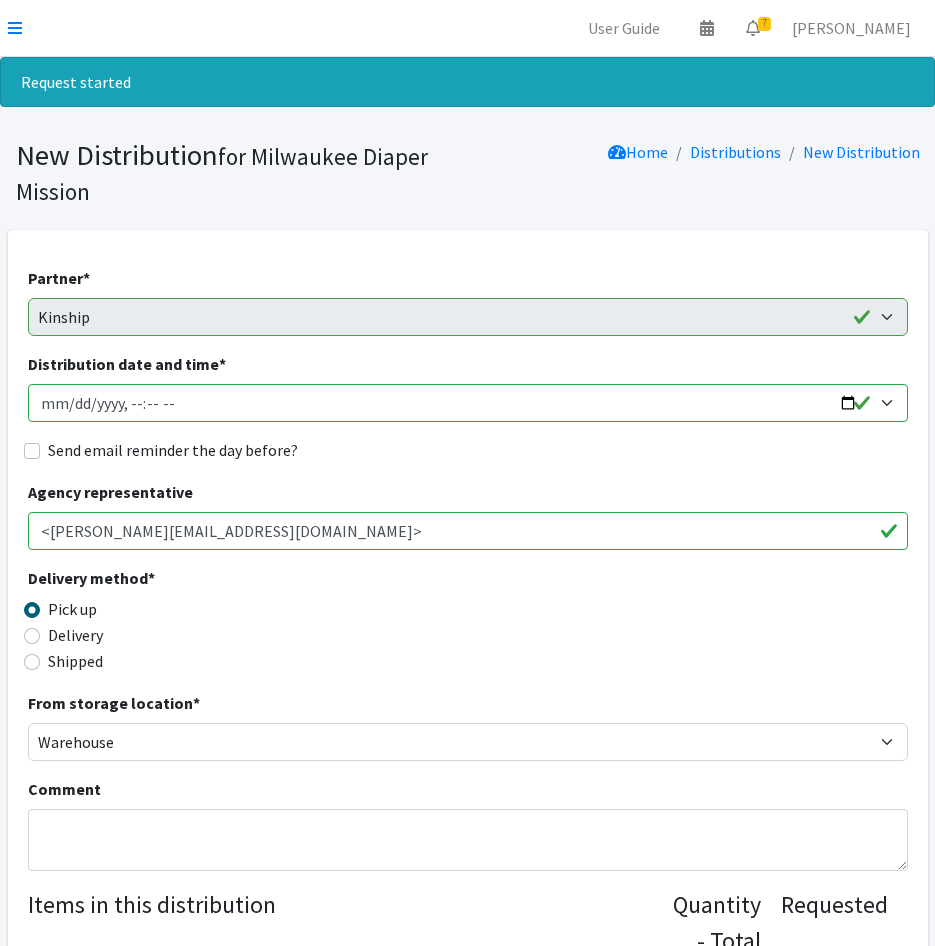 click on "Distribution date and time  *" at bounding box center (468, 403) 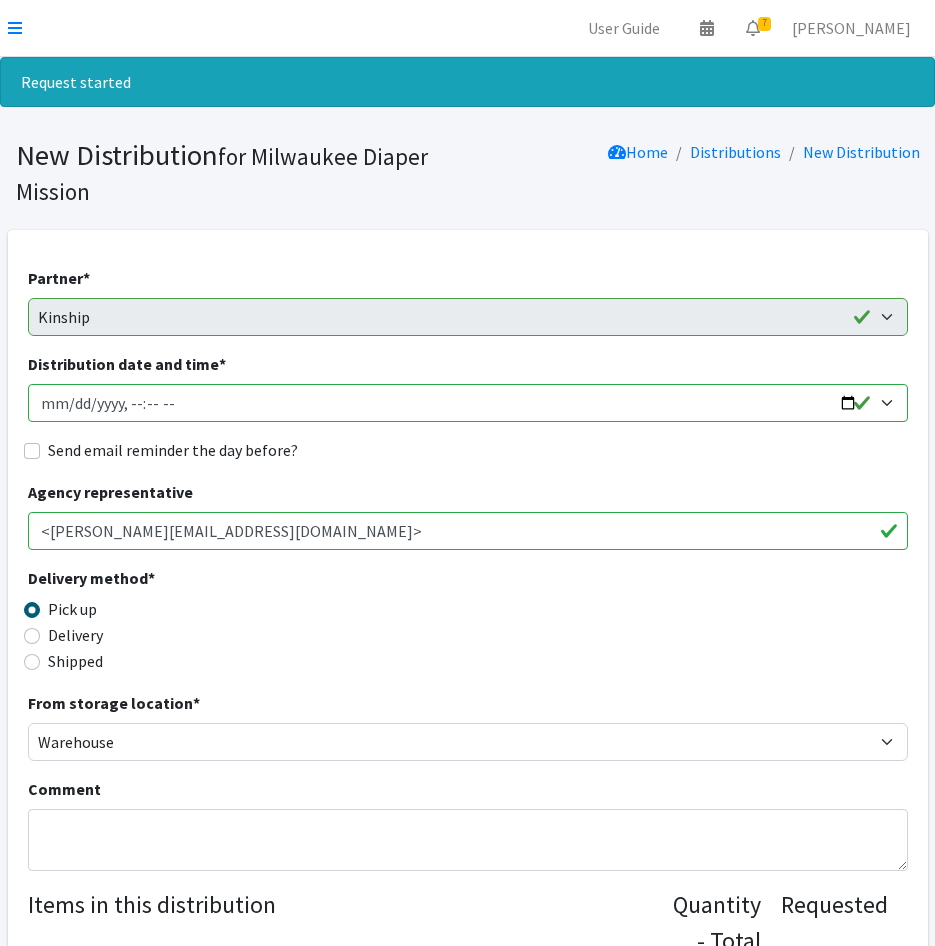 type on "[DATE]T09:00" 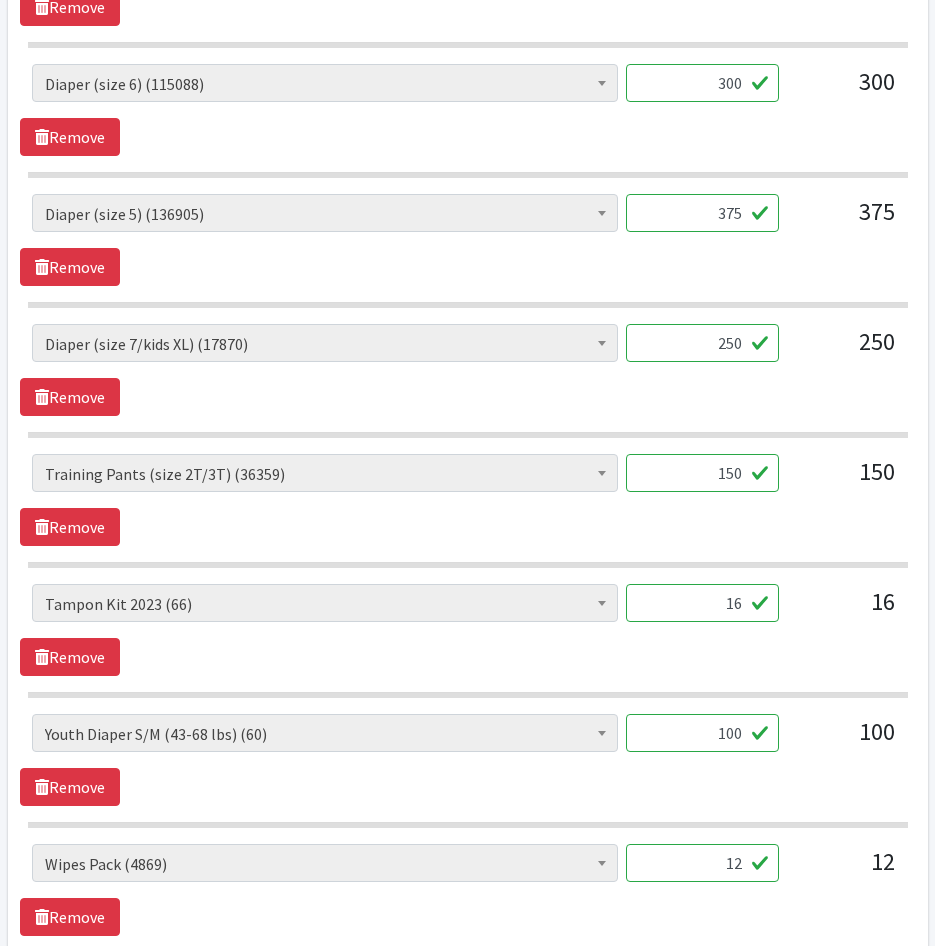 scroll, scrollTop: 1200, scrollLeft: 0, axis: vertical 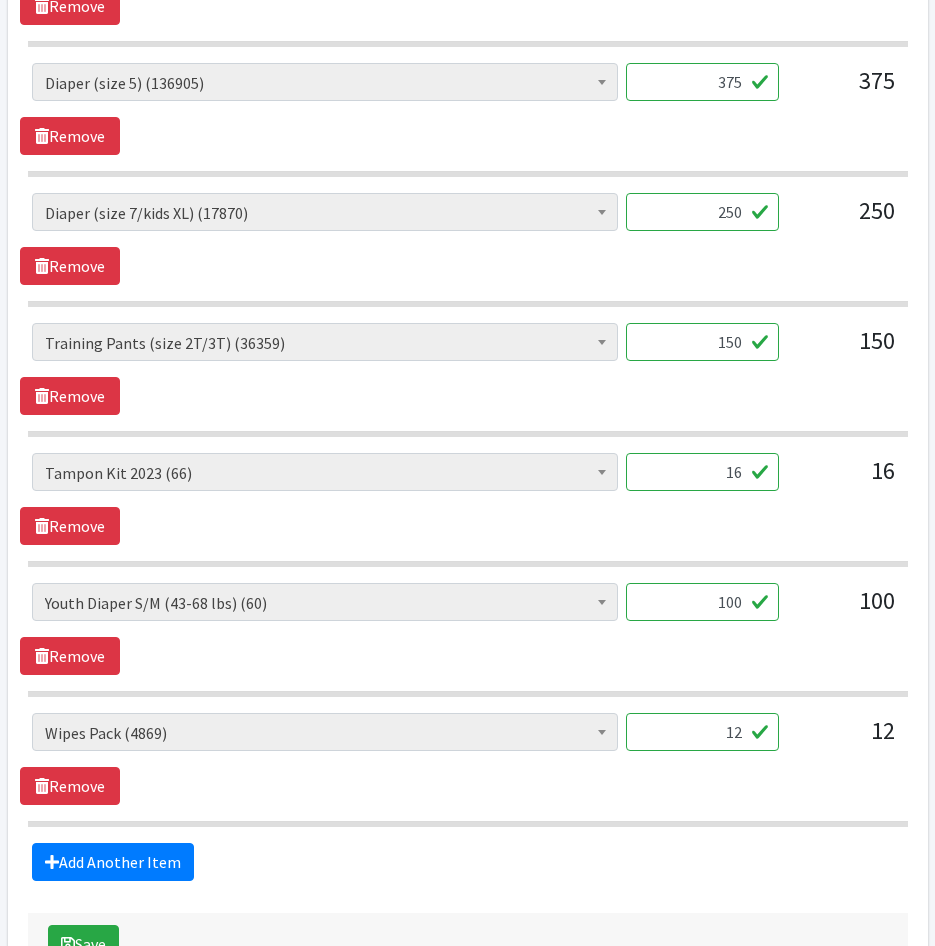 drag, startPoint x: 715, startPoint y: 607, endPoint x: 821, endPoint y: 620, distance: 106.7942 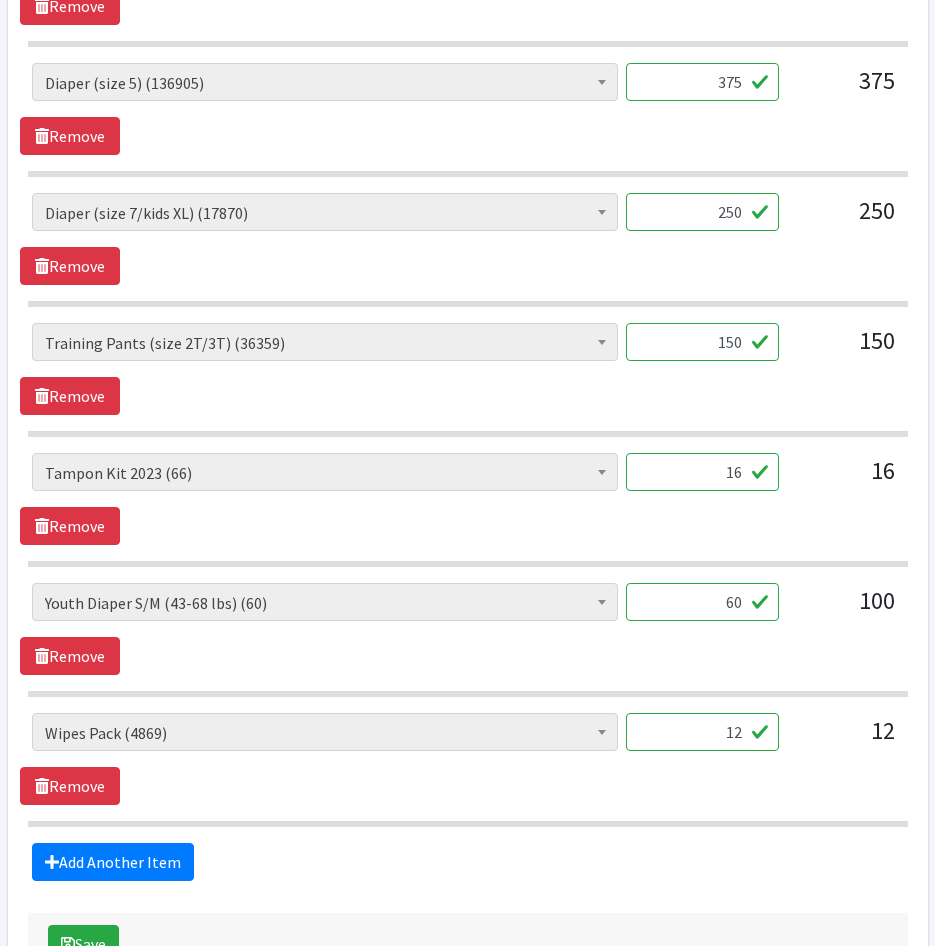 type on "60" 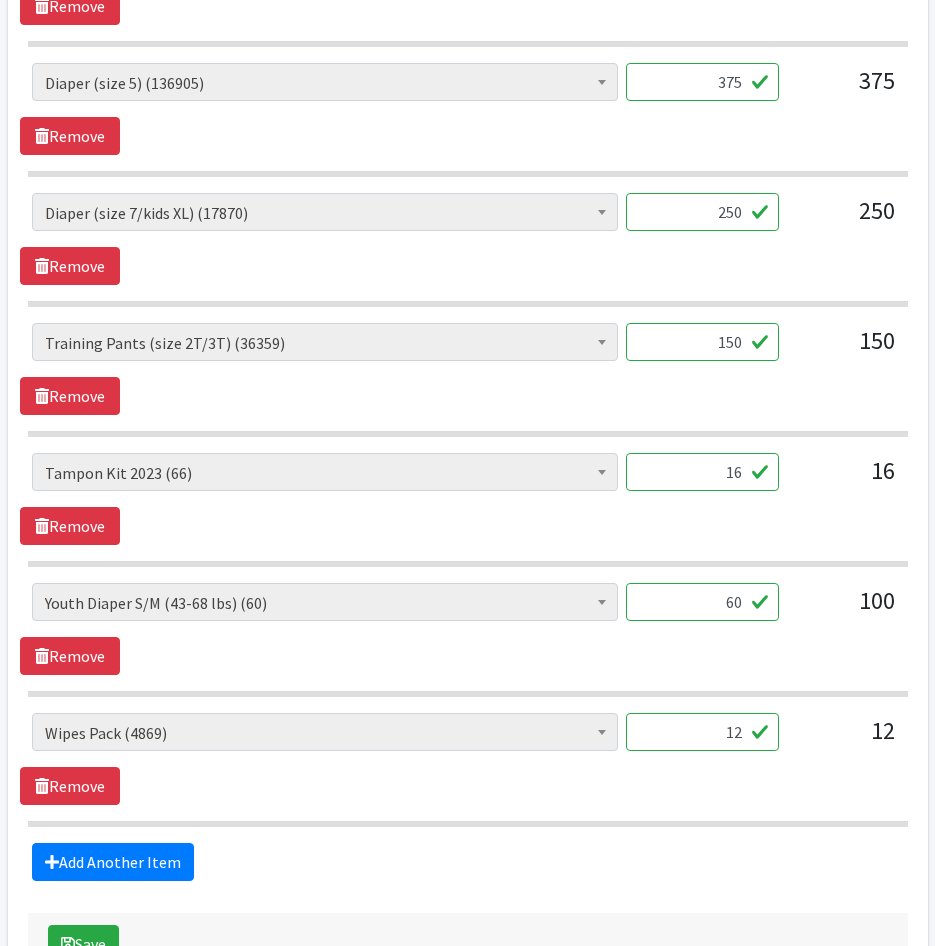click on "Items in this distribution
Quantity - Total Units
Requested
AIO's (Newborn) (26)
AIO's (Sized) (70)
Adult Briefs (Medium) (546)
Adult Briefs (XL) (43)
Adult Briefs (XS) (316)
Adult Briefs (XXL) (56)
Adult Briefs (large) (4)
Adult Briefs (small) (297)
Adult Incontinence Underwear Liners (460)
Bed Pads (disposable) (23)
Cloth Pad (1440)
Cloth Swim Diapers (25)
Cloth Training Pants (44)
Cloth Wipes (46)
Covers (Newborn) (289)
Covers (Sized) (326)
Diaper (size 1) (102164)
Diaper (size 2) (23662)
Diaper (size 3) (60614)
Diaper (size 4) (154440)
Diaper (size 5) (136905)" at bounding box center (468, 284) 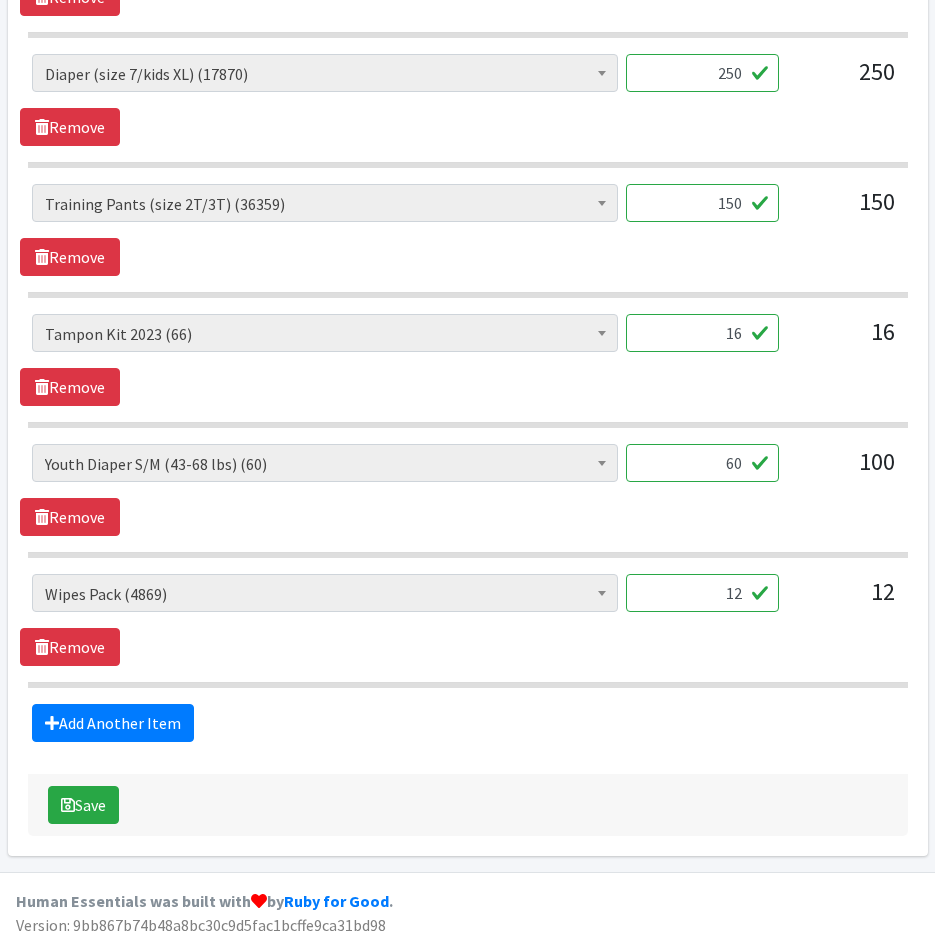 scroll, scrollTop: 1340, scrollLeft: 0, axis: vertical 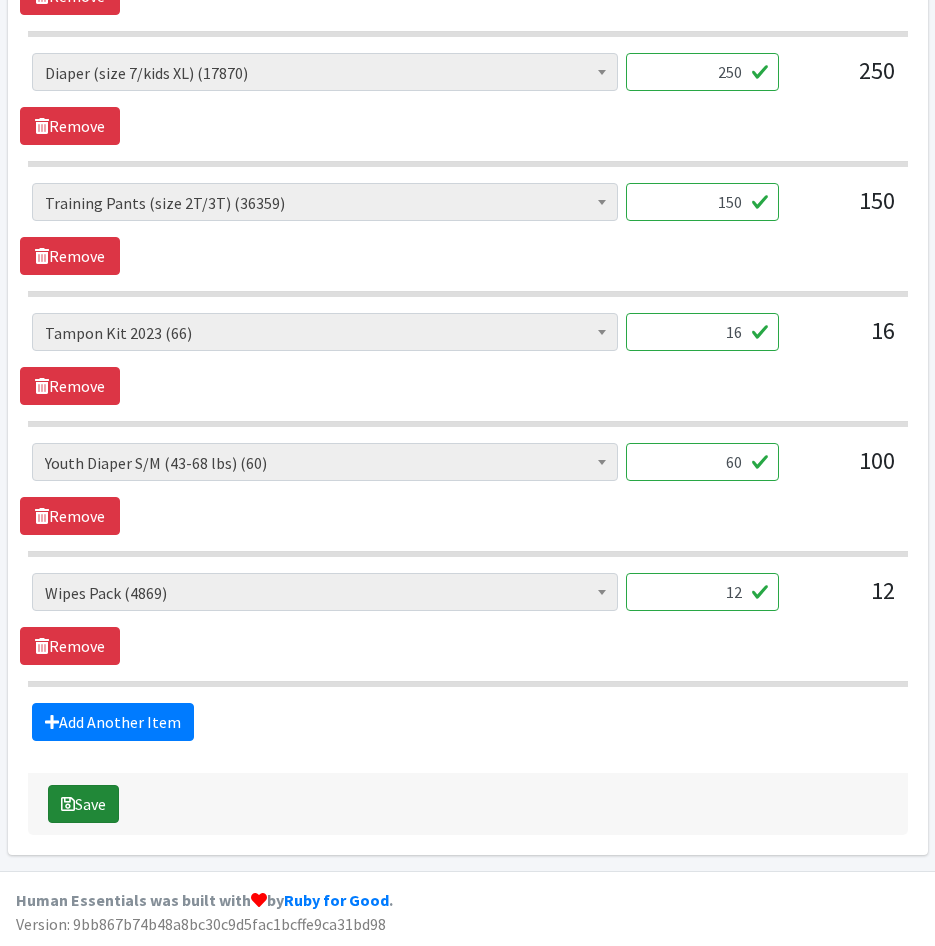 click on "Save" at bounding box center (83, 804) 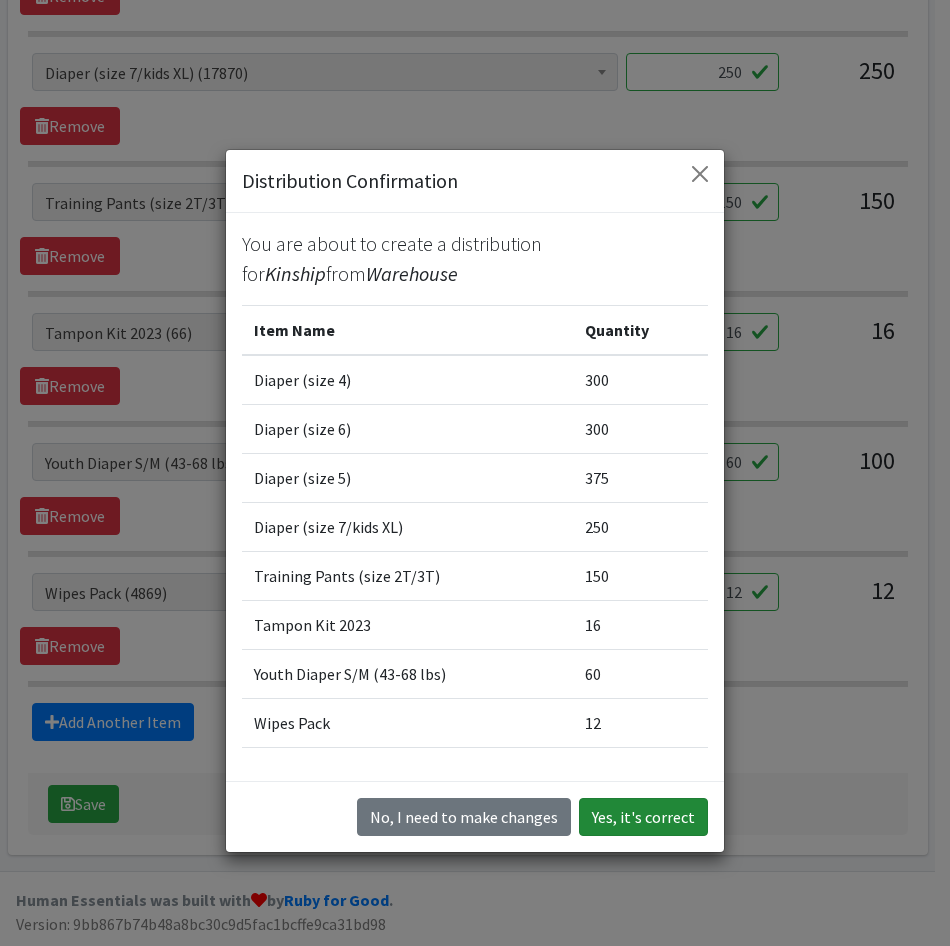 click on "Yes, it's correct" at bounding box center (643, 817) 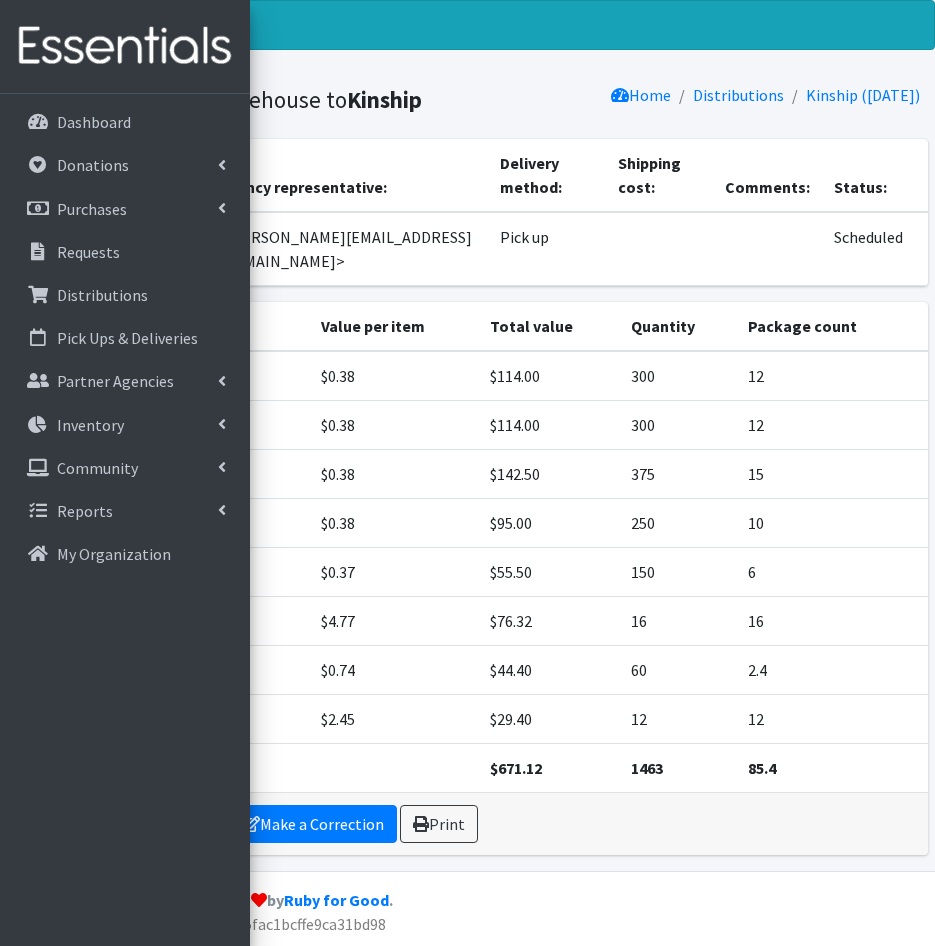 scroll, scrollTop: 0, scrollLeft: 0, axis: both 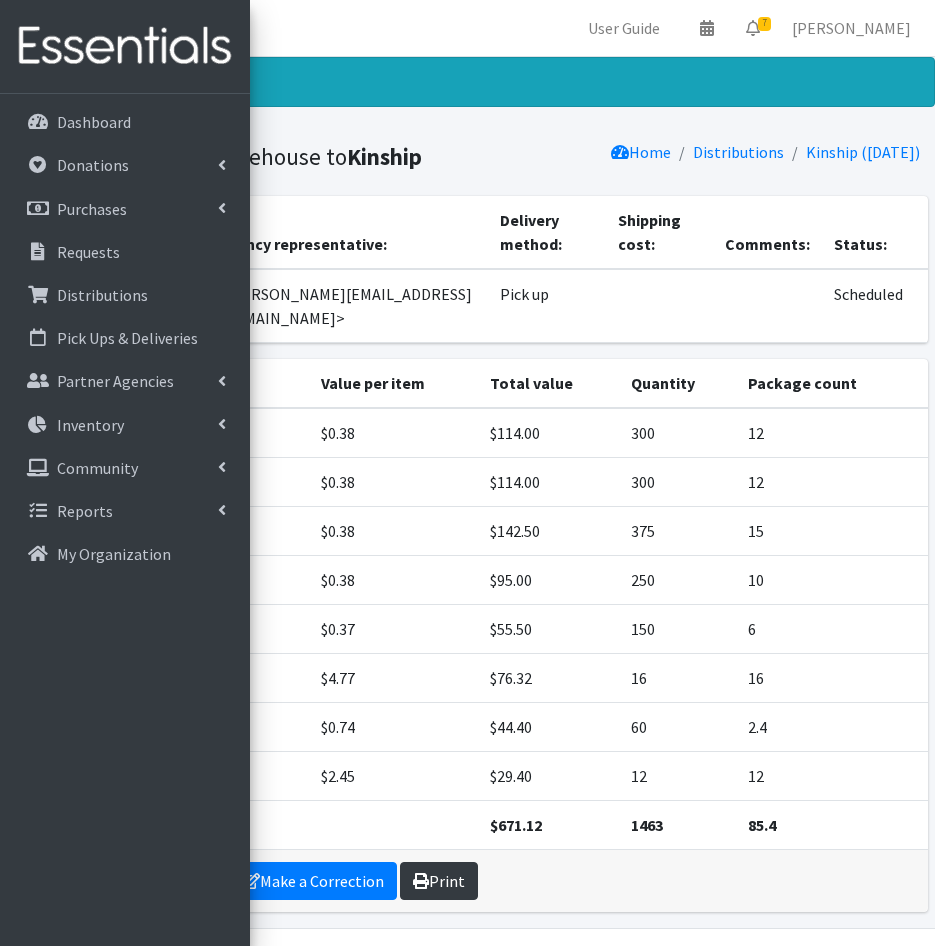 click on "Print" at bounding box center (439, 881) 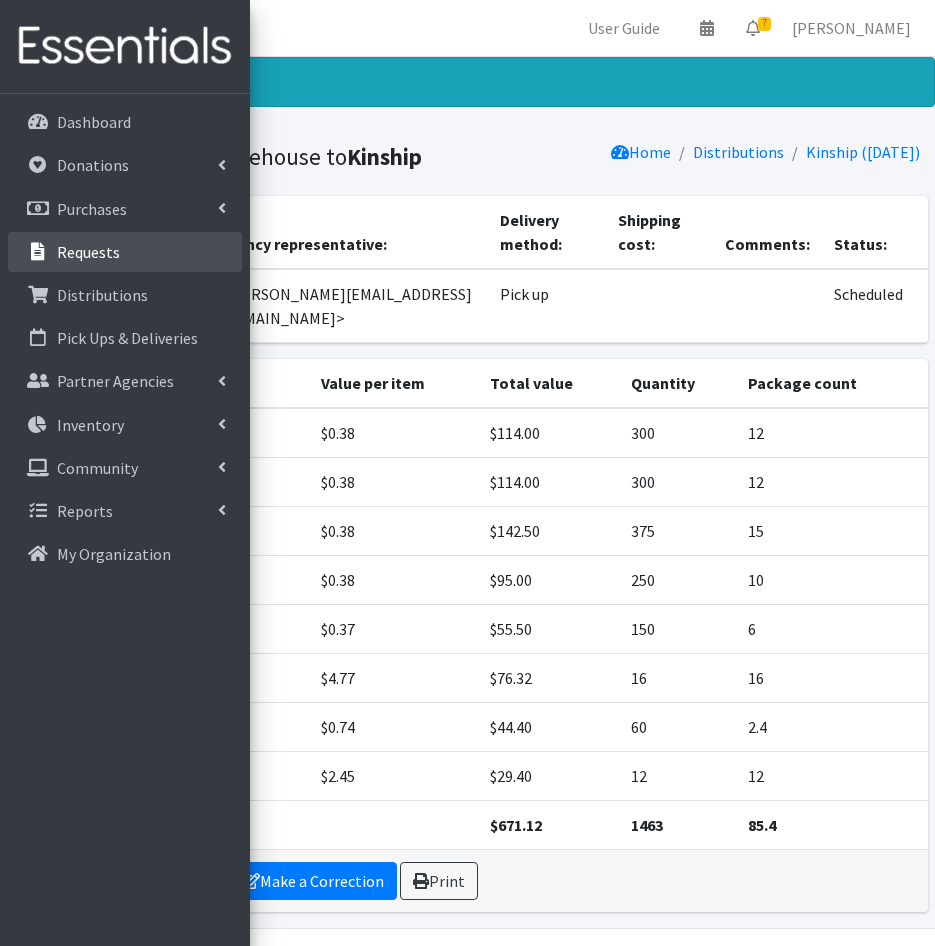 click on "Requests" at bounding box center (88, 252) 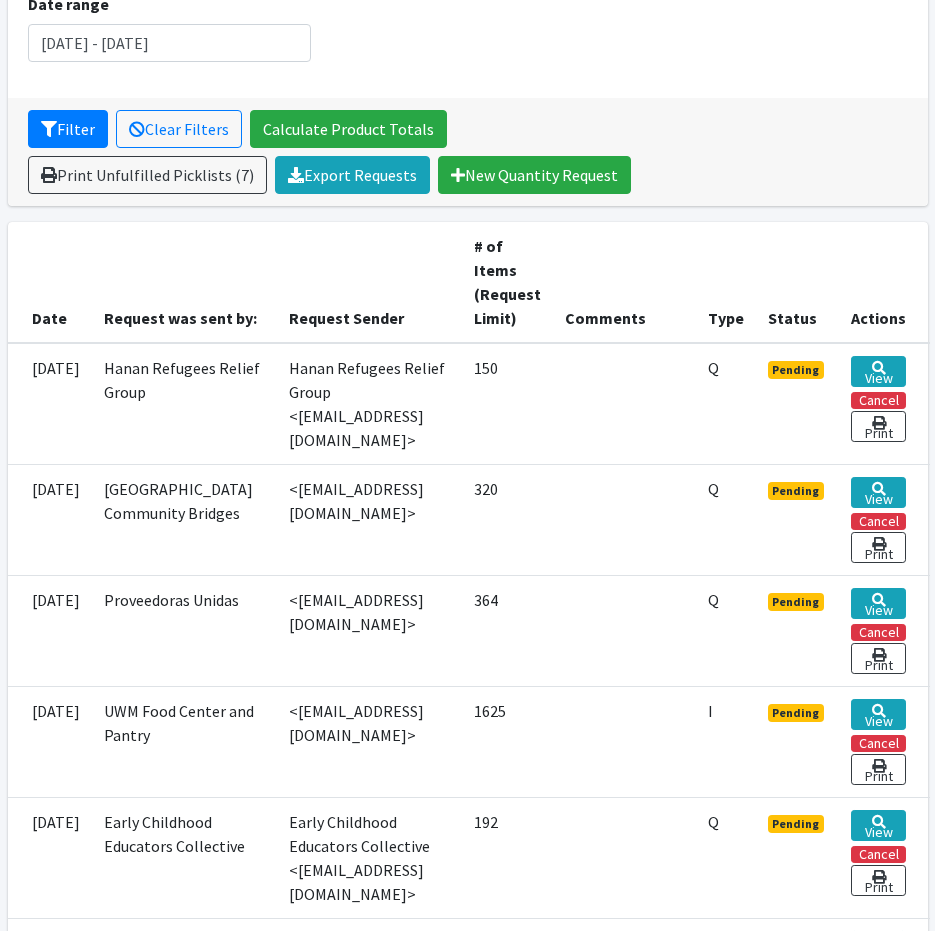 scroll, scrollTop: 400, scrollLeft: 0, axis: vertical 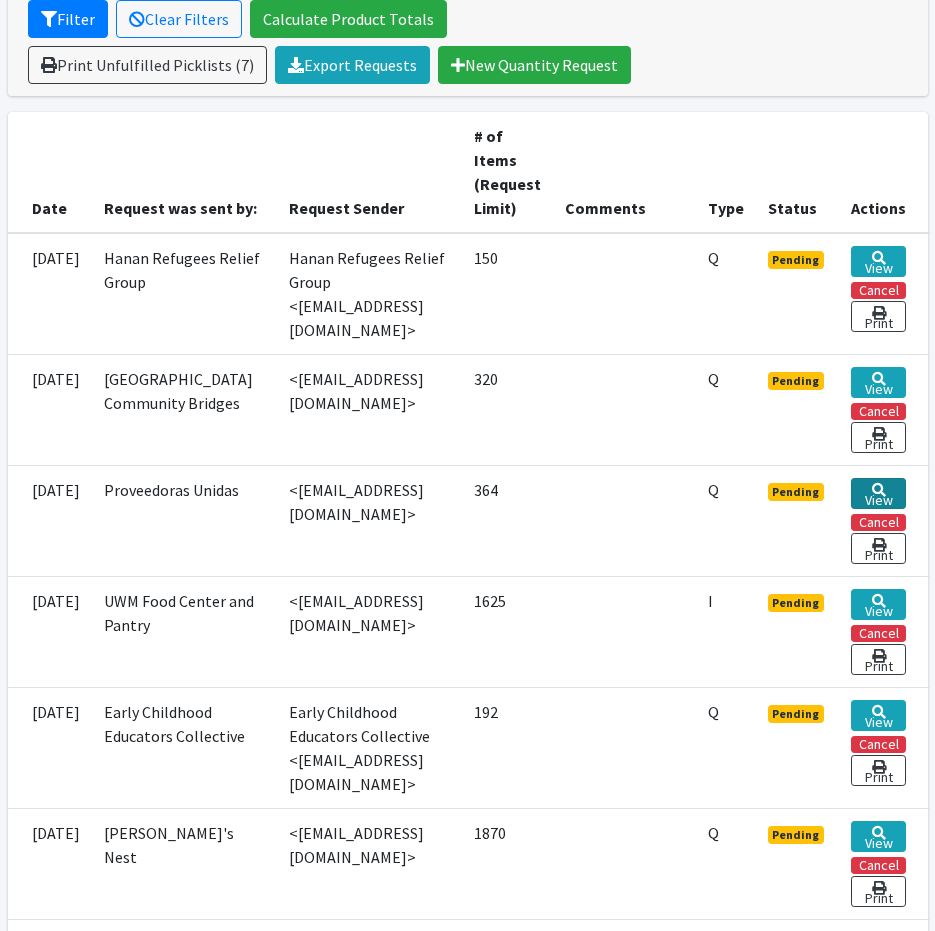 click on "View" at bounding box center (878, 493) 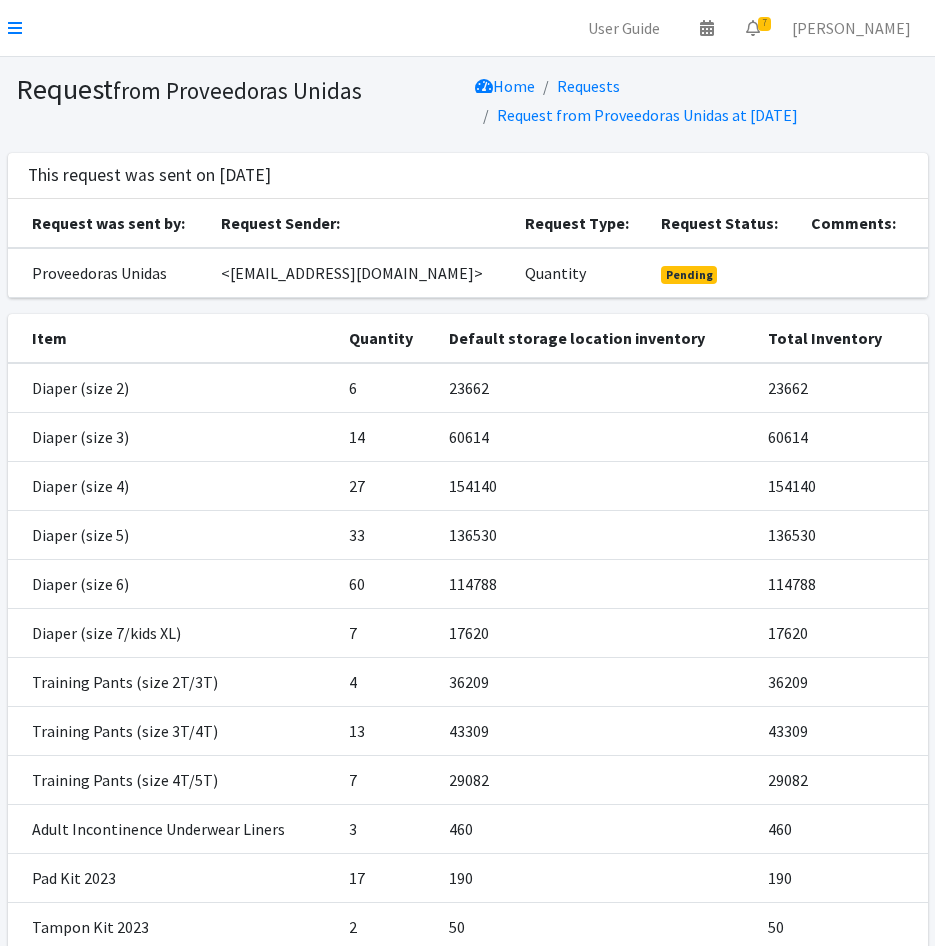 scroll, scrollTop: 200, scrollLeft: 0, axis: vertical 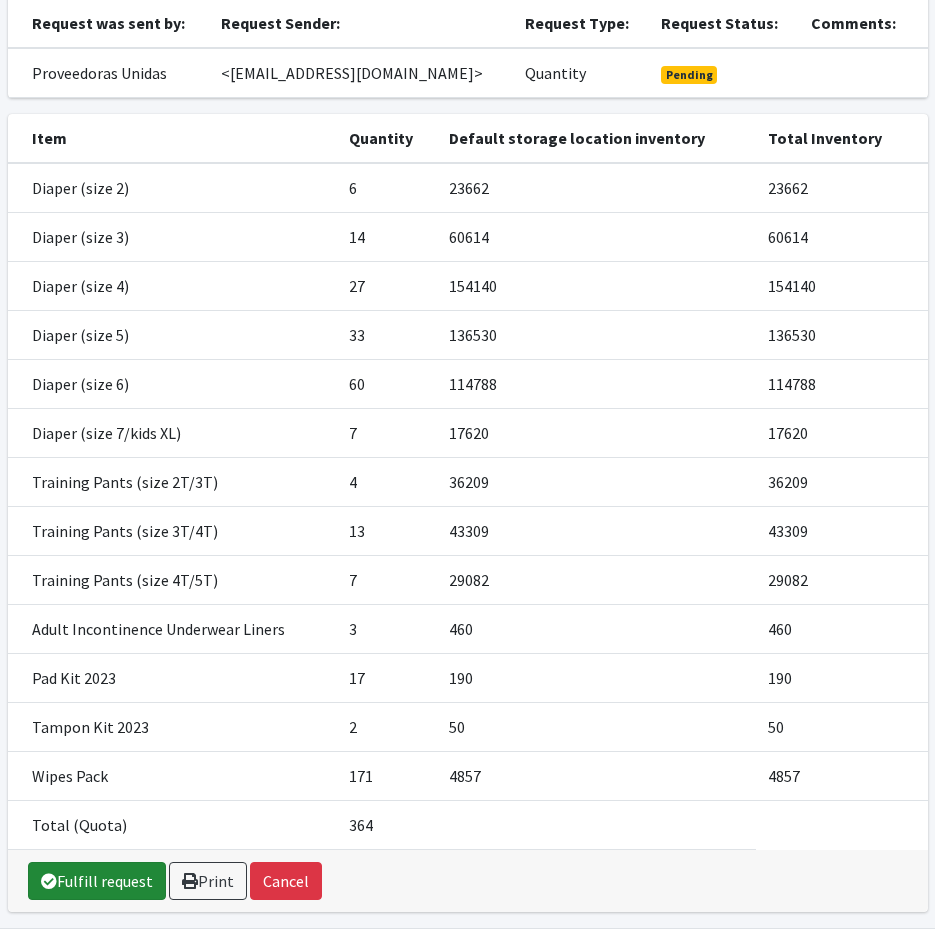 click on "Fulfill request" at bounding box center [97, 881] 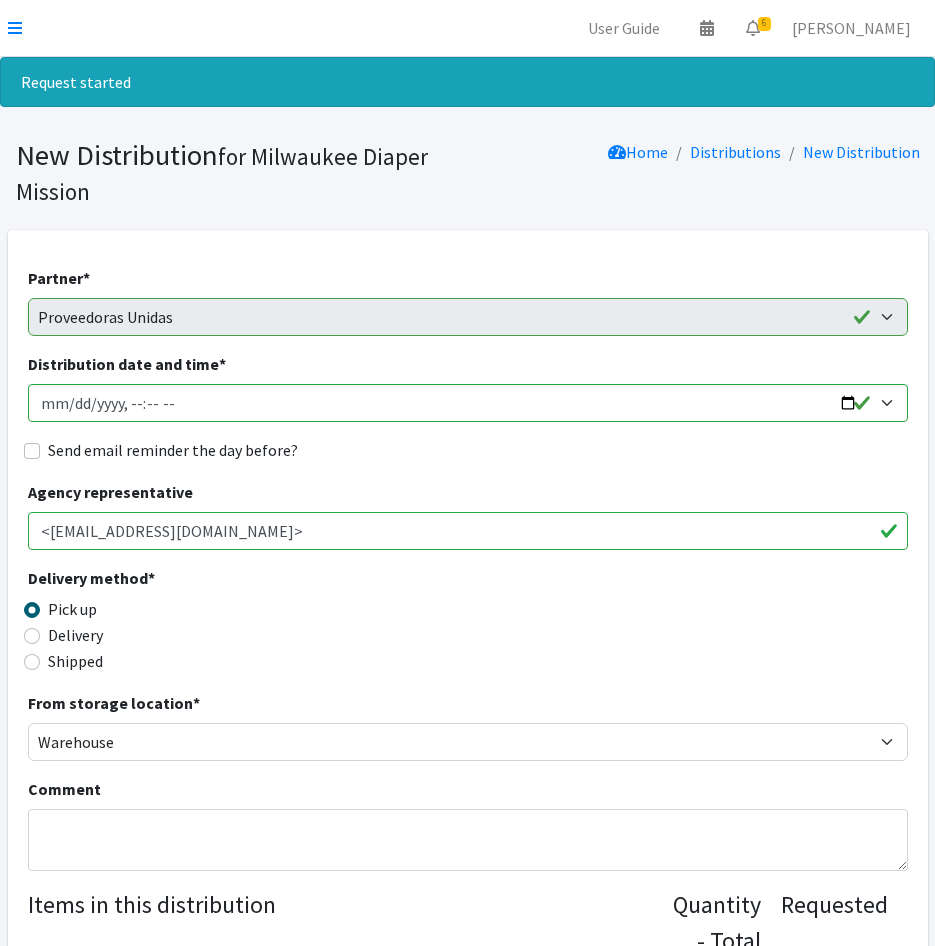 scroll, scrollTop: 0, scrollLeft: 0, axis: both 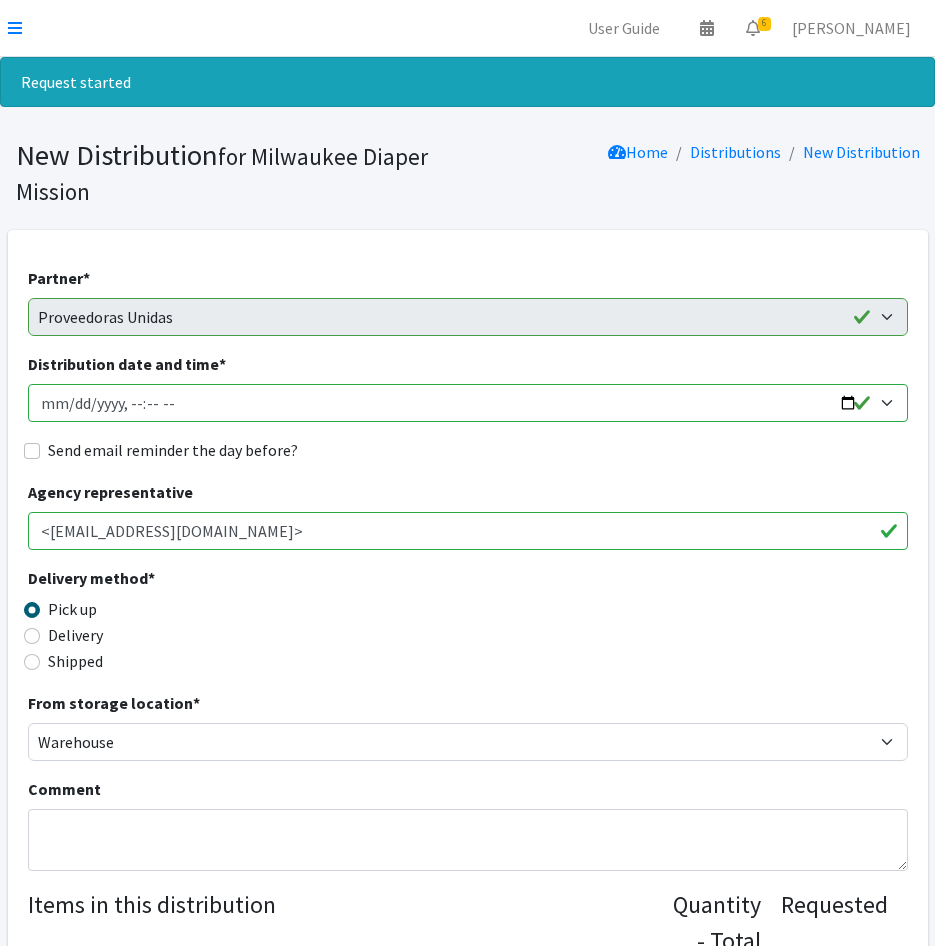 click on "Distribution date and time  *" at bounding box center (468, 403) 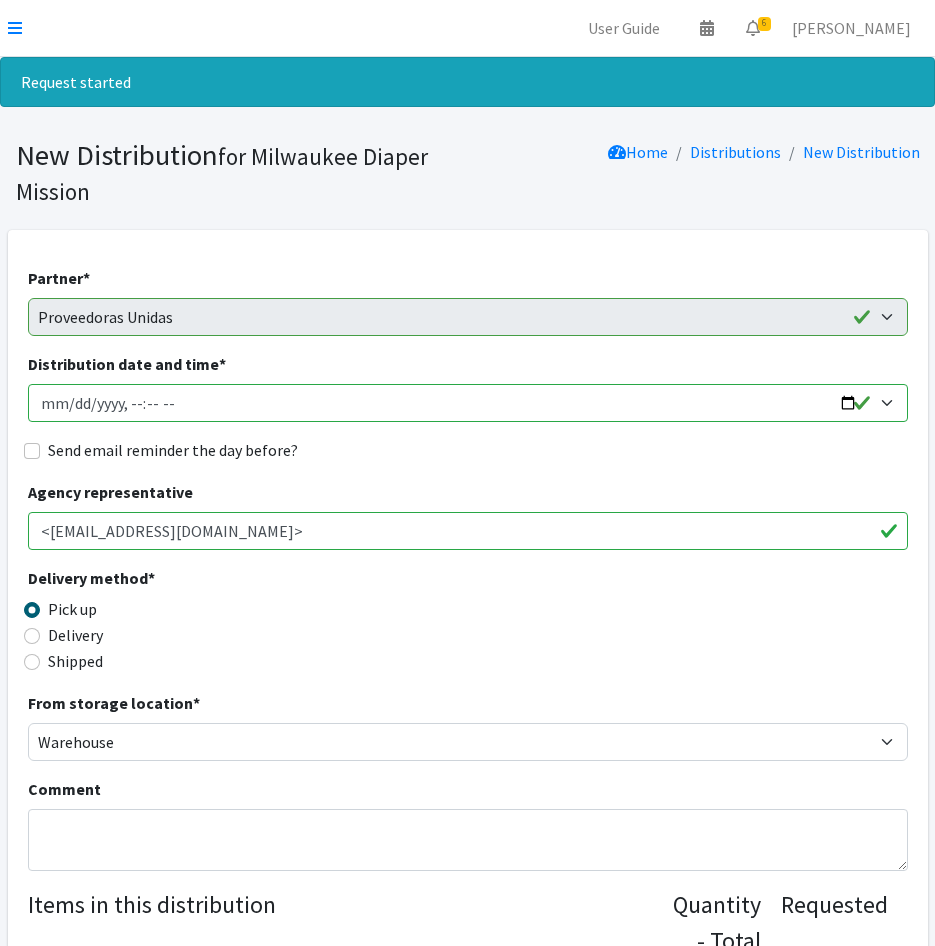 type on "[DATE]T12:30" 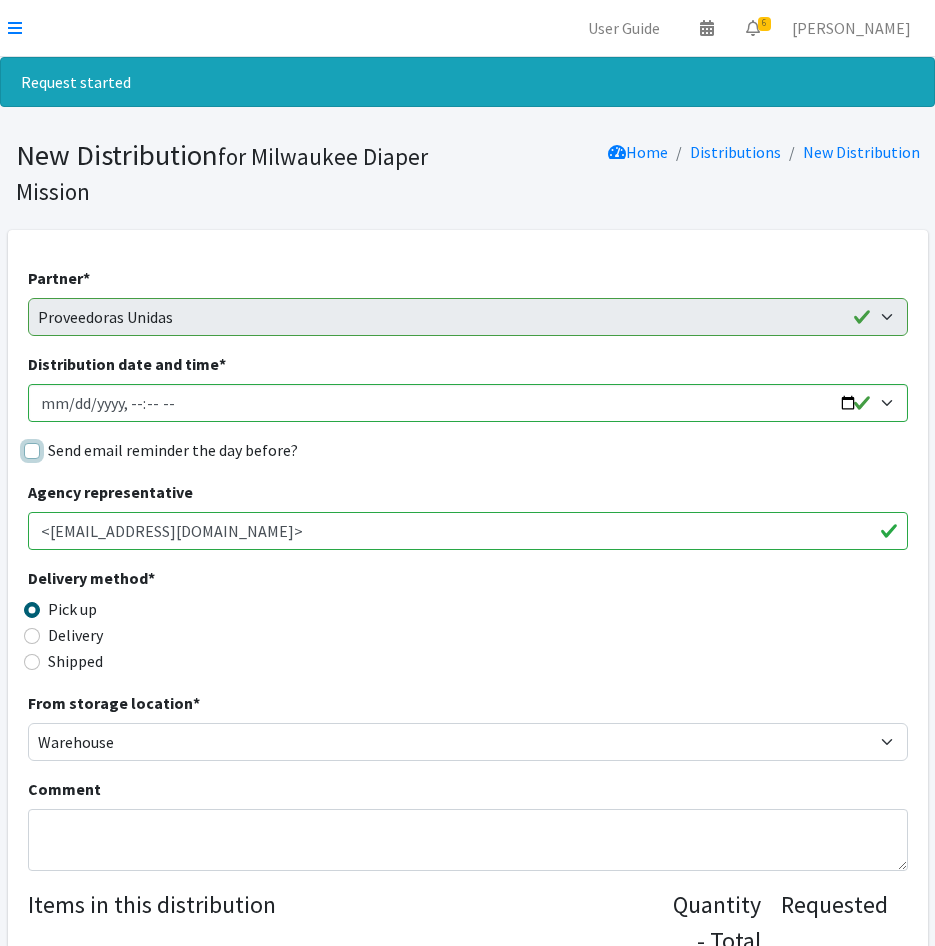 click on "Send email reminder the day before?" at bounding box center [32, 451] 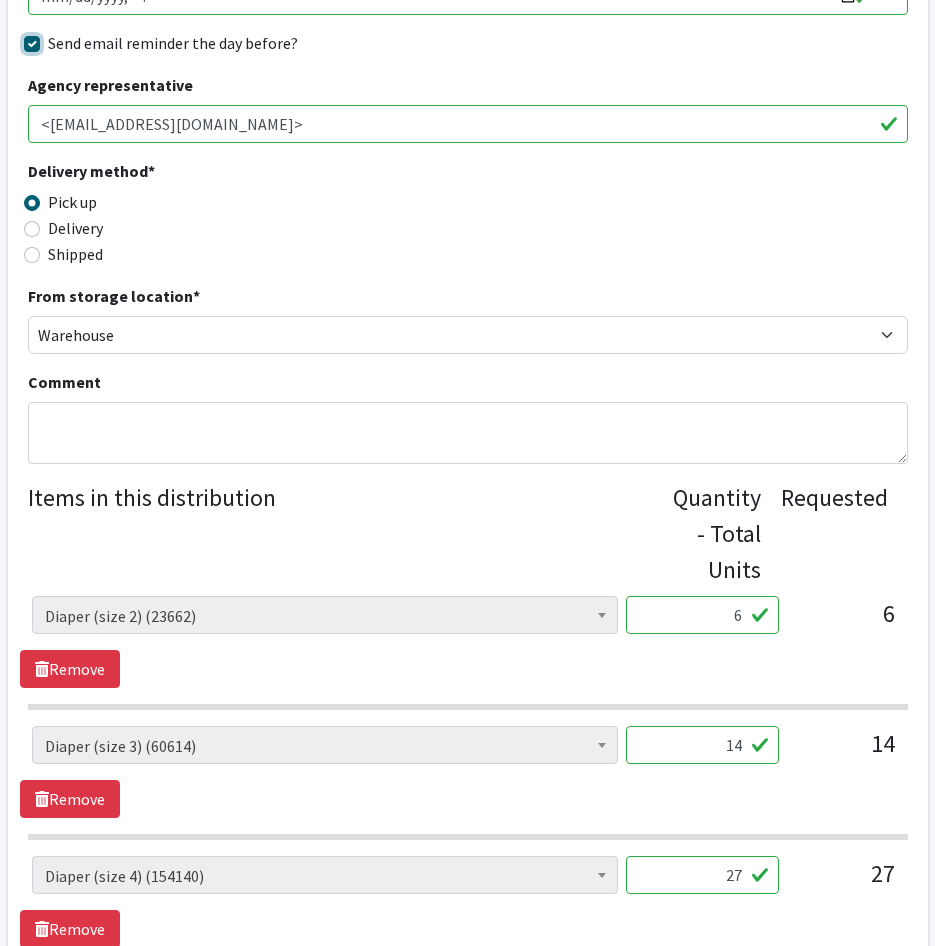 scroll, scrollTop: 600, scrollLeft: 0, axis: vertical 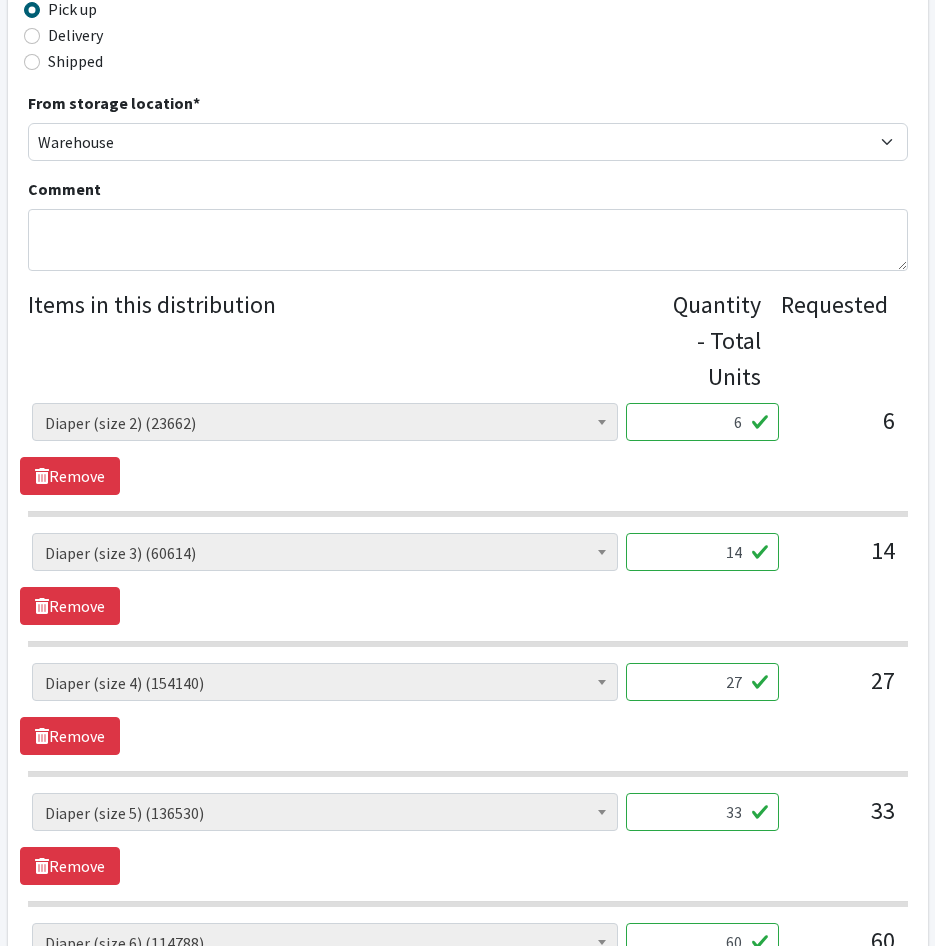 drag, startPoint x: 724, startPoint y: 433, endPoint x: 837, endPoint y: 431, distance: 113.0177 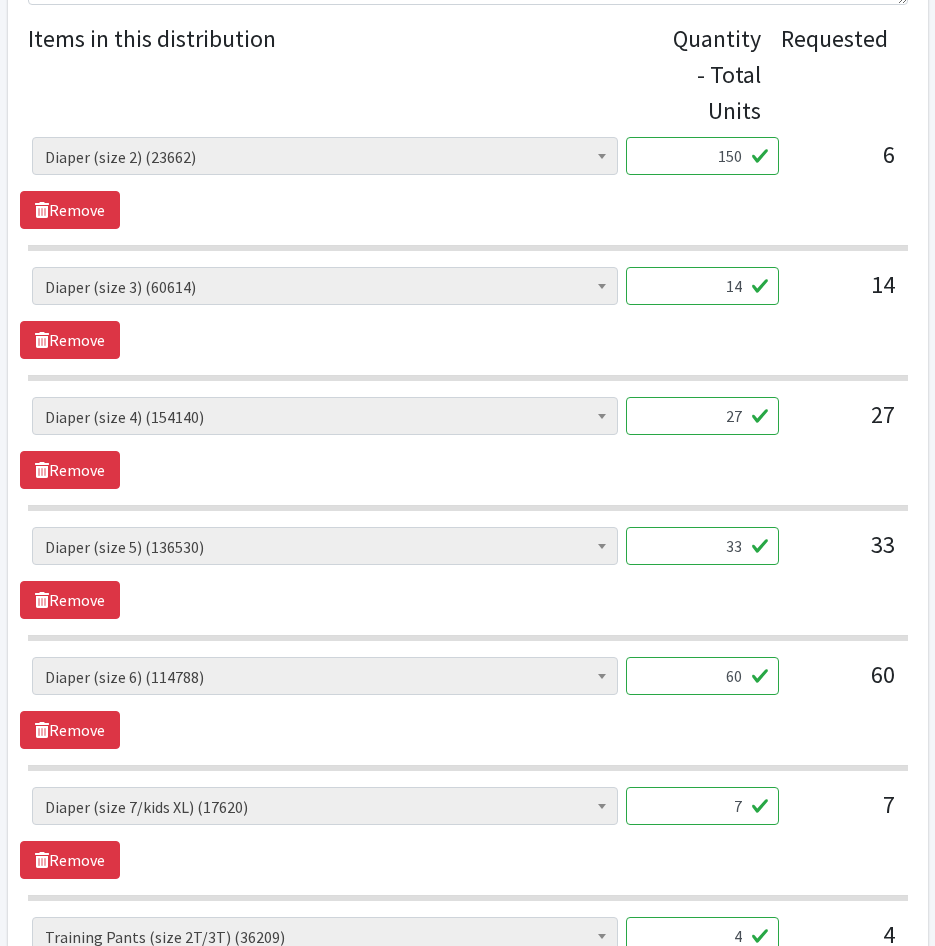 scroll, scrollTop: 900, scrollLeft: 0, axis: vertical 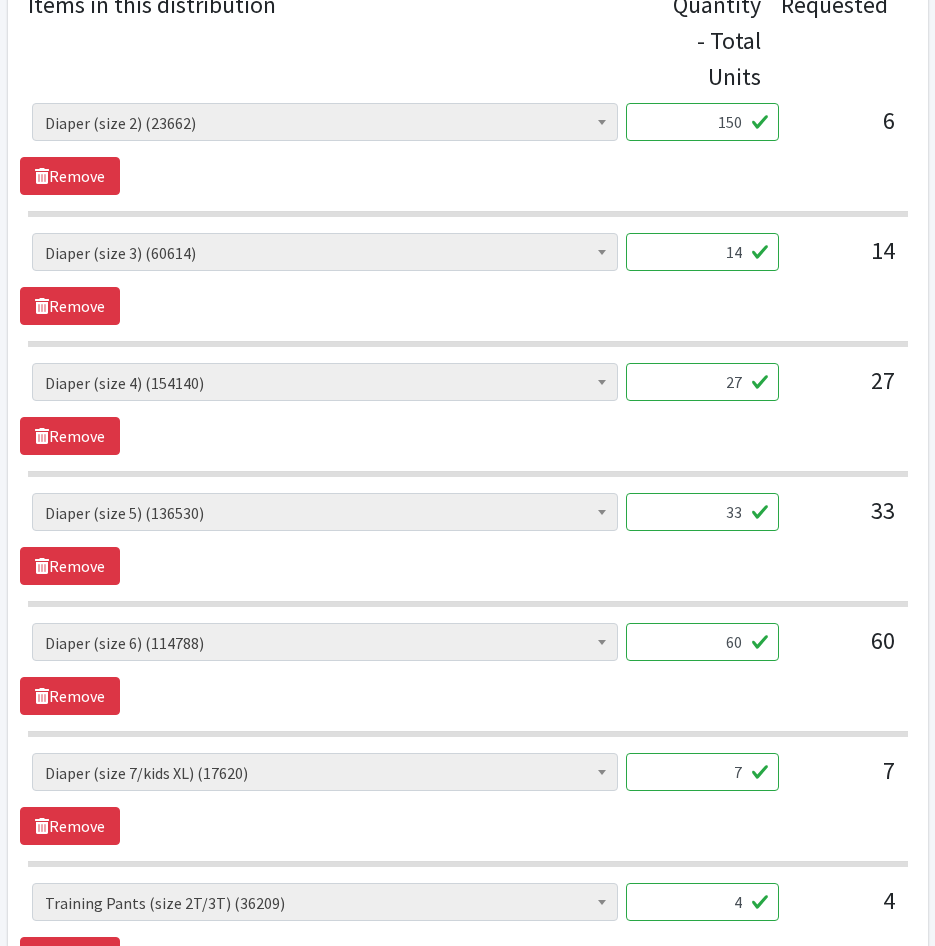 type on "150" 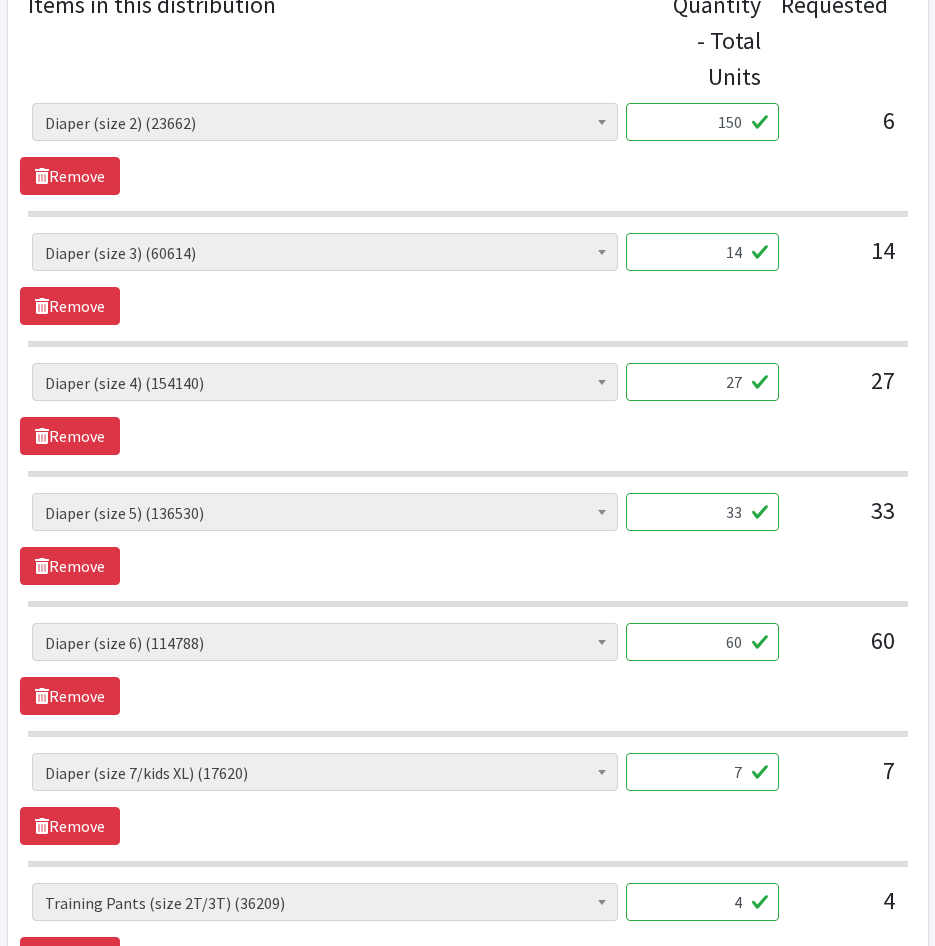 drag, startPoint x: 717, startPoint y: 257, endPoint x: 773, endPoint y: 256, distance: 56.008926 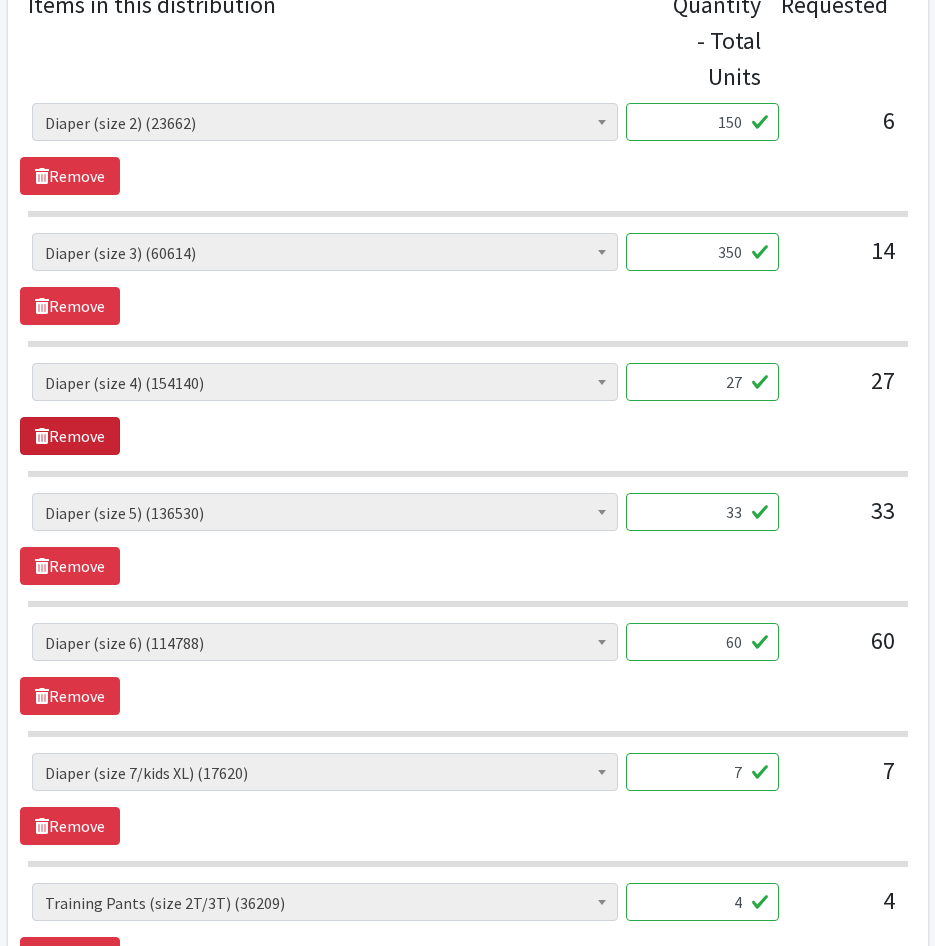 type on "350" 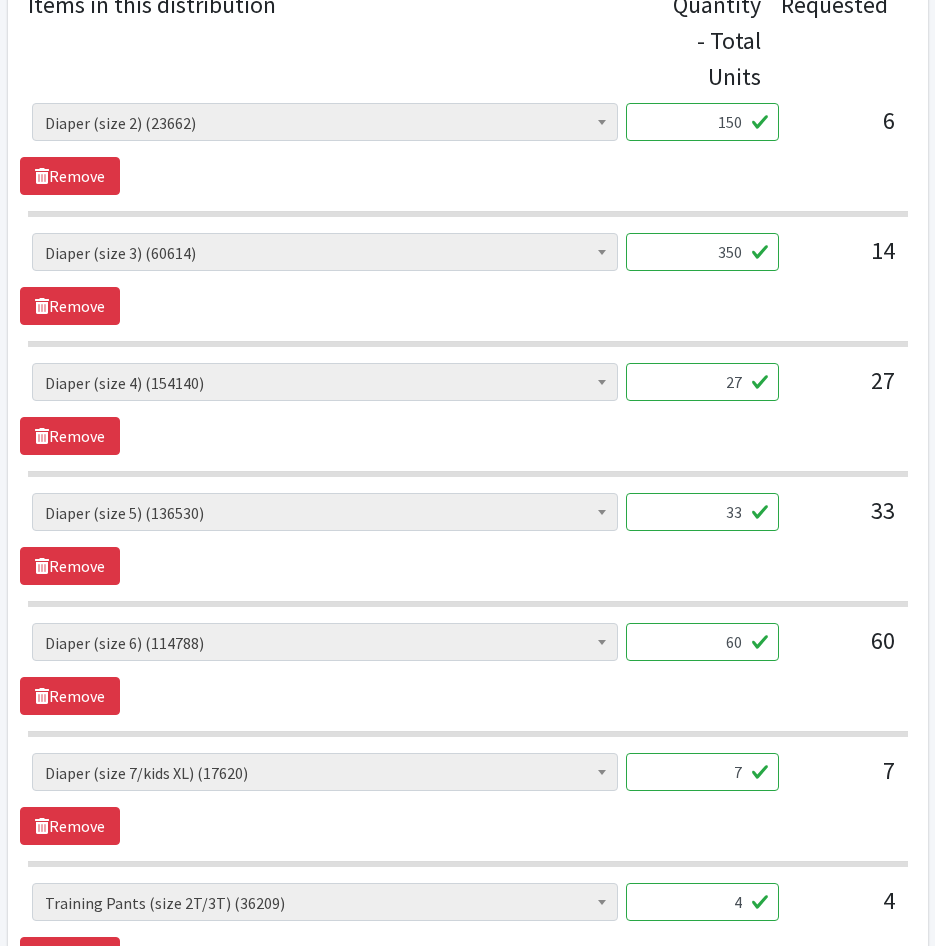drag, startPoint x: 712, startPoint y: 385, endPoint x: 822, endPoint y: 410, distance: 112.805145 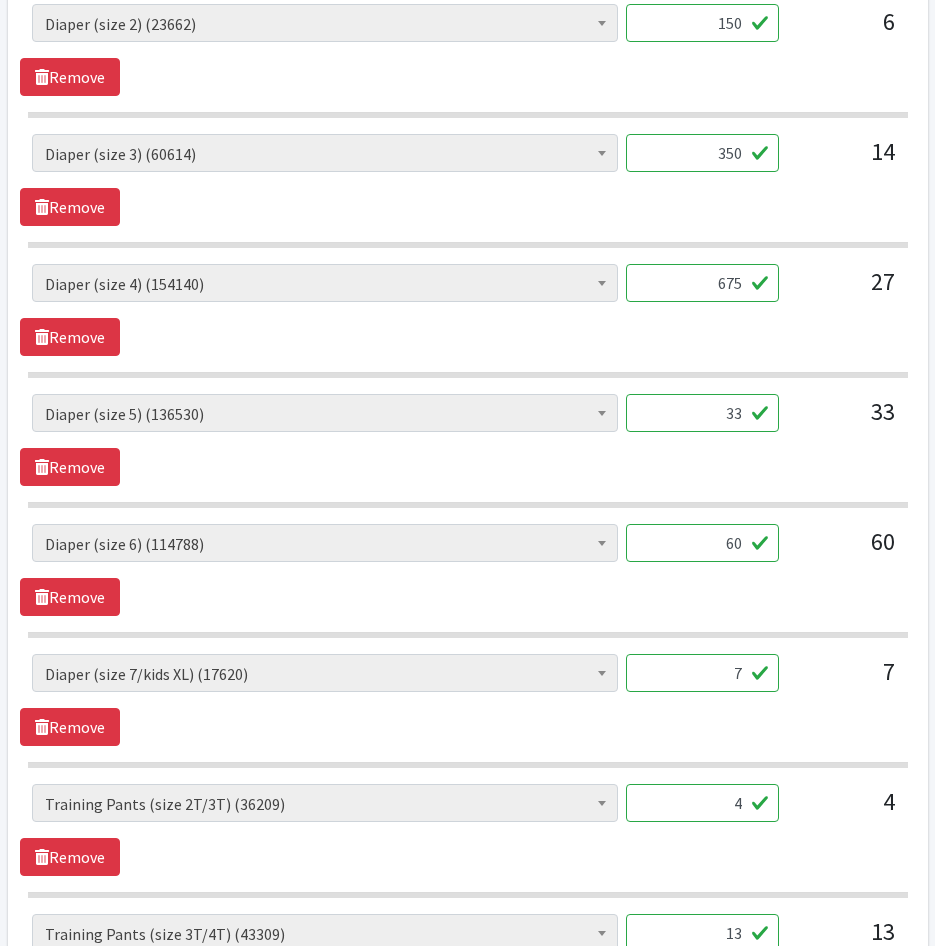 scroll, scrollTop: 1000, scrollLeft: 0, axis: vertical 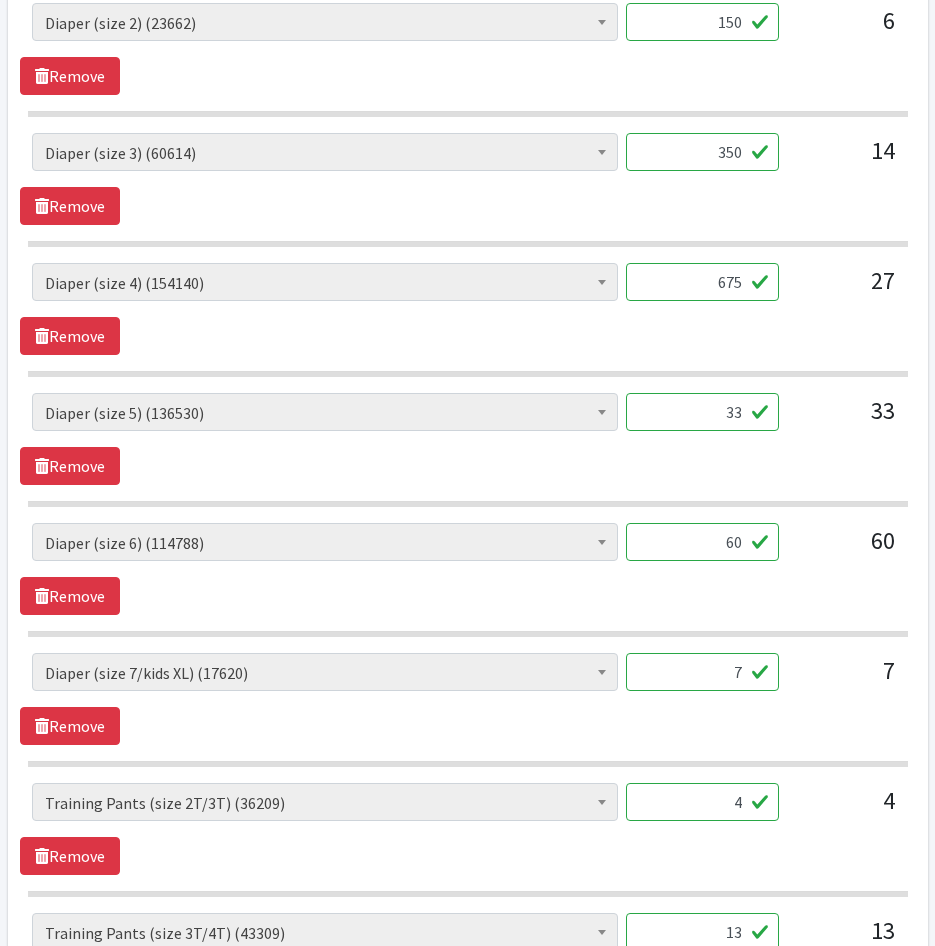 type on "675" 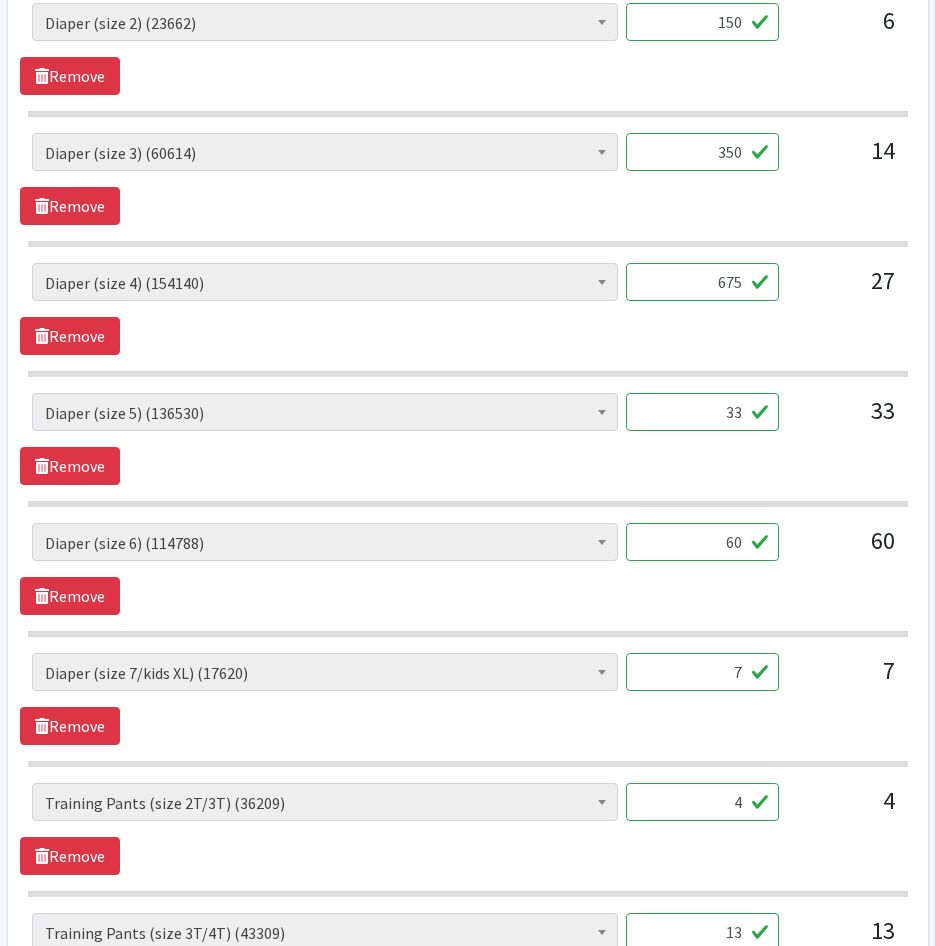 drag, startPoint x: 727, startPoint y: 420, endPoint x: 784, endPoint y: 426, distance: 57.31492 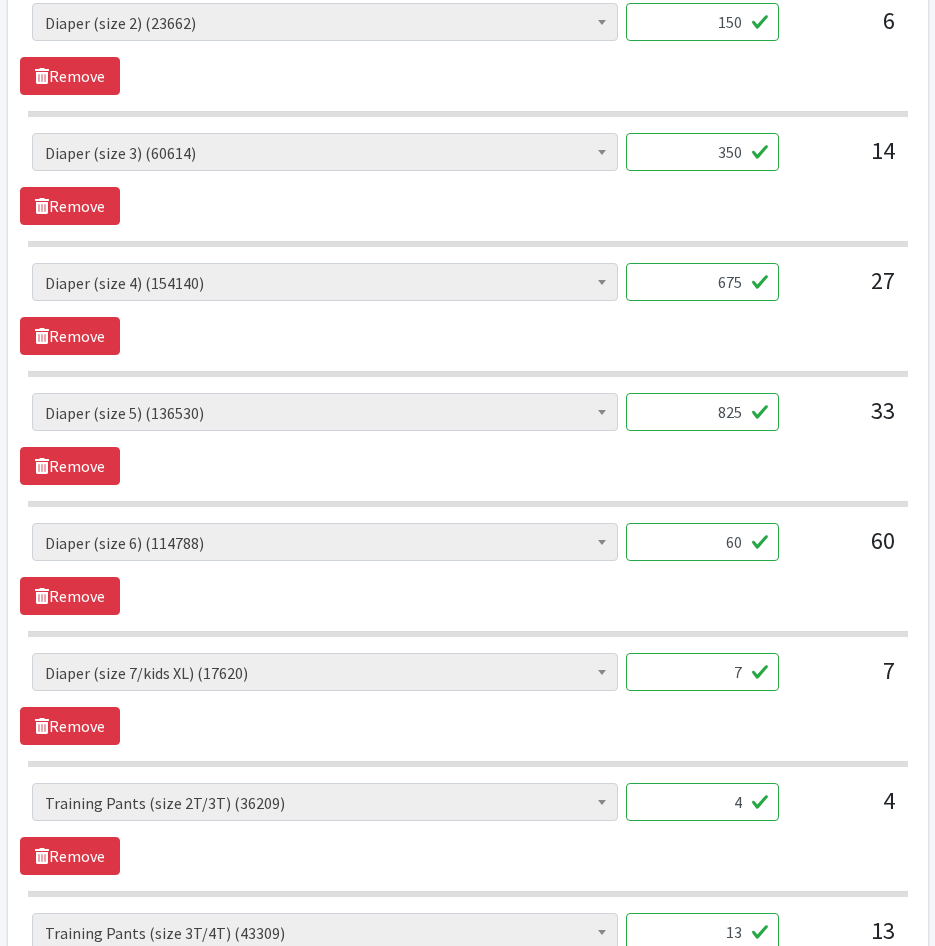 type on "825" 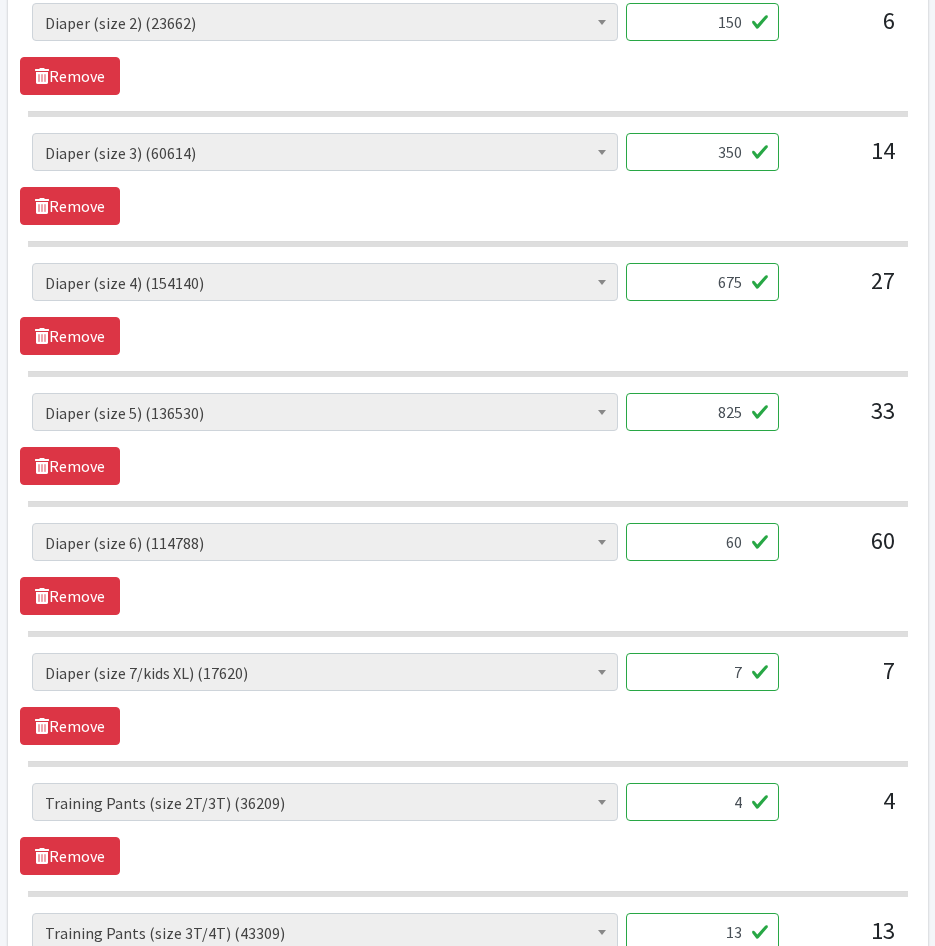 drag, startPoint x: 713, startPoint y: 549, endPoint x: 862, endPoint y: 556, distance: 149.16434 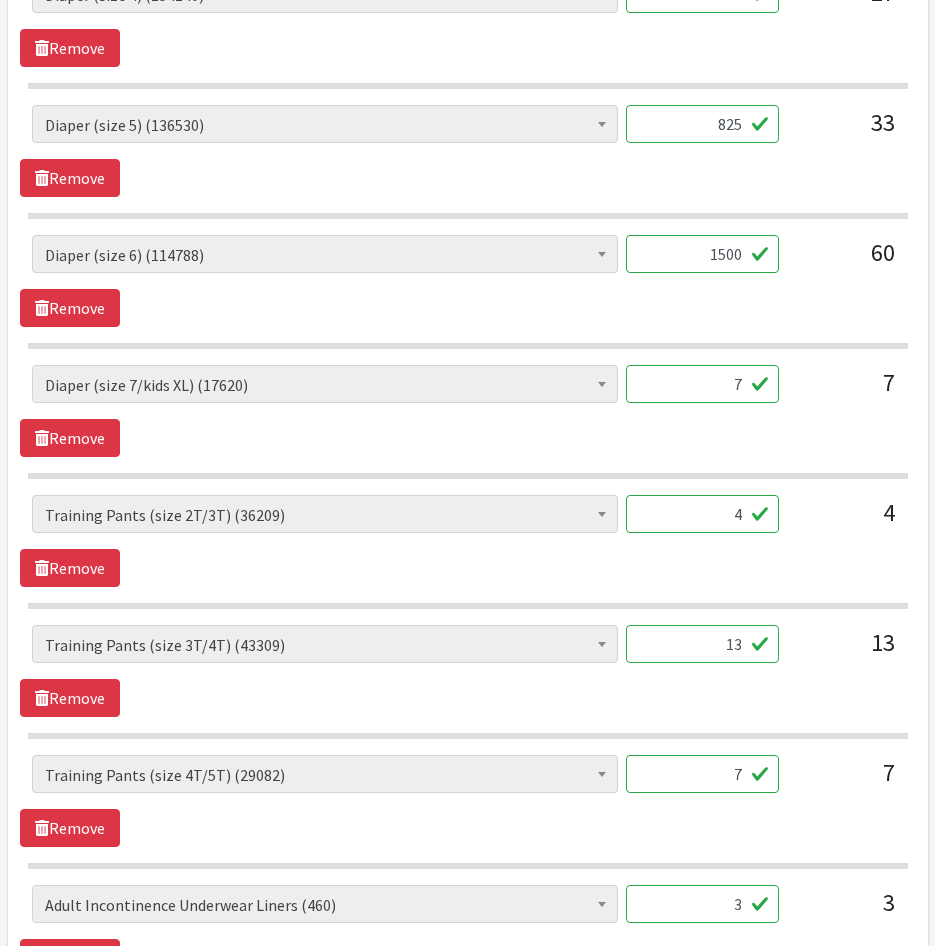 scroll, scrollTop: 1300, scrollLeft: 0, axis: vertical 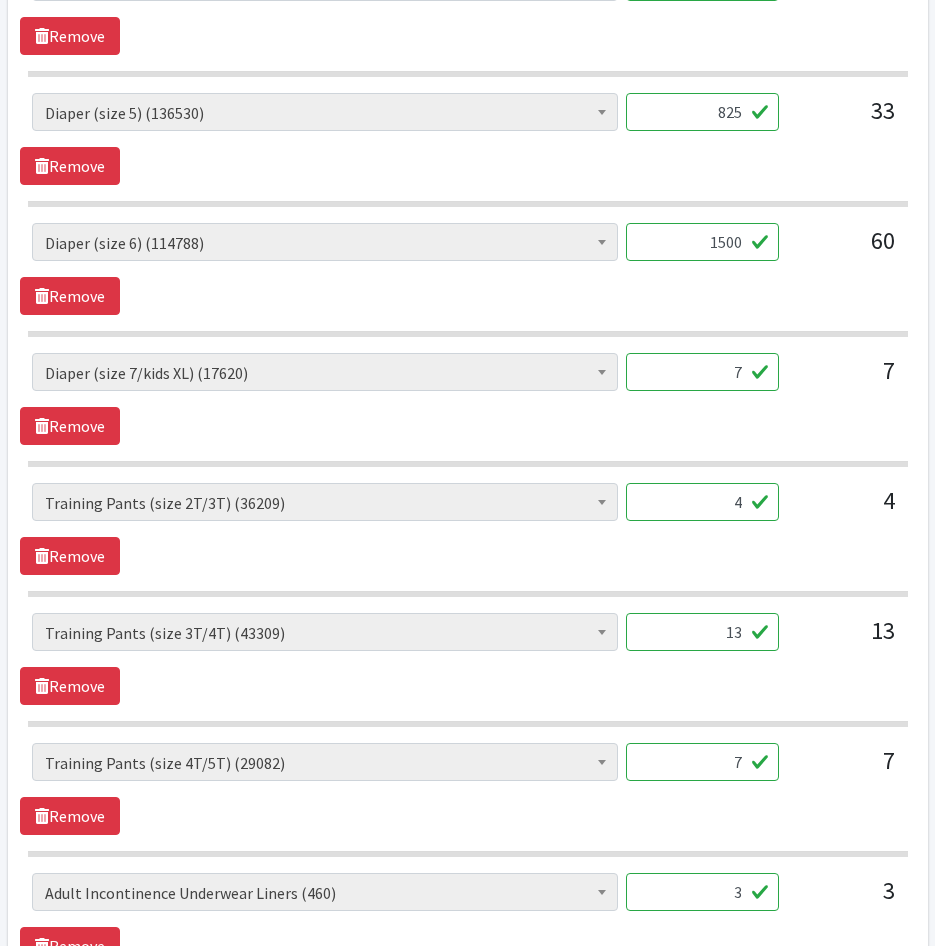 type on "1500" 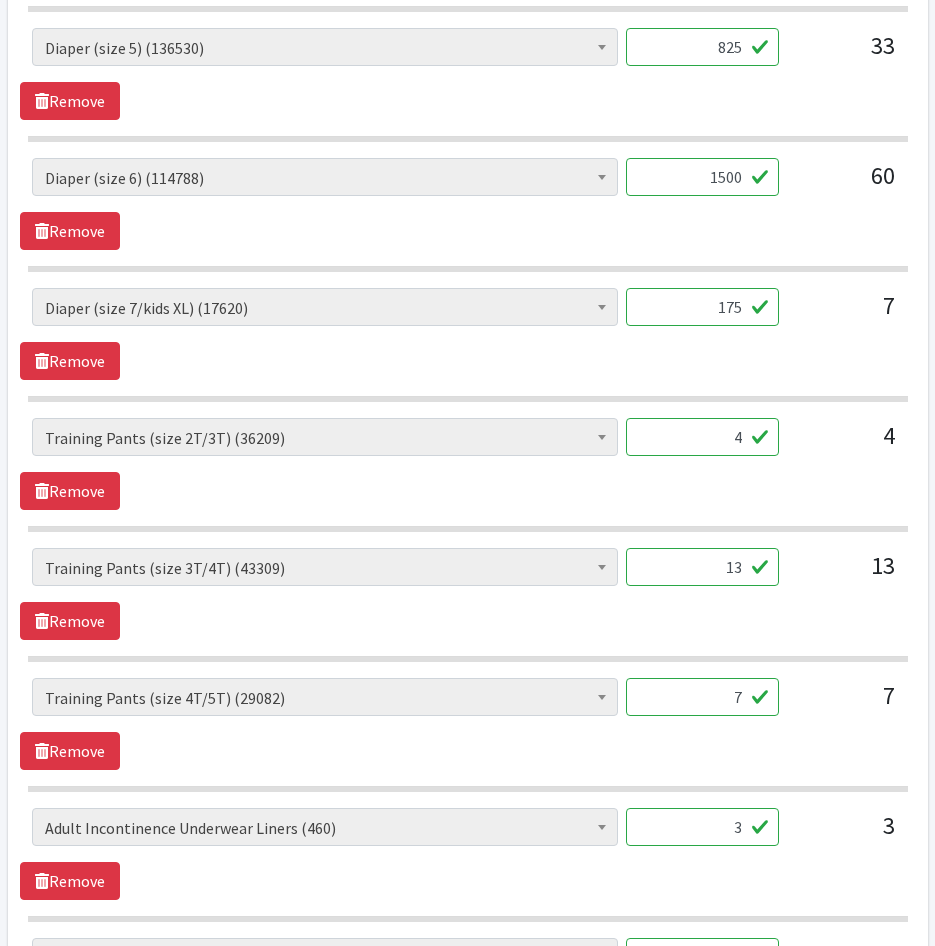 scroll, scrollTop: 1400, scrollLeft: 0, axis: vertical 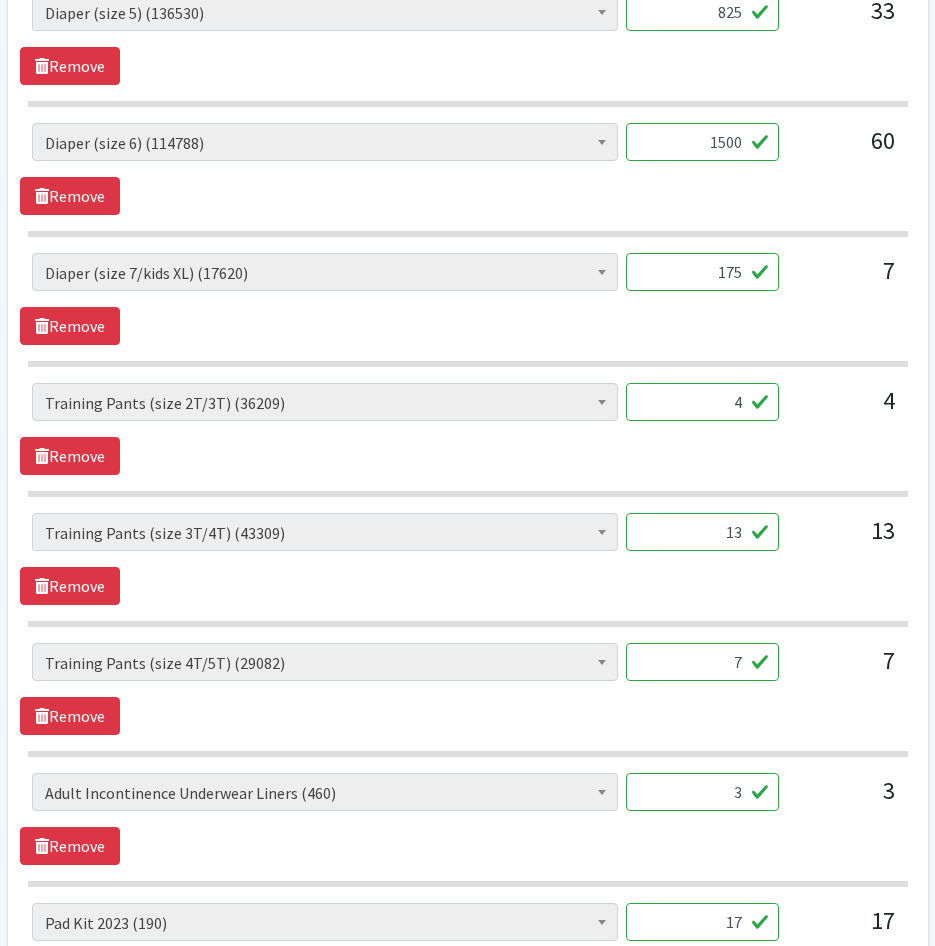 type on "175" 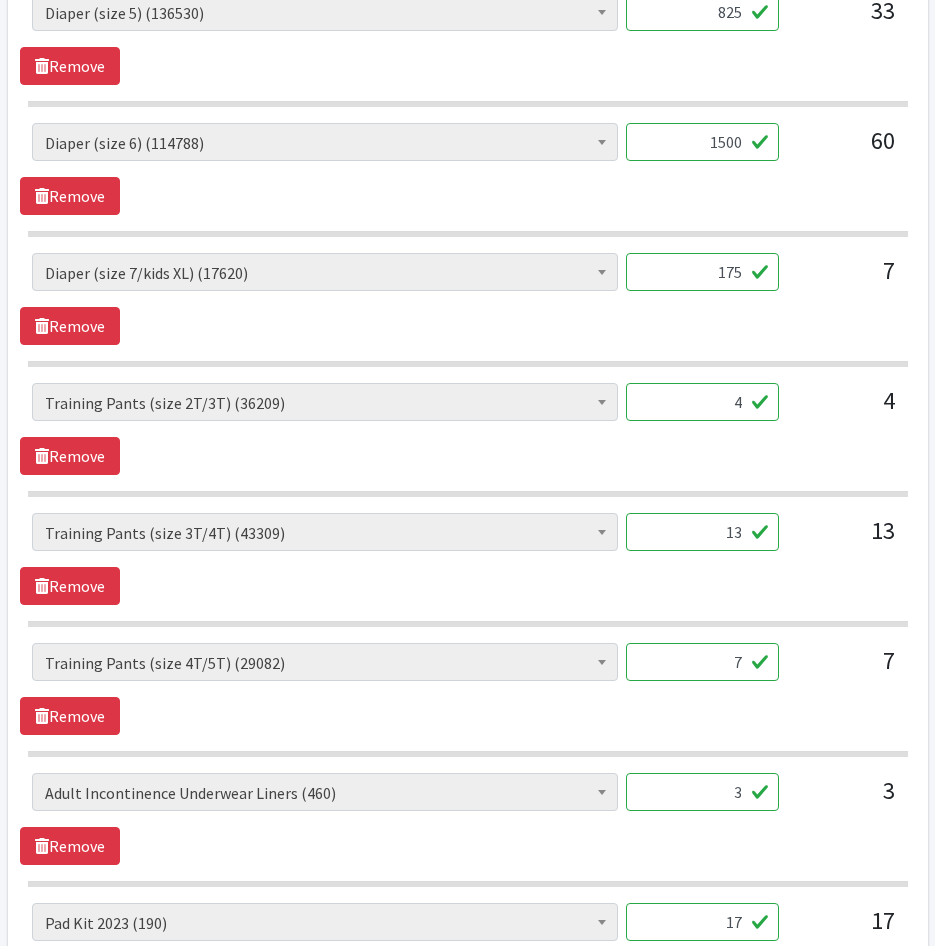 drag, startPoint x: 715, startPoint y: 402, endPoint x: 838, endPoint y: 414, distance: 123.58398 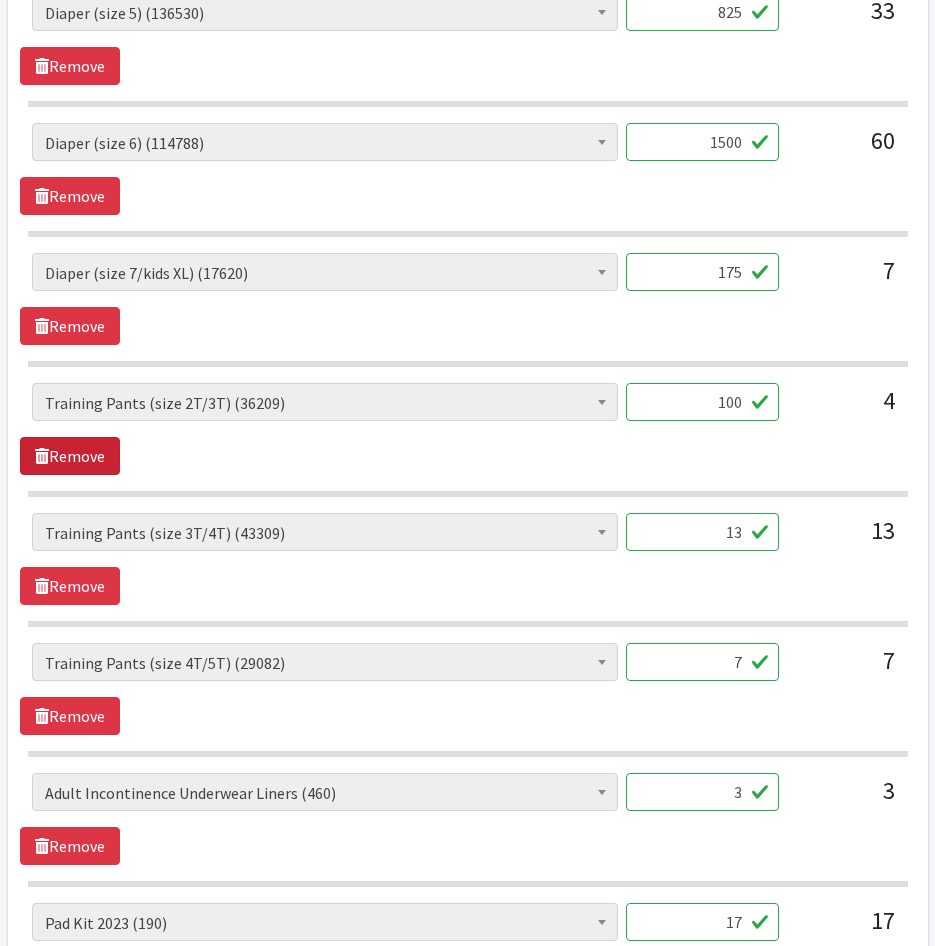 type on "100" 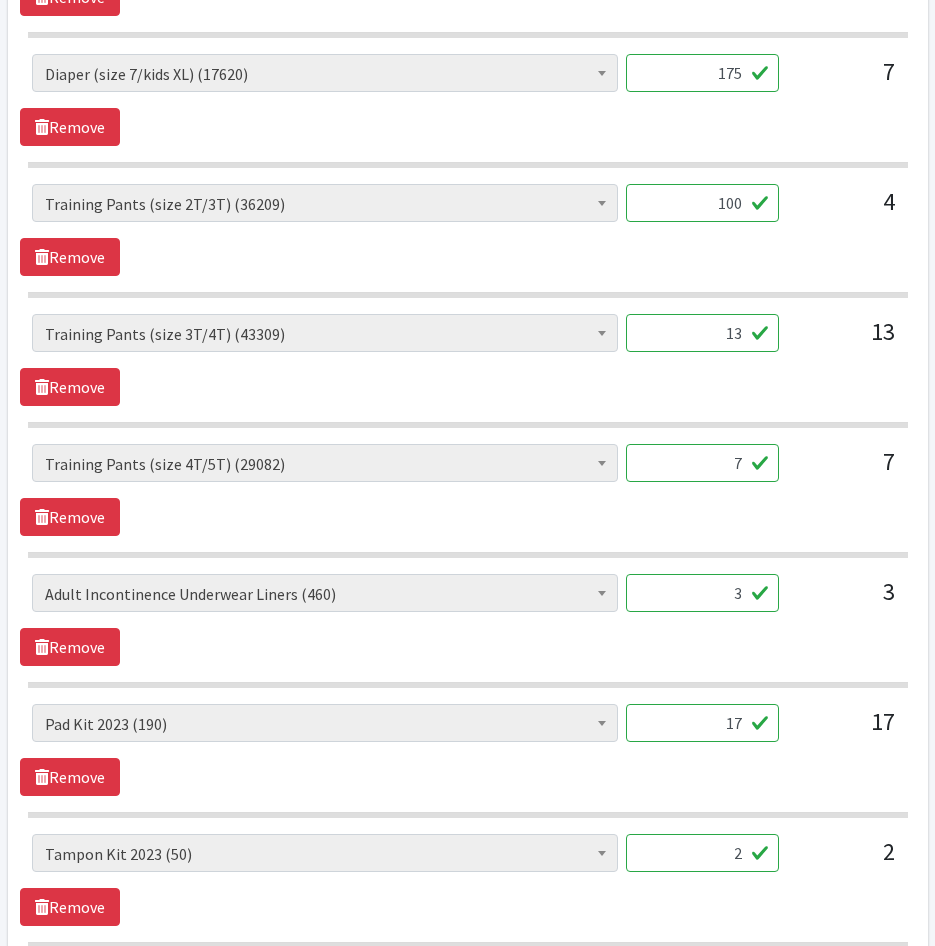 scroll, scrollTop: 1600, scrollLeft: 0, axis: vertical 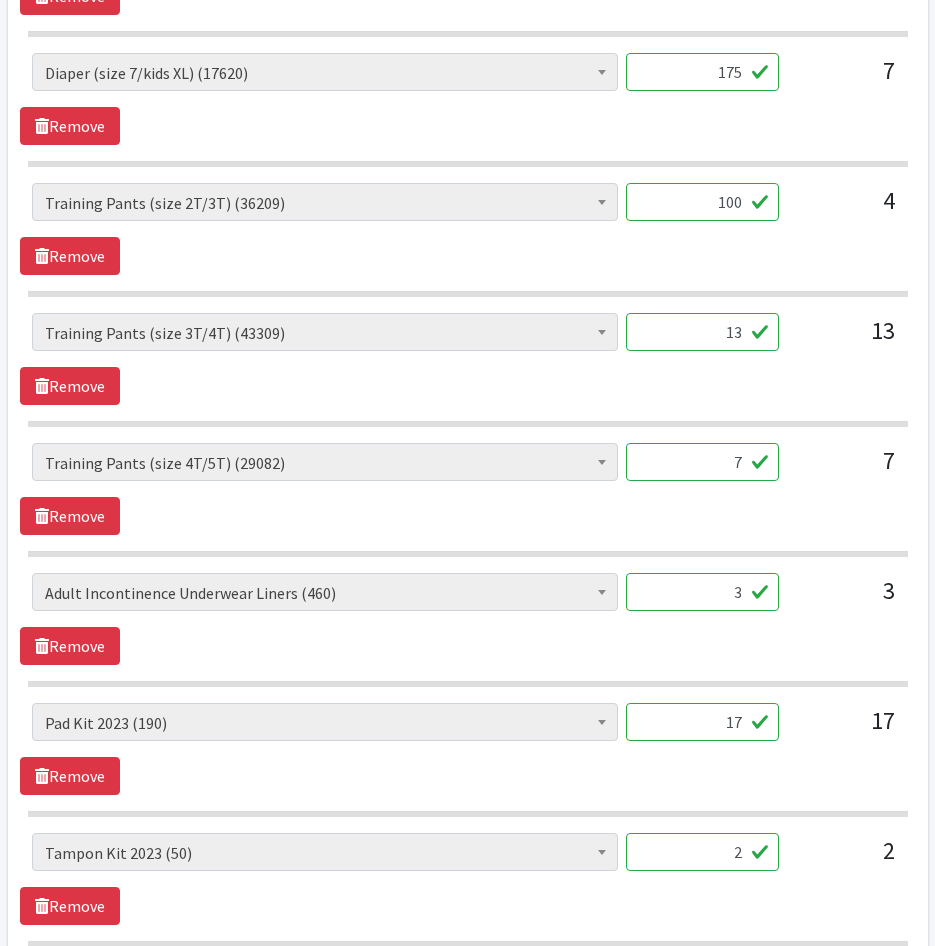 drag, startPoint x: 715, startPoint y: 336, endPoint x: 812, endPoint y: 338, distance: 97.020615 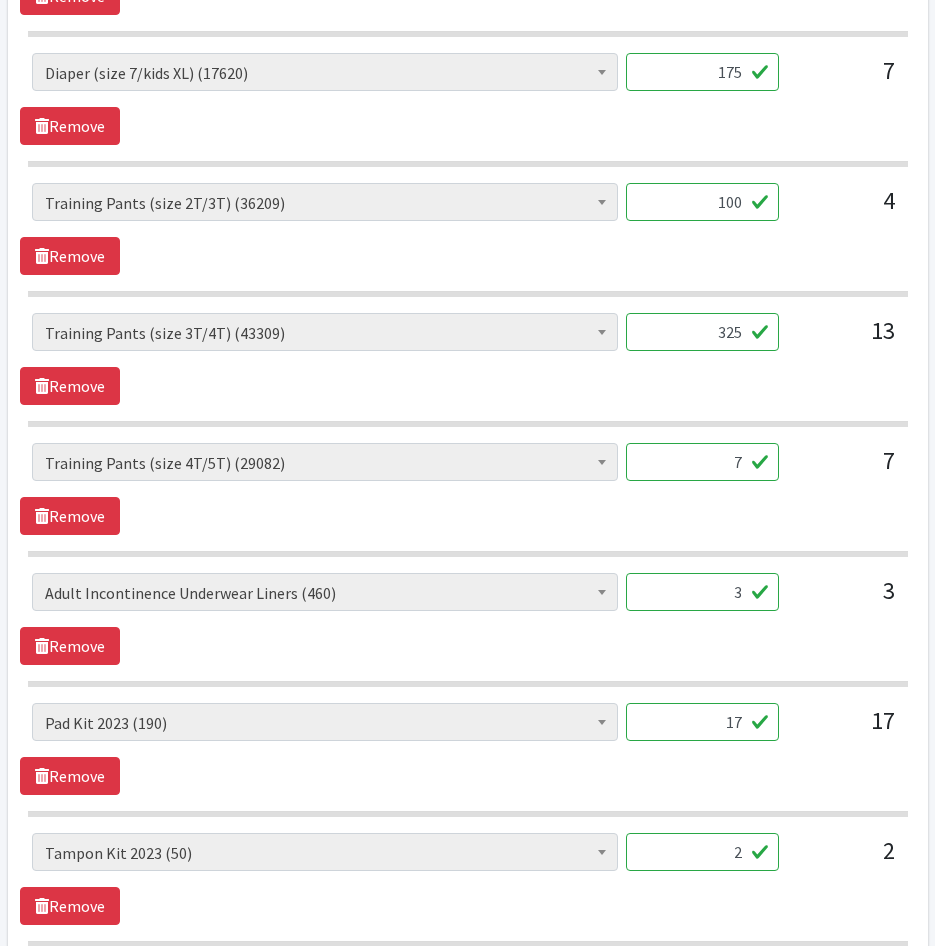 type on "325" 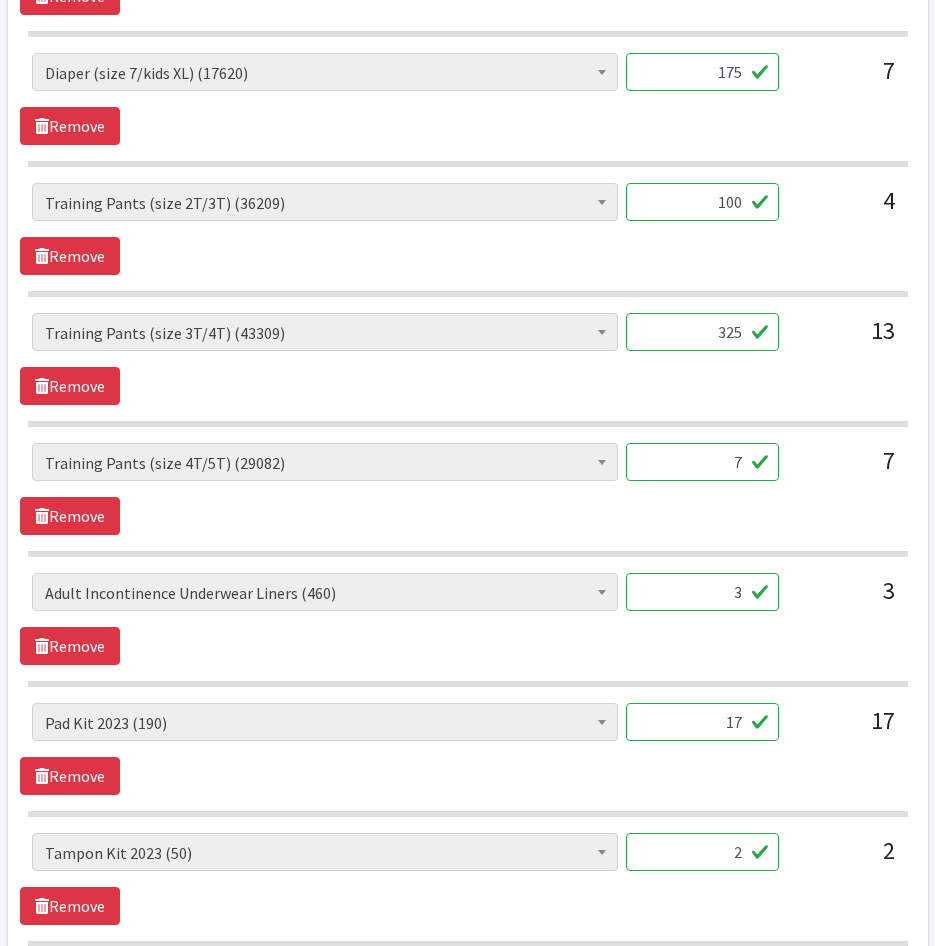 drag, startPoint x: 710, startPoint y: 476, endPoint x: 810, endPoint y: 475, distance: 100.005 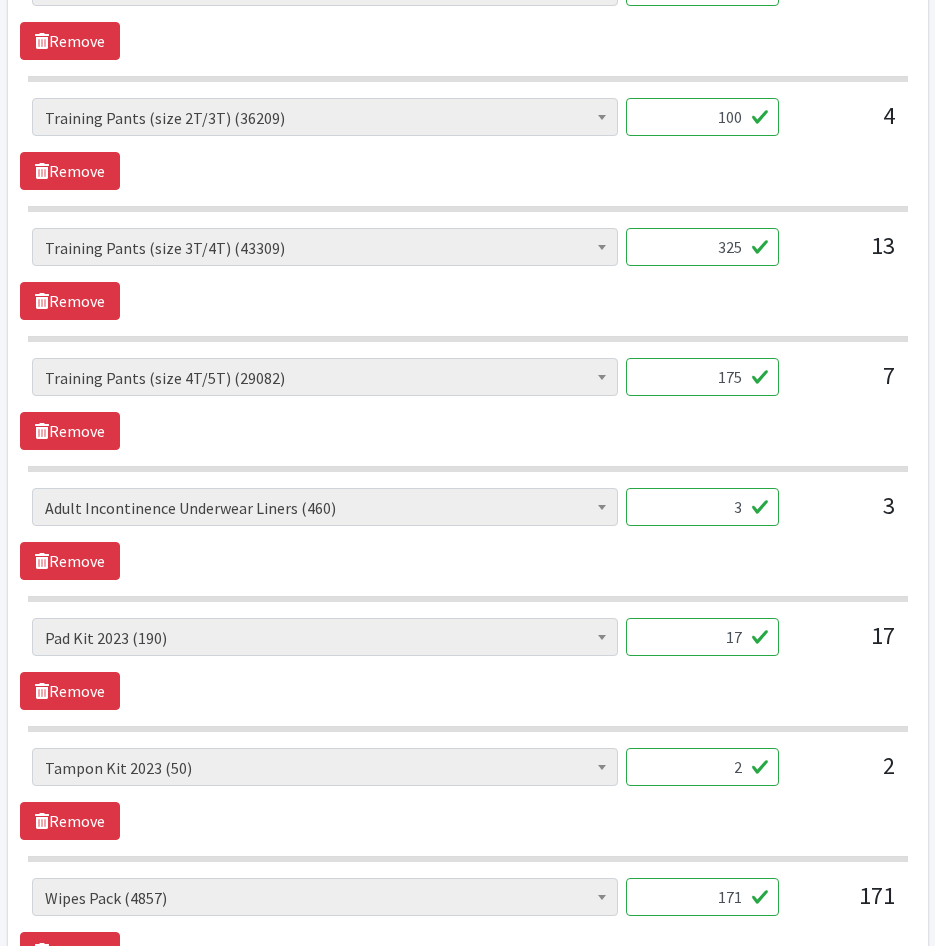 scroll, scrollTop: 1800, scrollLeft: 0, axis: vertical 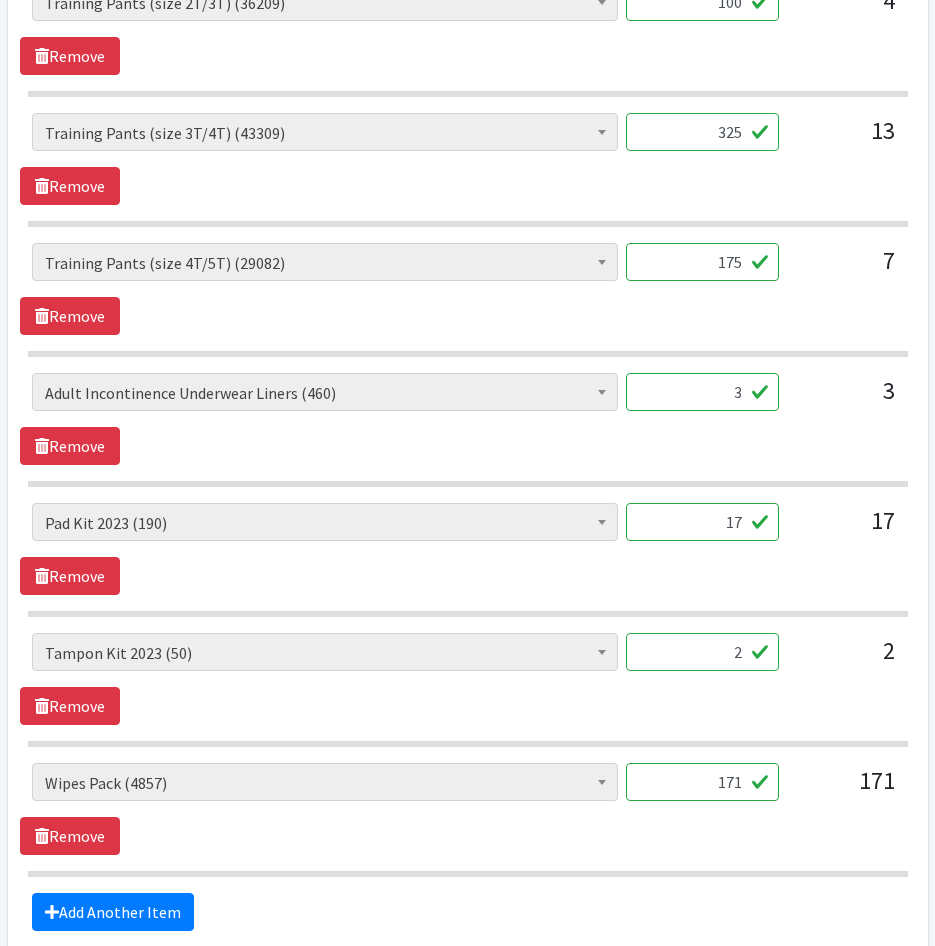 type on "175" 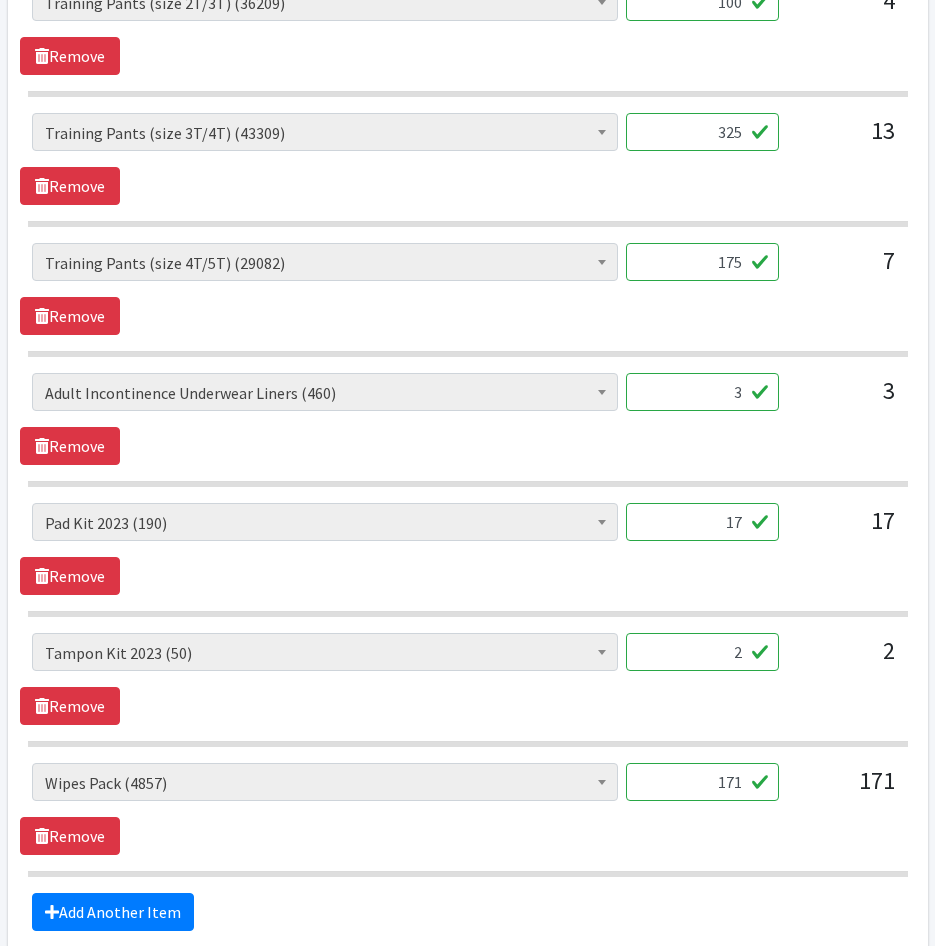 drag, startPoint x: 721, startPoint y: 385, endPoint x: 816, endPoint y: 387, distance: 95.02105 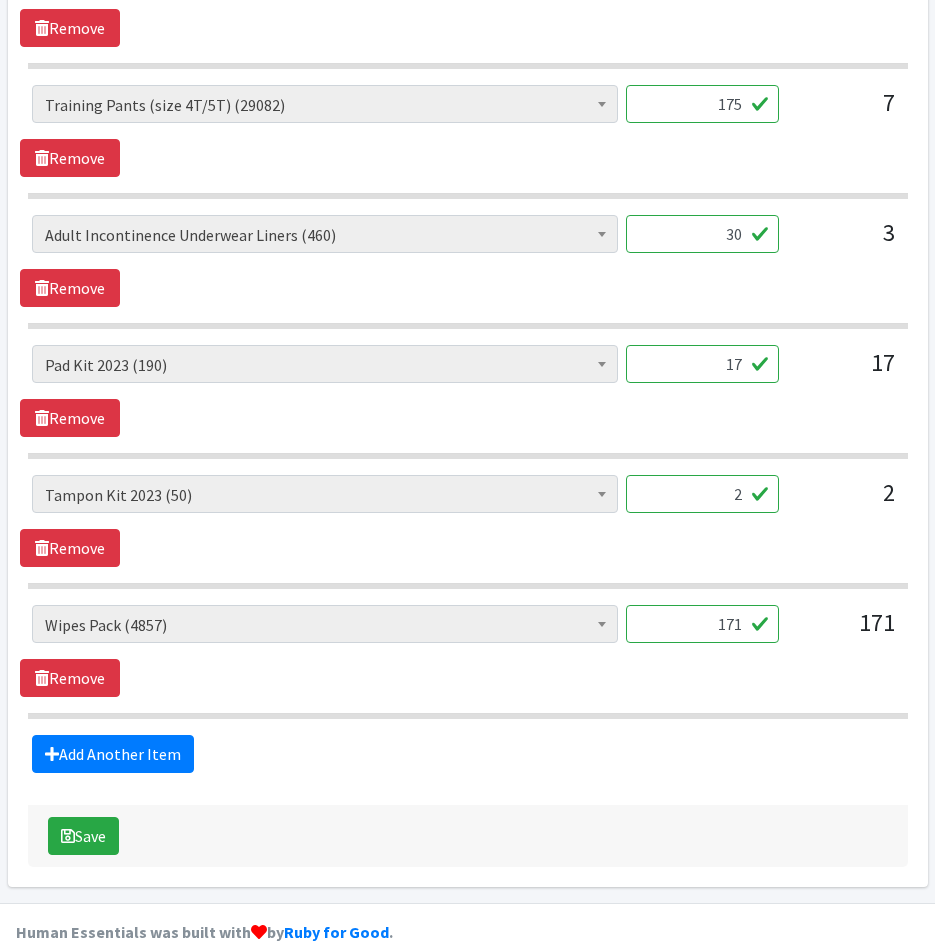 scroll, scrollTop: 1990, scrollLeft: 0, axis: vertical 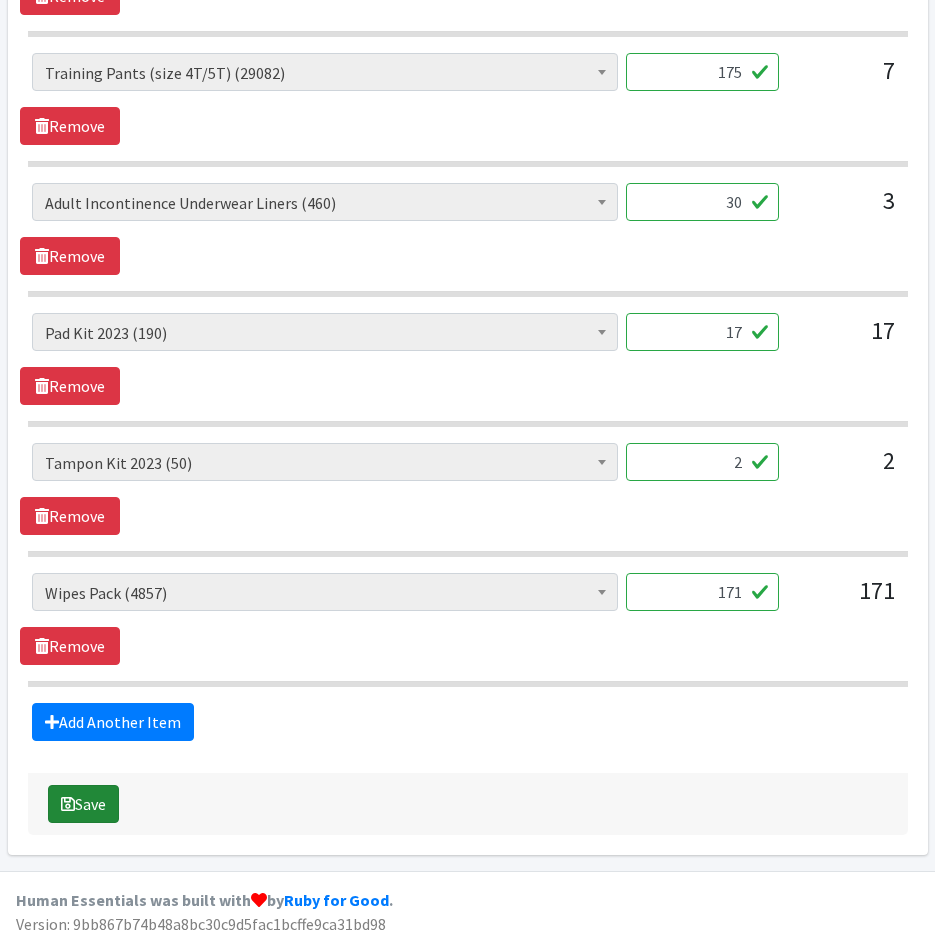 type on "30" 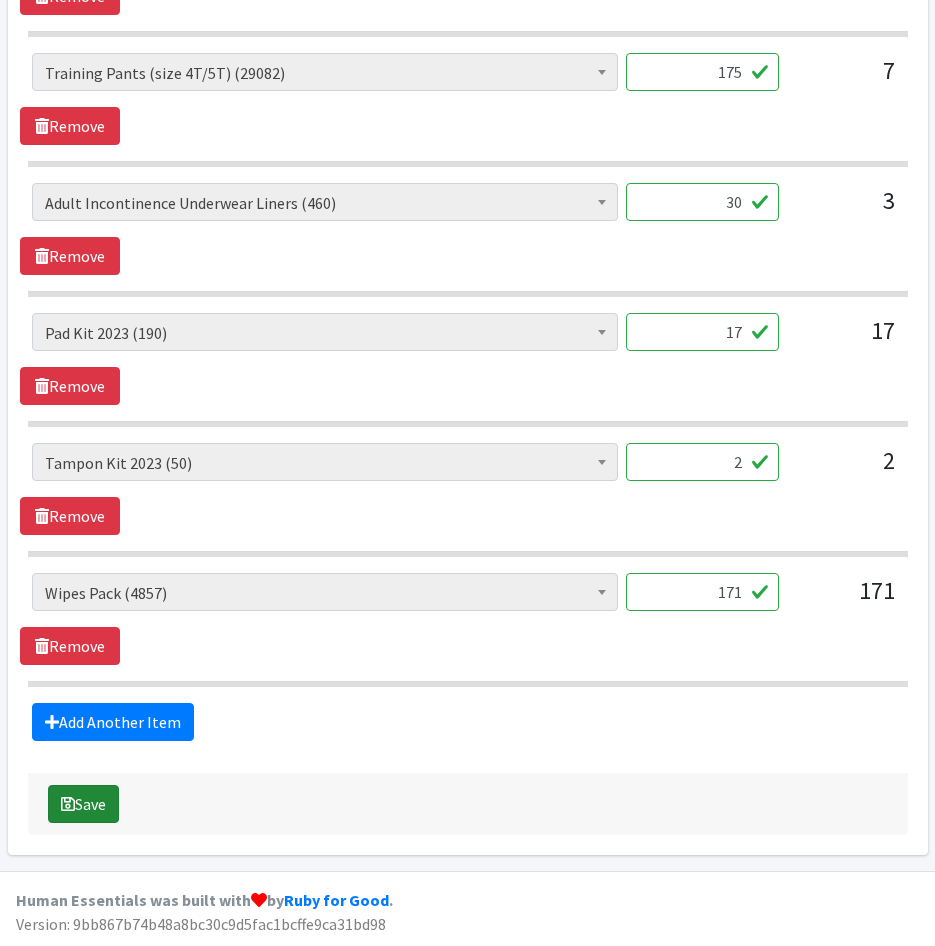 click on "Save" at bounding box center (83, 804) 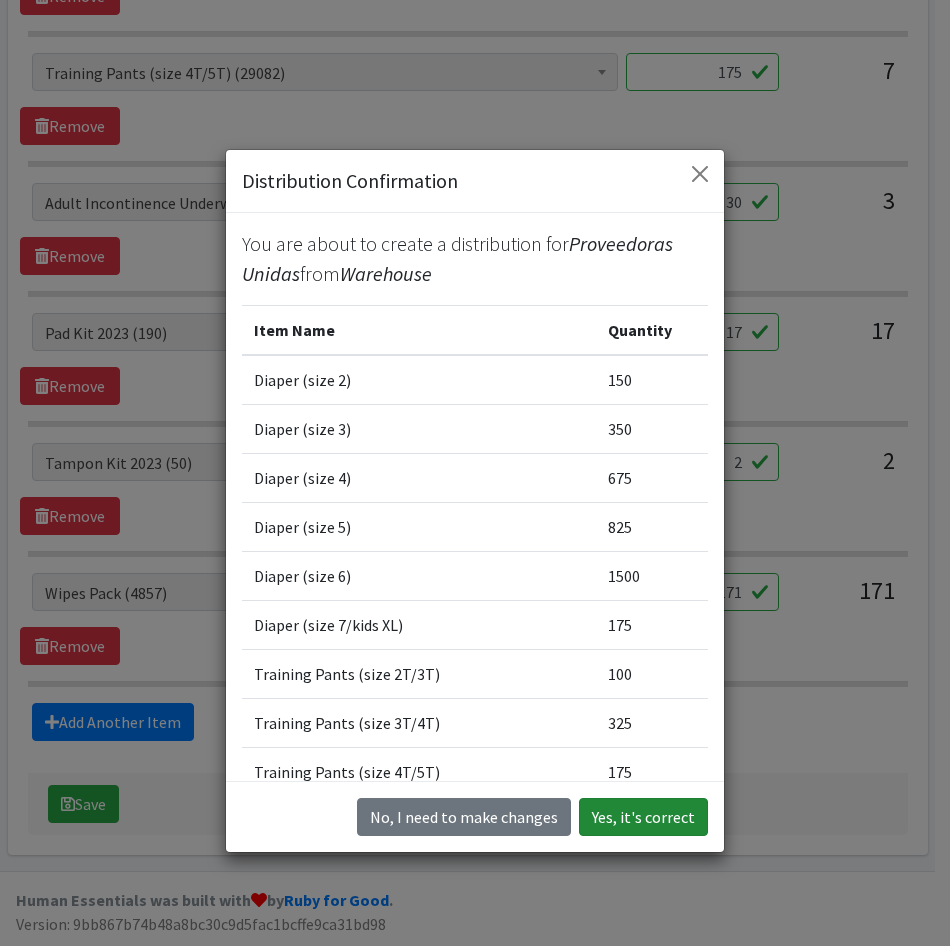 click on "Yes, it's correct" at bounding box center (643, 817) 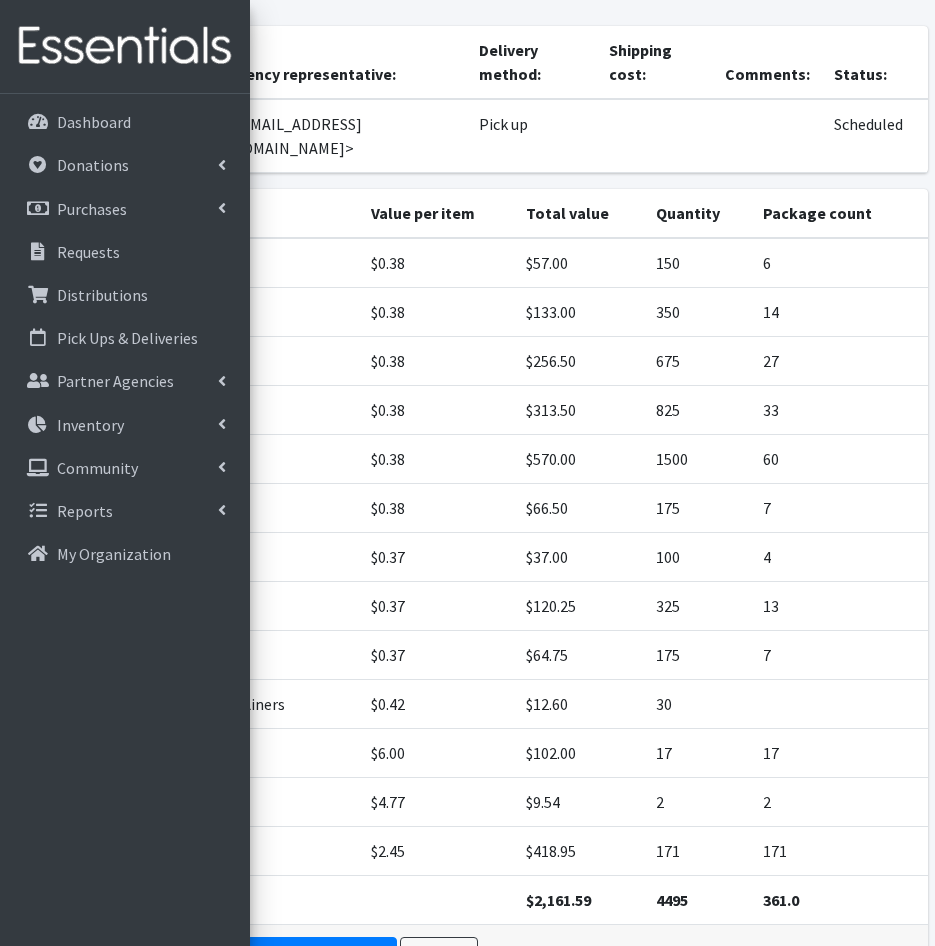 scroll, scrollTop: 312, scrollLeft: 0, axis: vertical 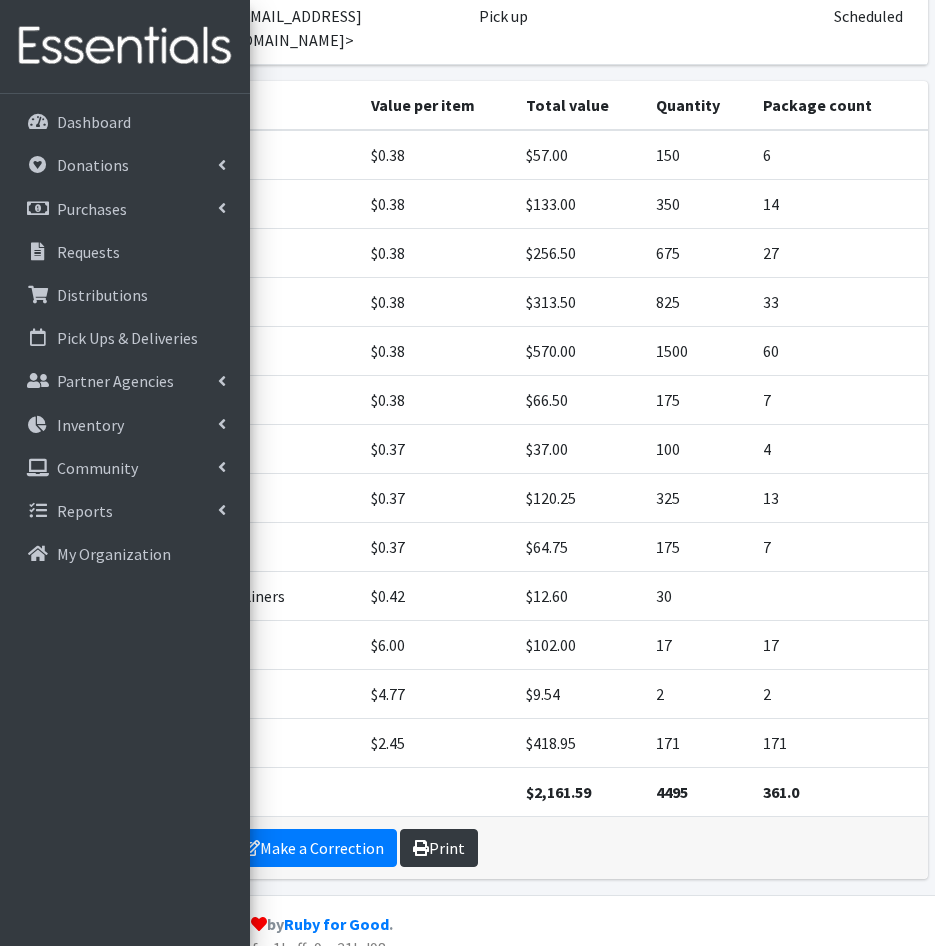 click on "Print" at bounding box center [439, 848] 